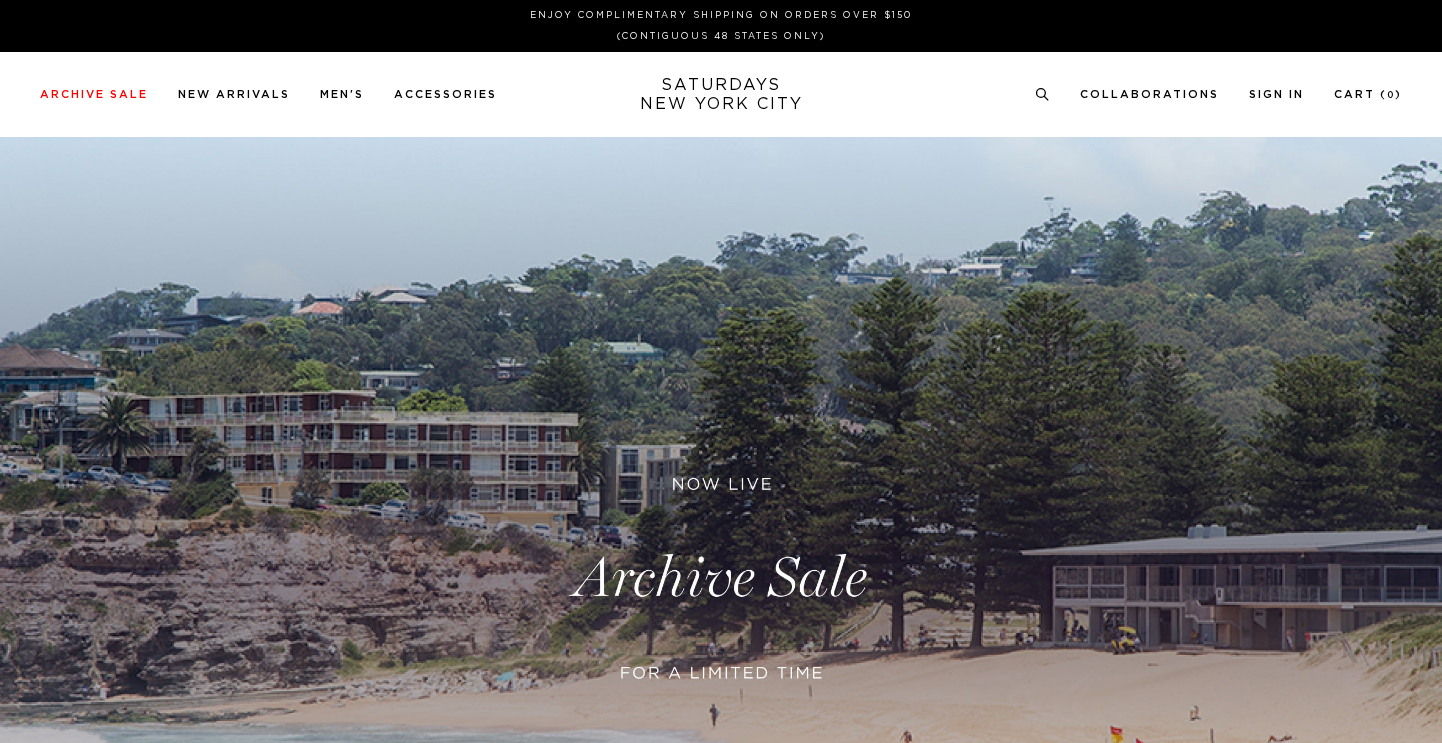 scroll, scrollTop: 0, scrollLeft: 0, axis: both 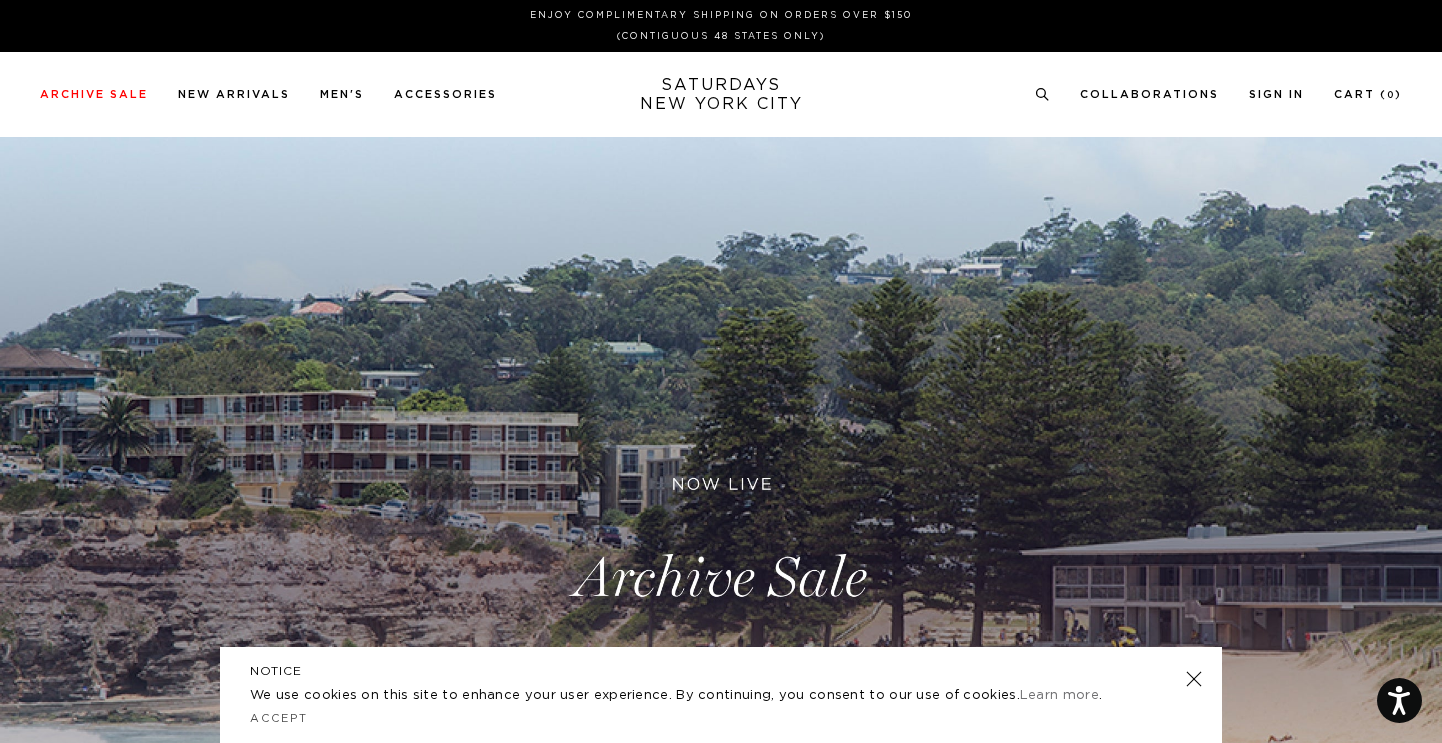 click at bounding box center [1194, 679] 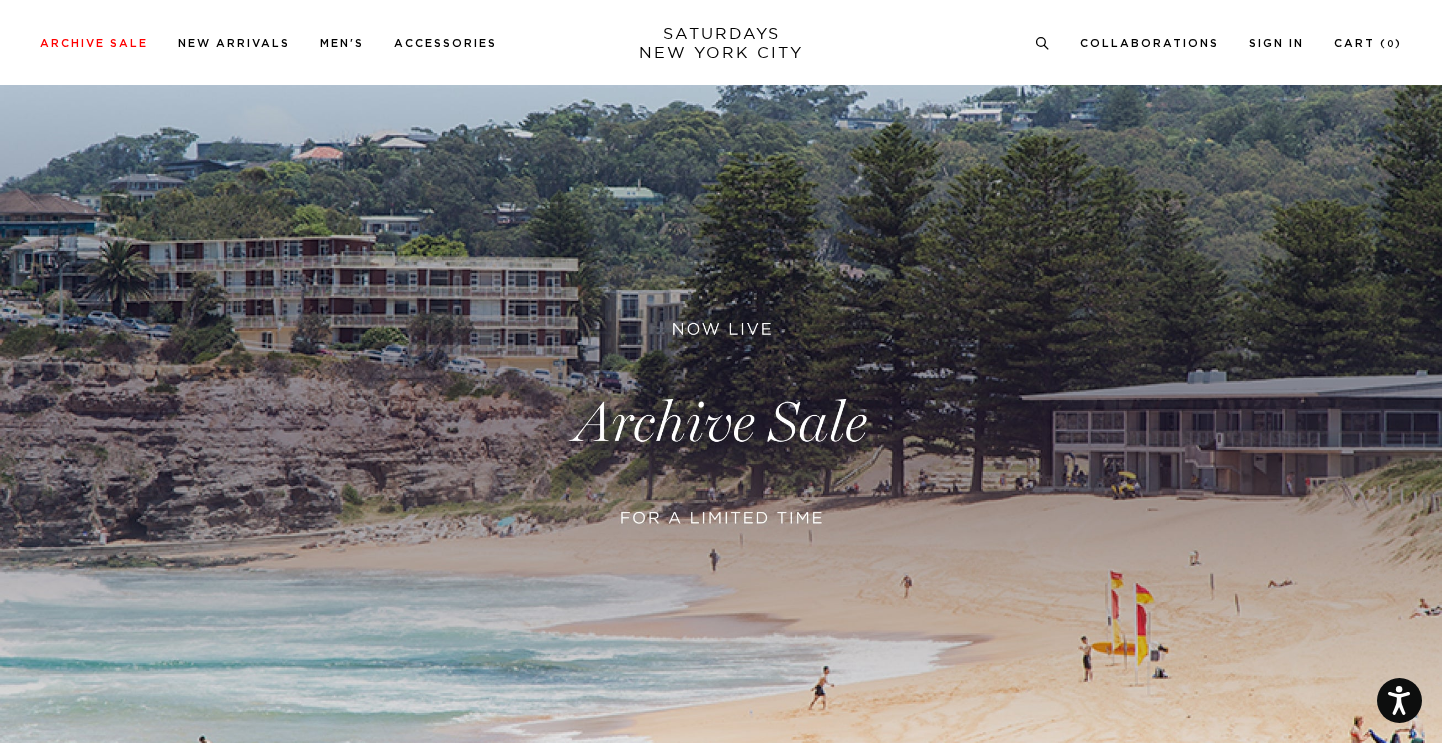scroll, scrollTop: 146, scrollLeft: 0, axis: vertical 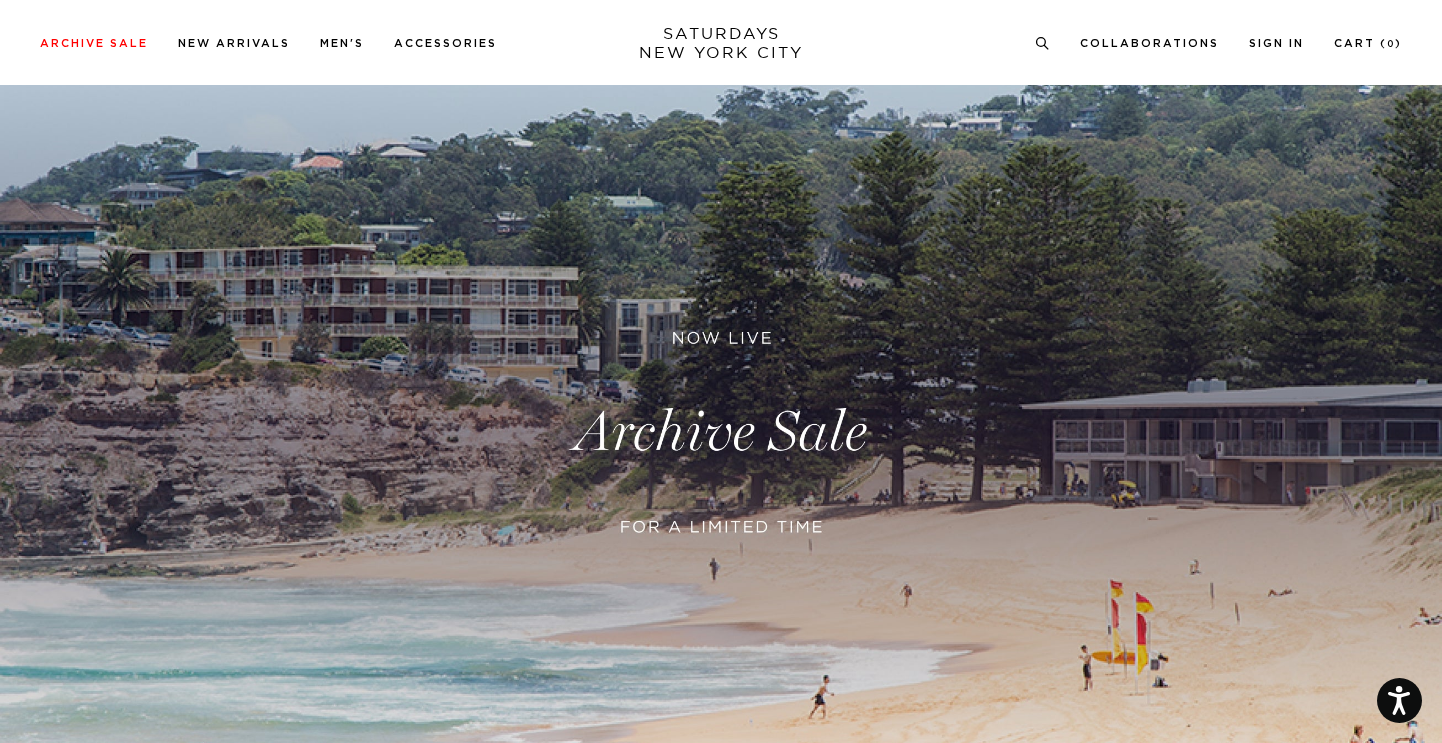 click at bounding box center (721, 432) 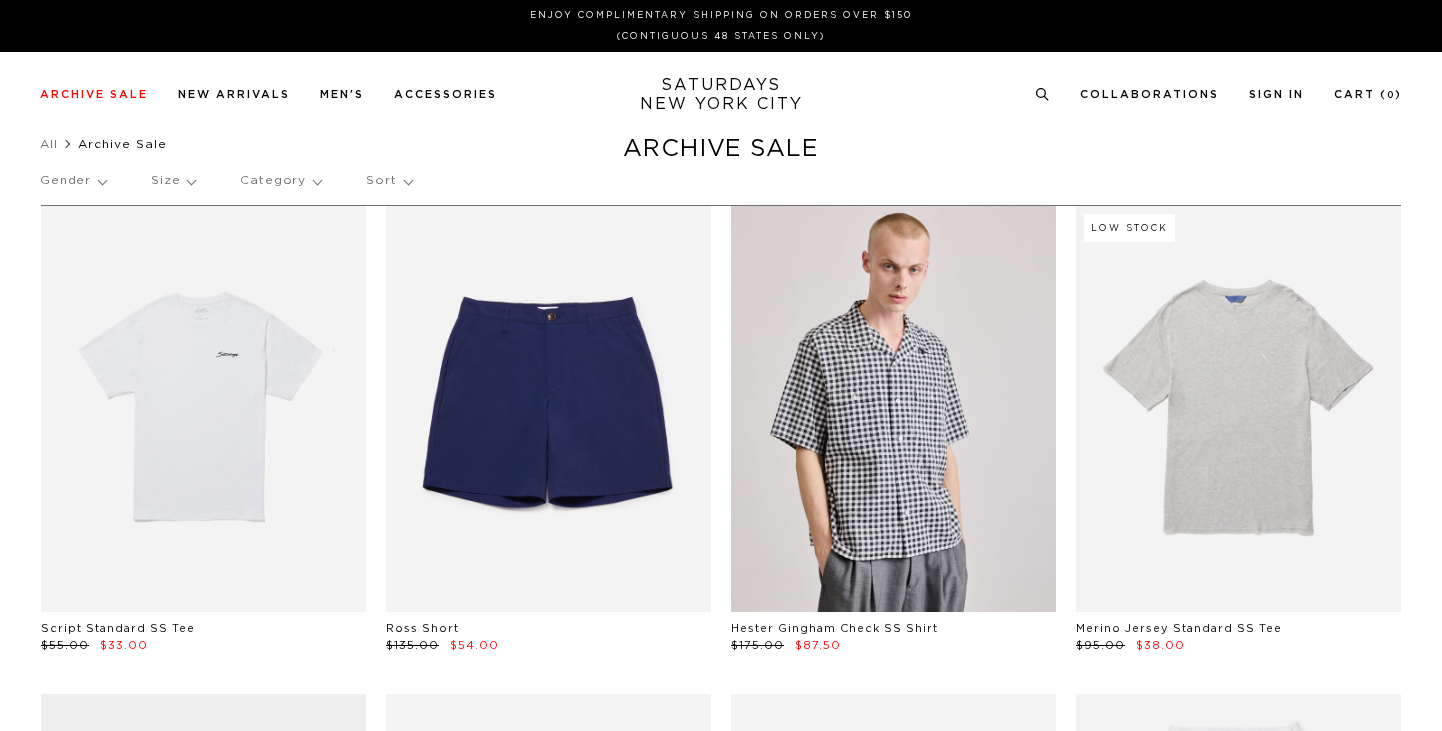 scroll, scrollTop: 0, scrollLeft: 0, axis: both 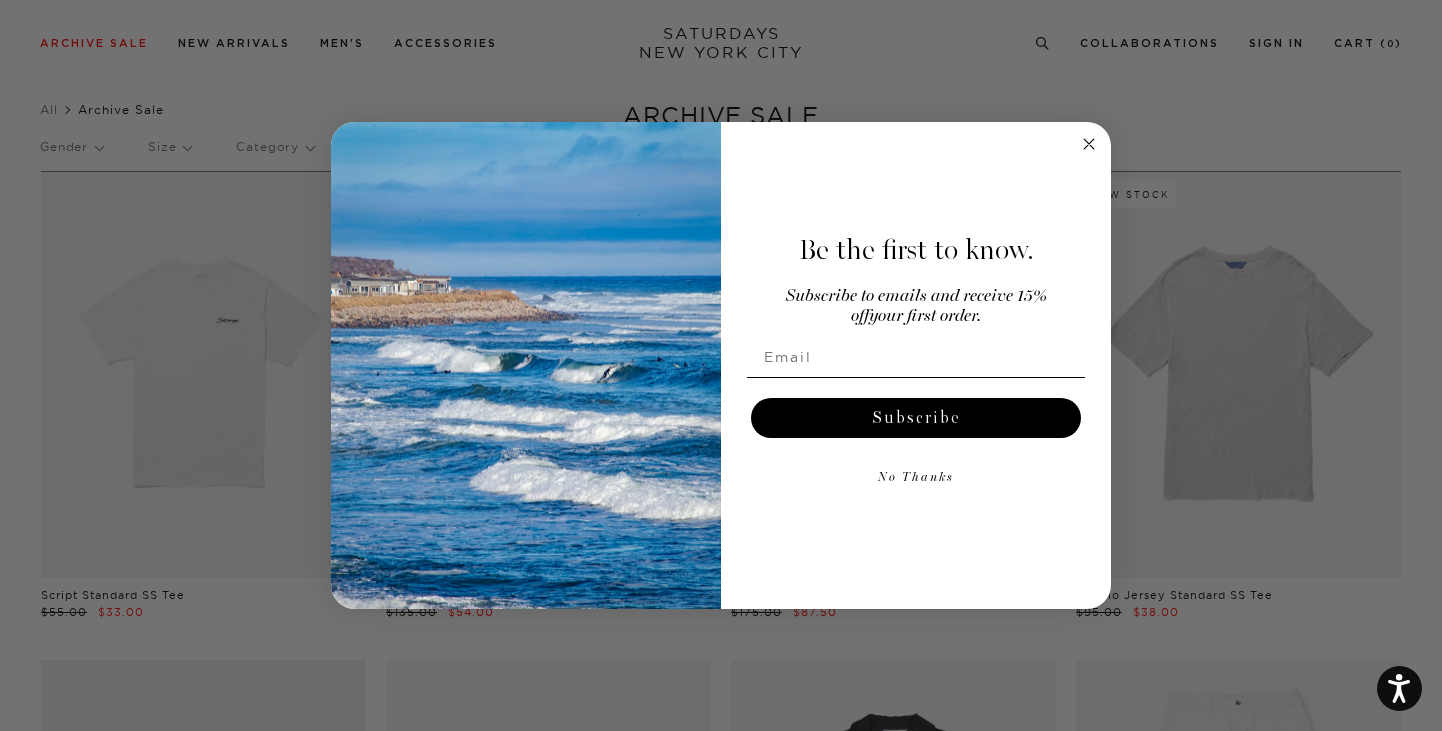 click 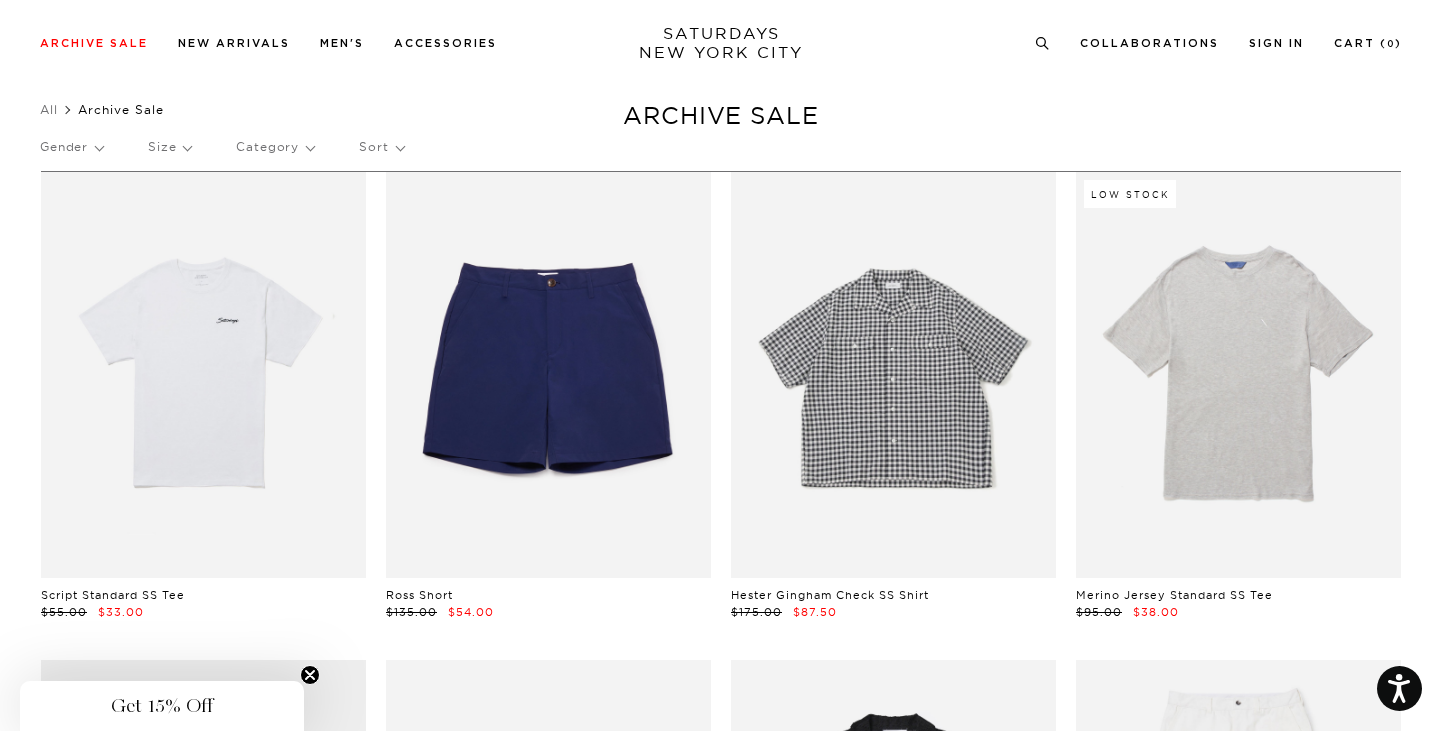 click at bounding box center (893, 375) 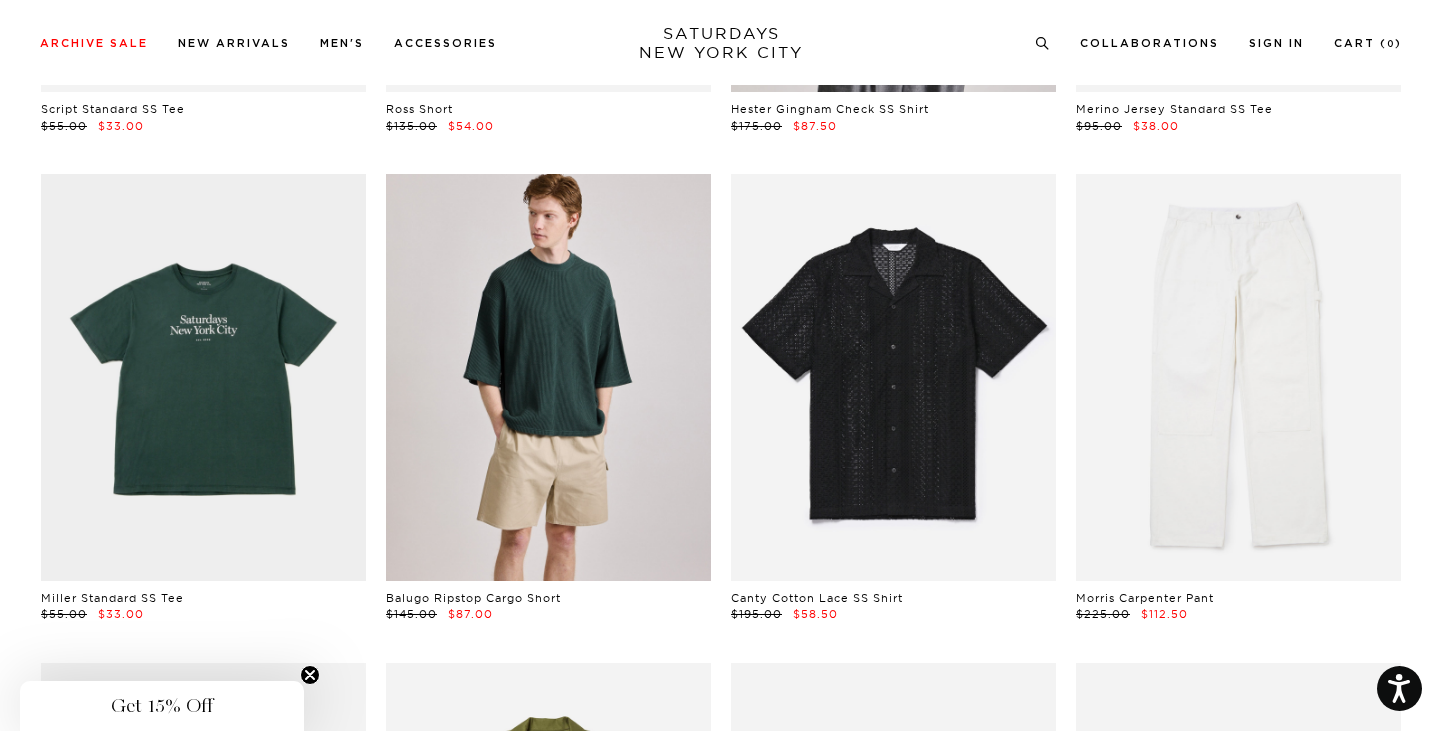 scroll, scrollTop: 518, scrollLeft: 0, axis: vertical 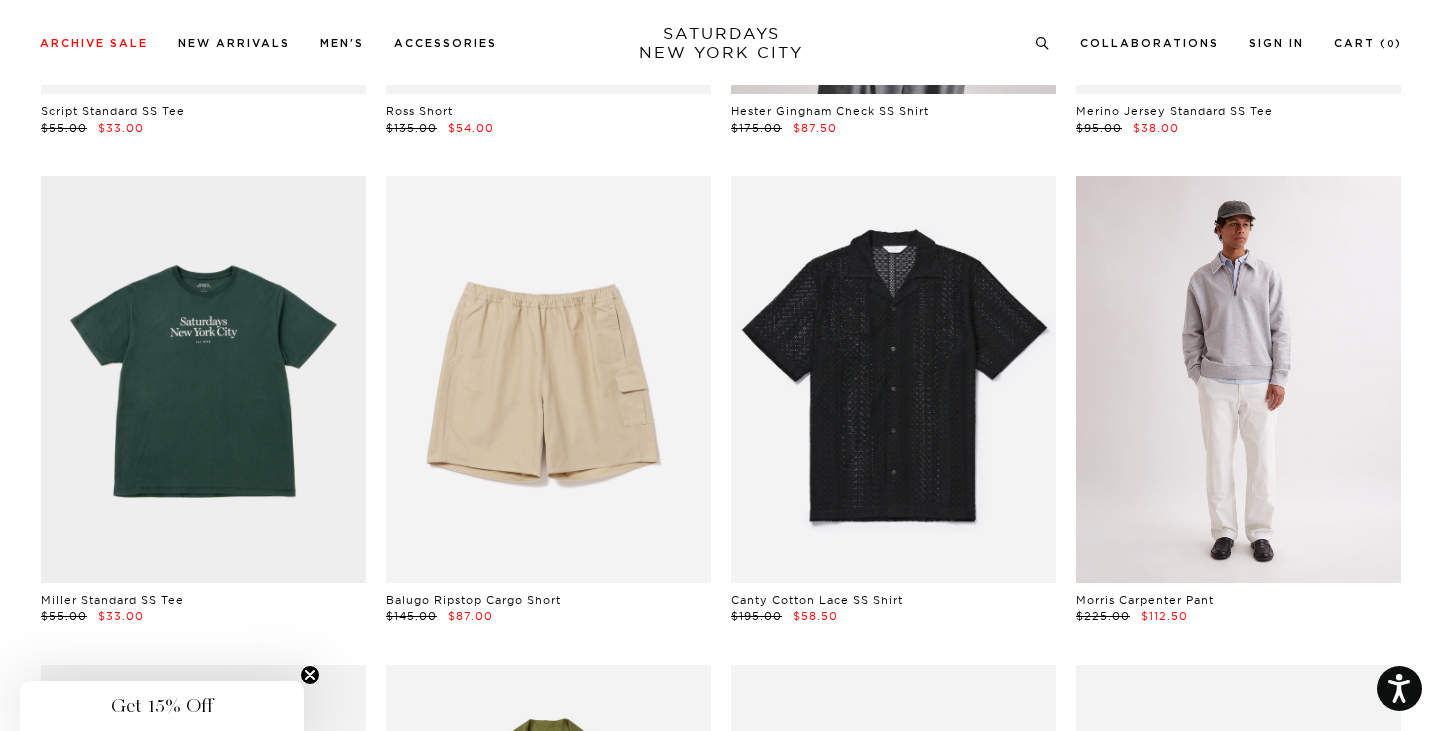 click at bounding box center (1238, 379) 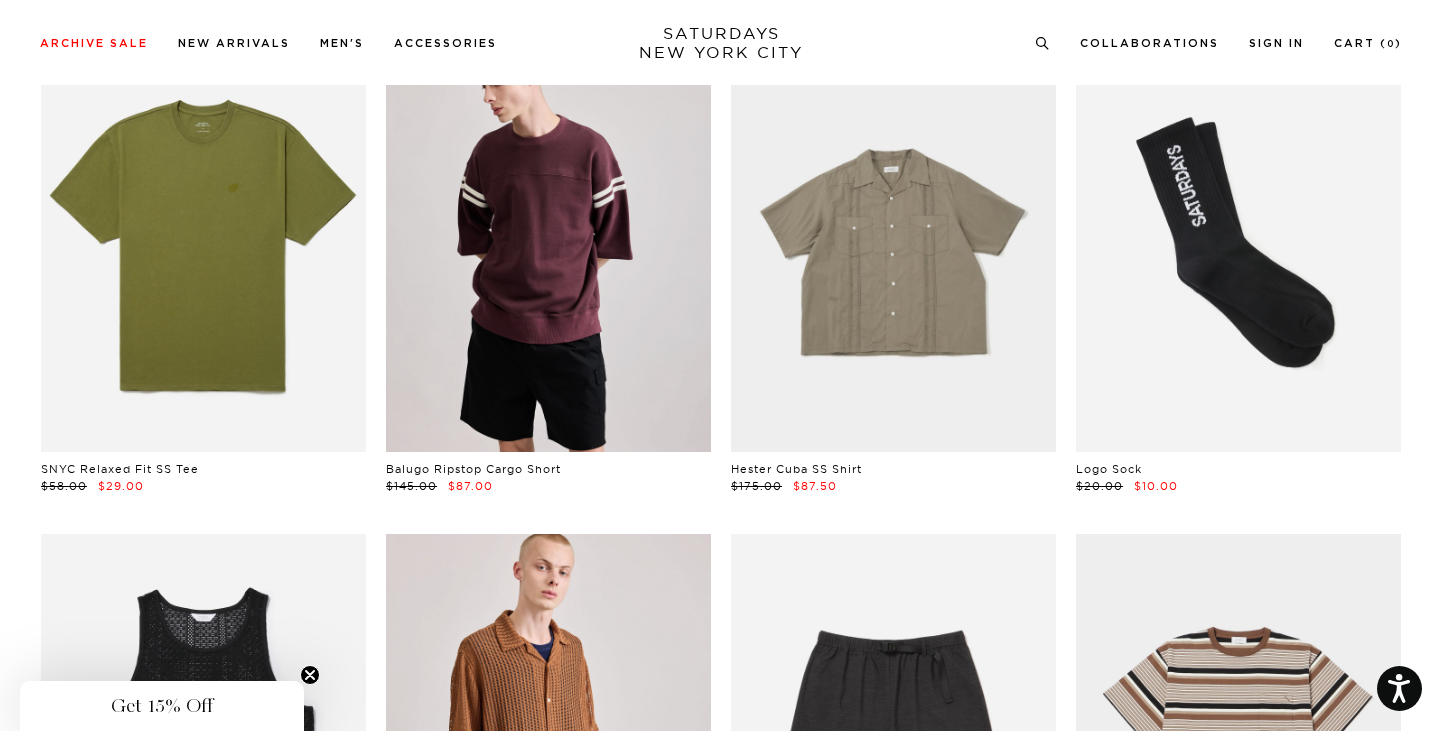 scroll, scrollTop: 1629, scrollLeft: 2, axis: both 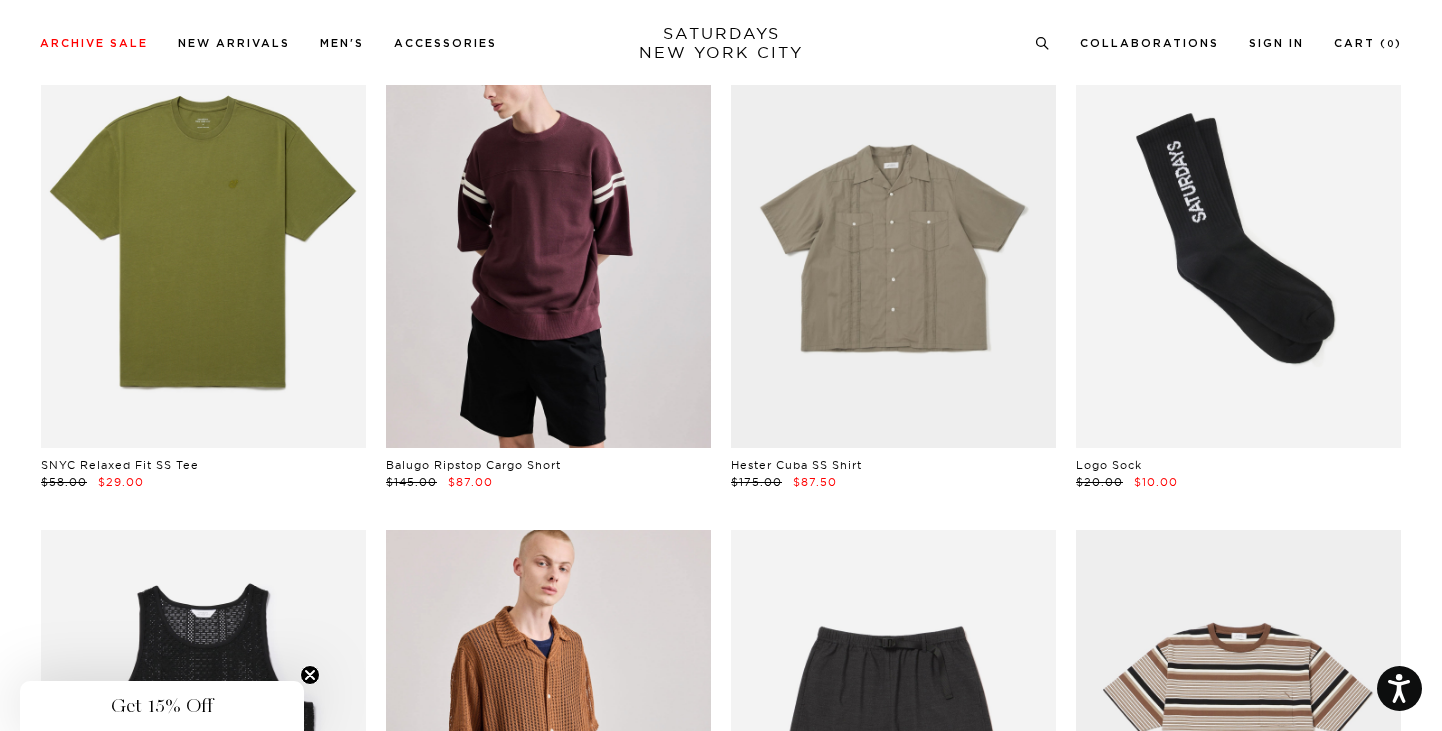 click at bounding box center [548, 245] 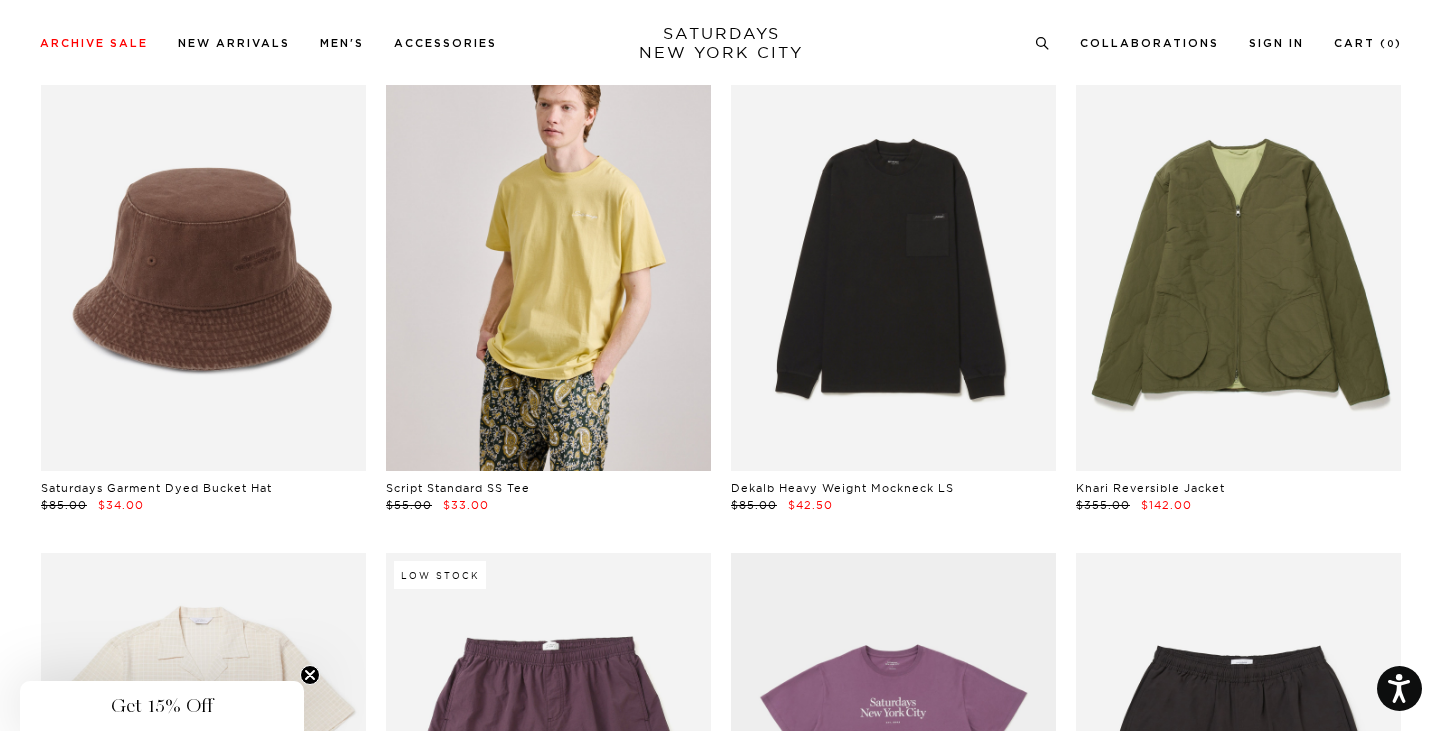 scroll, scrollTop: 5513, scrollLeft: 0, axis: vertical 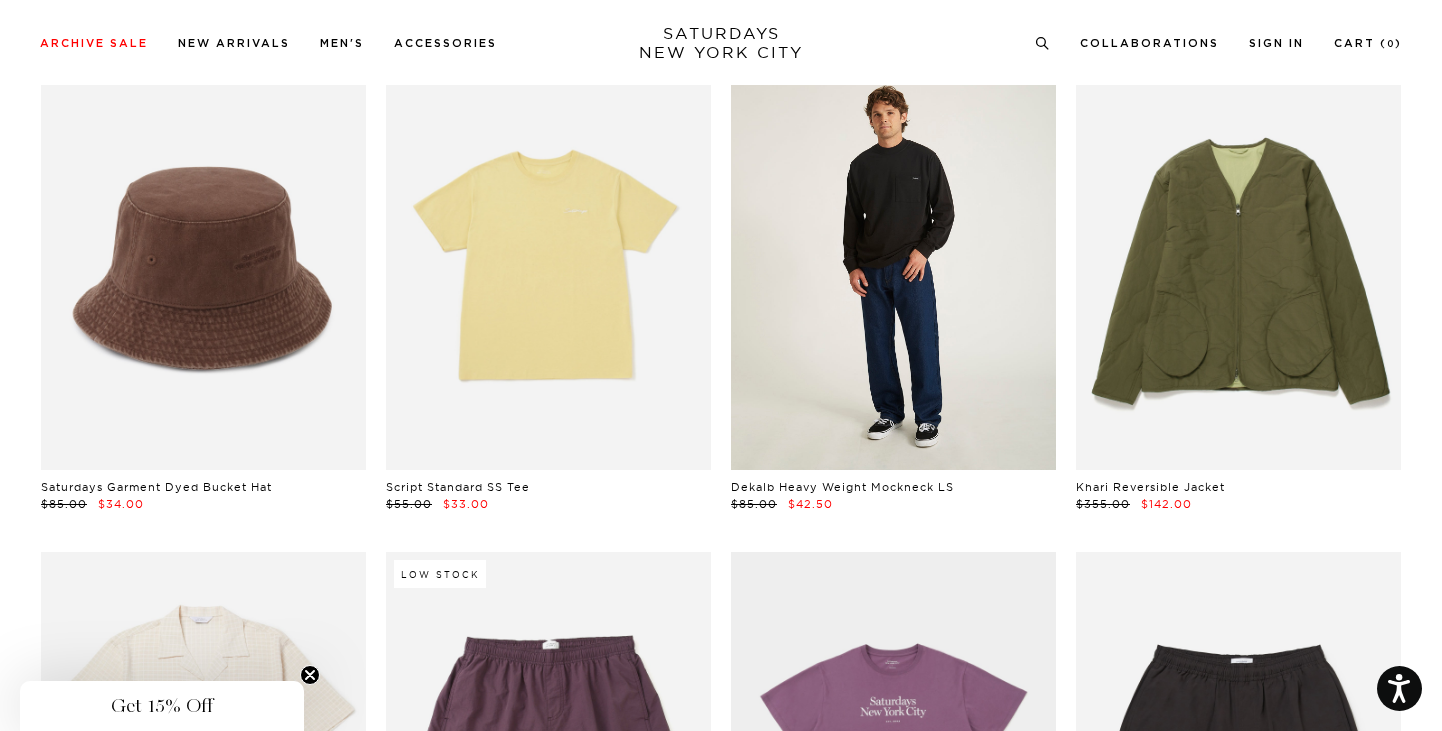click at bounding box center [893, 267] 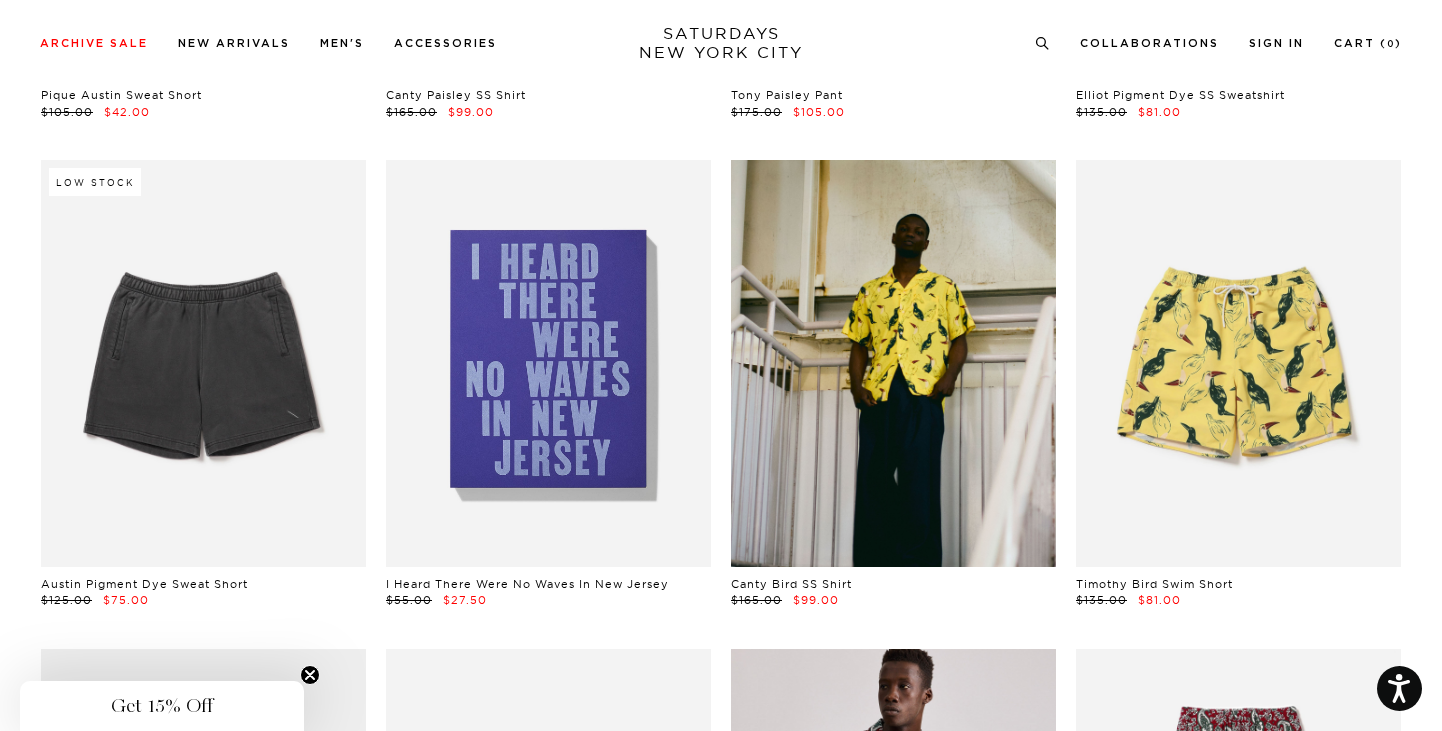 scroll, scrollTop: 8346, scrollLeft: 9, axis: both 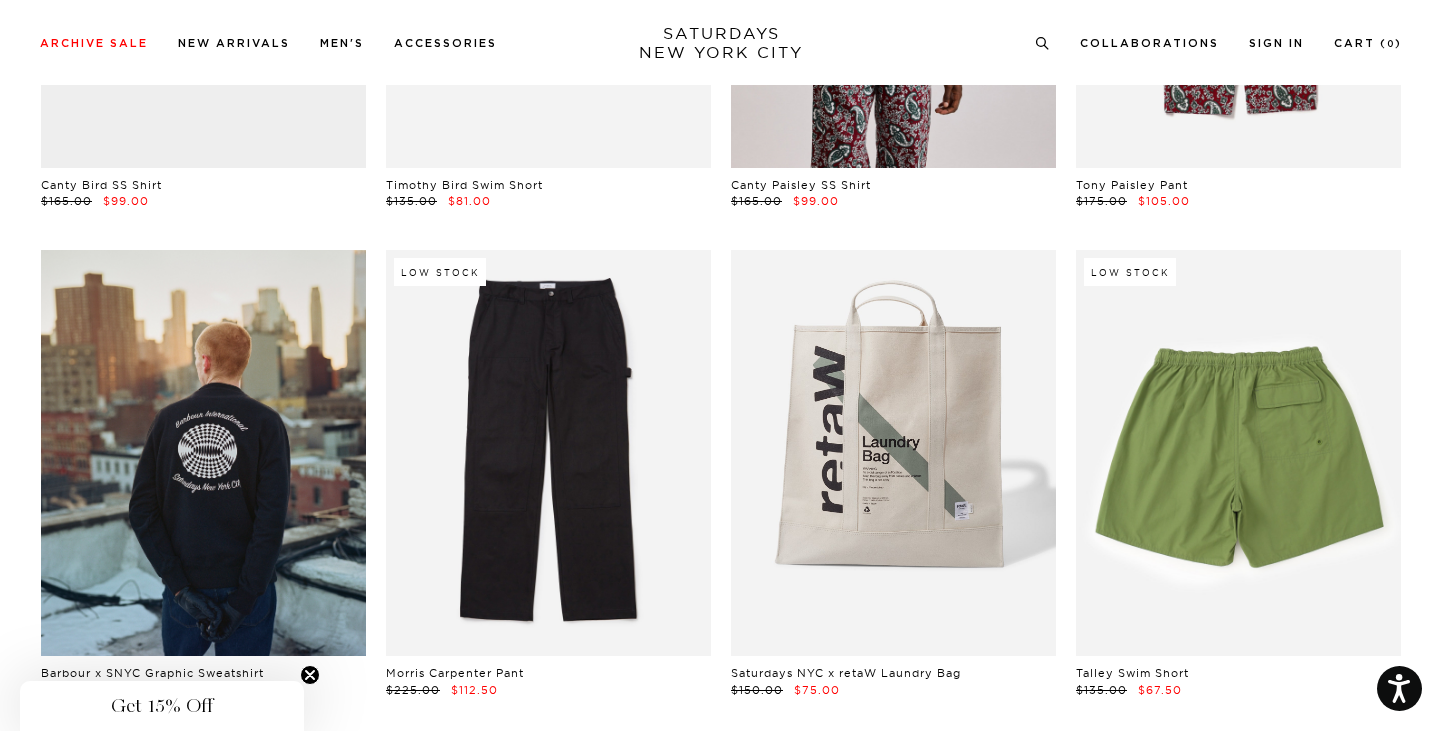click at bounding box center [1238, 453] 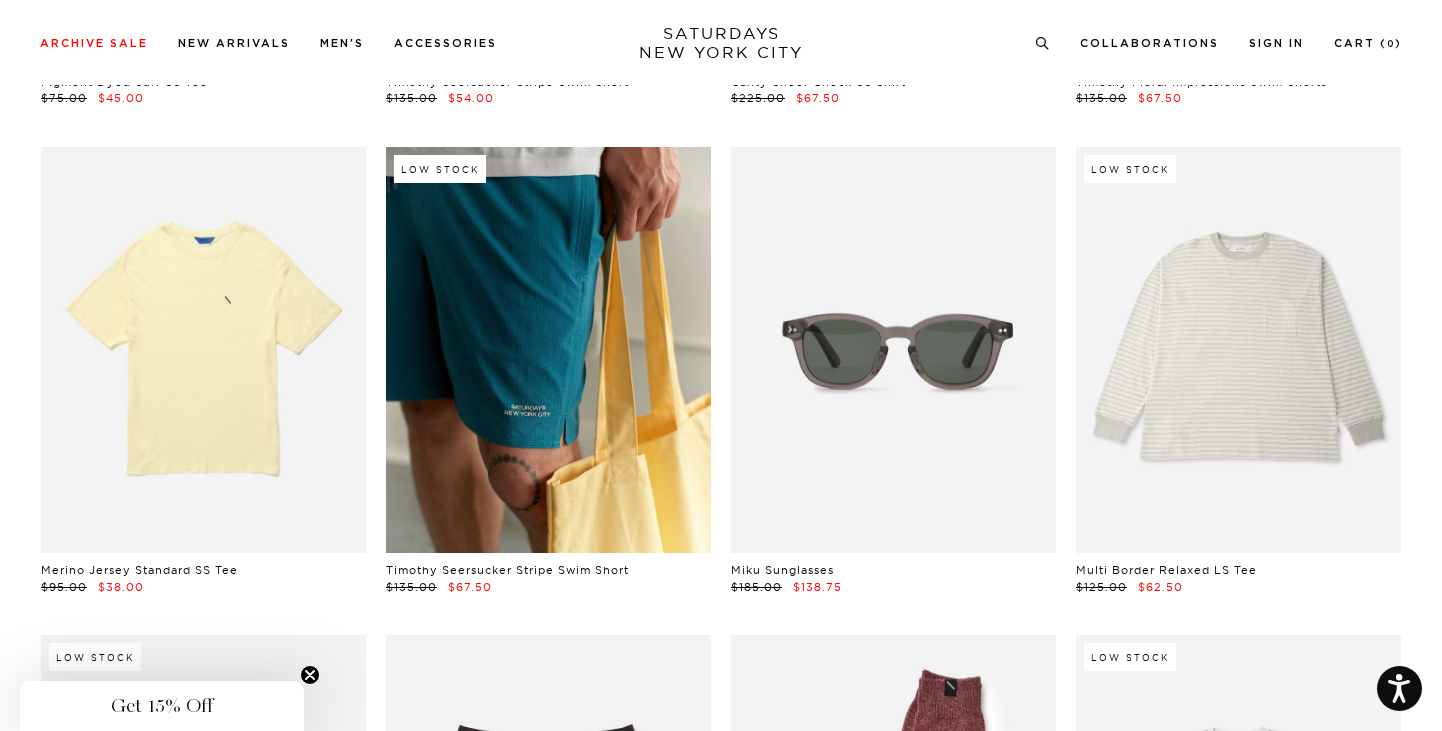 scroll, scrollTop: 11296, scrollLeft: 11, axis: both 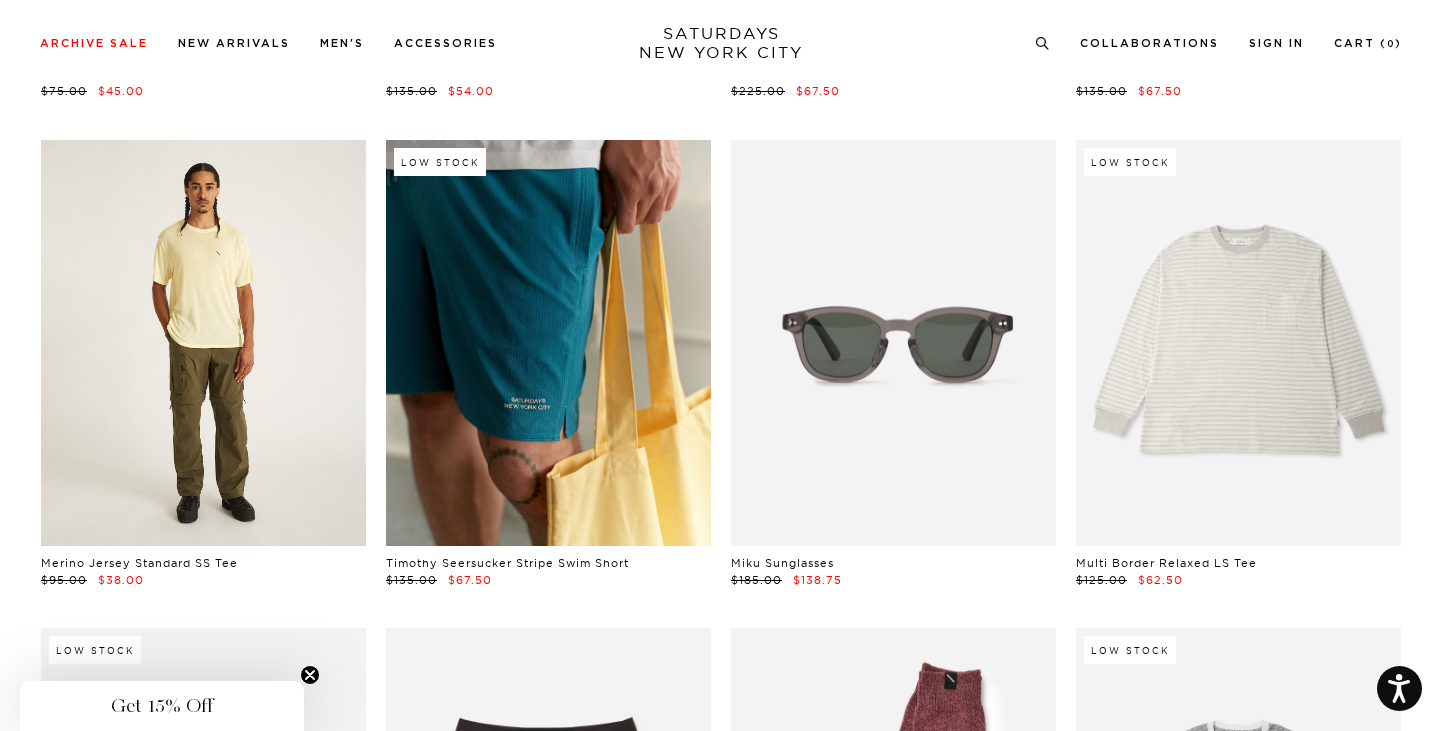 click at bounding box center (203, 343) 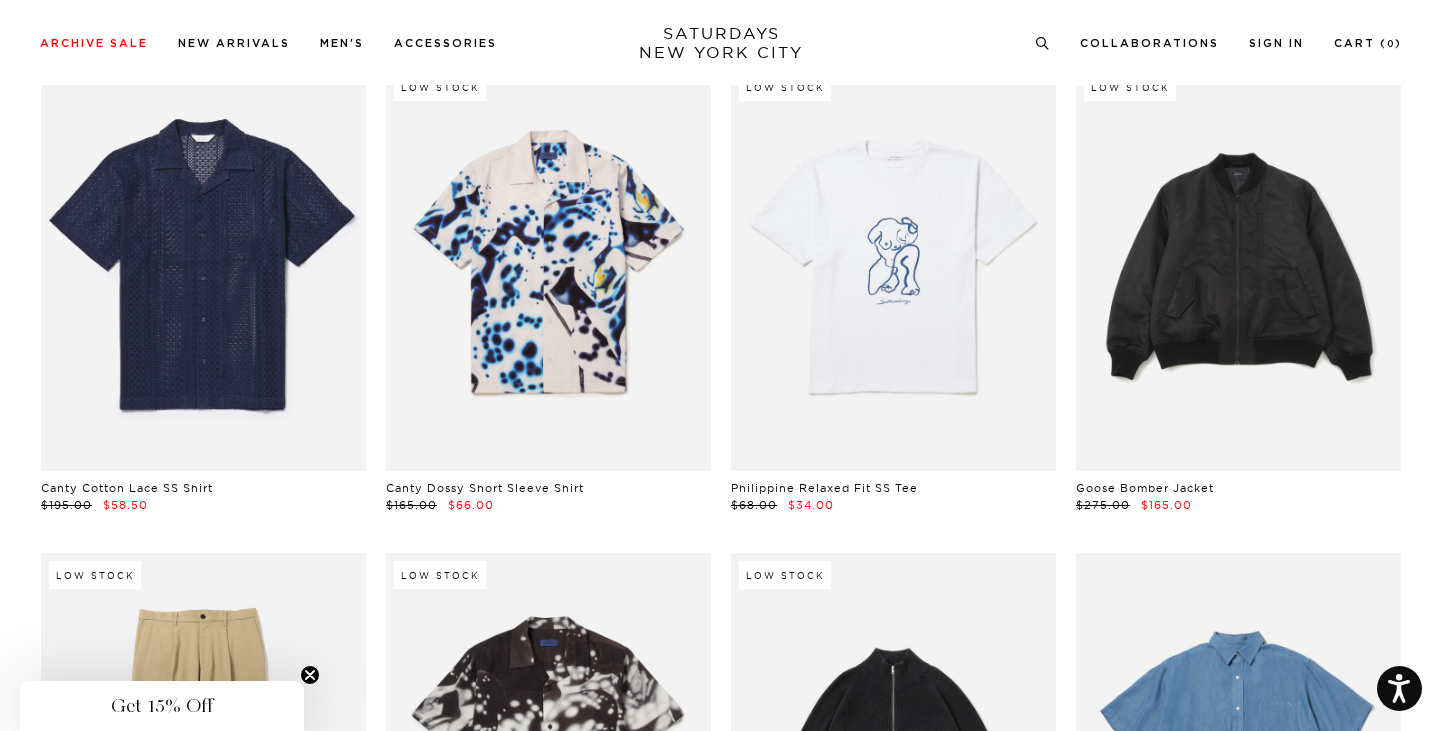 scroll, scrollTop: 17215, scrollLeft: 10, axis: both 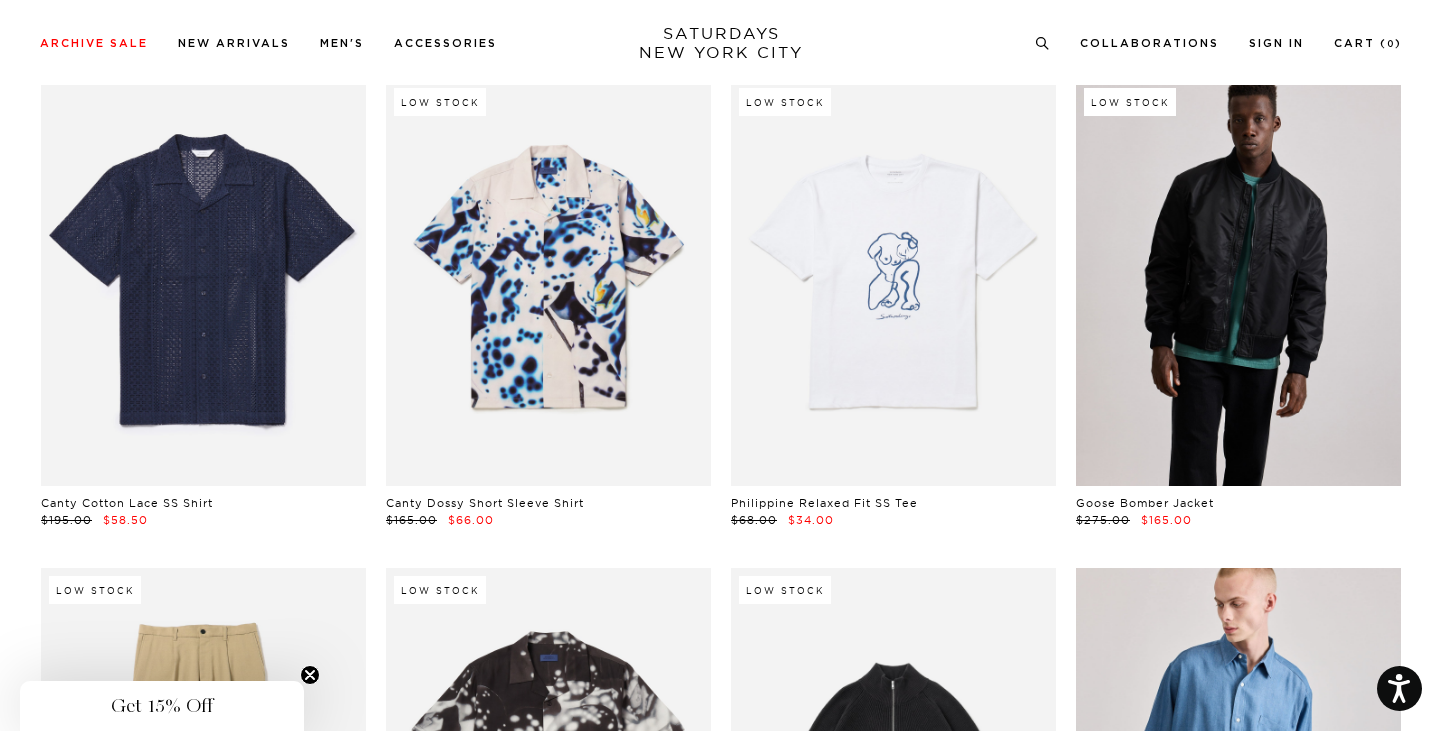 click at bounding box center (1238, 283) 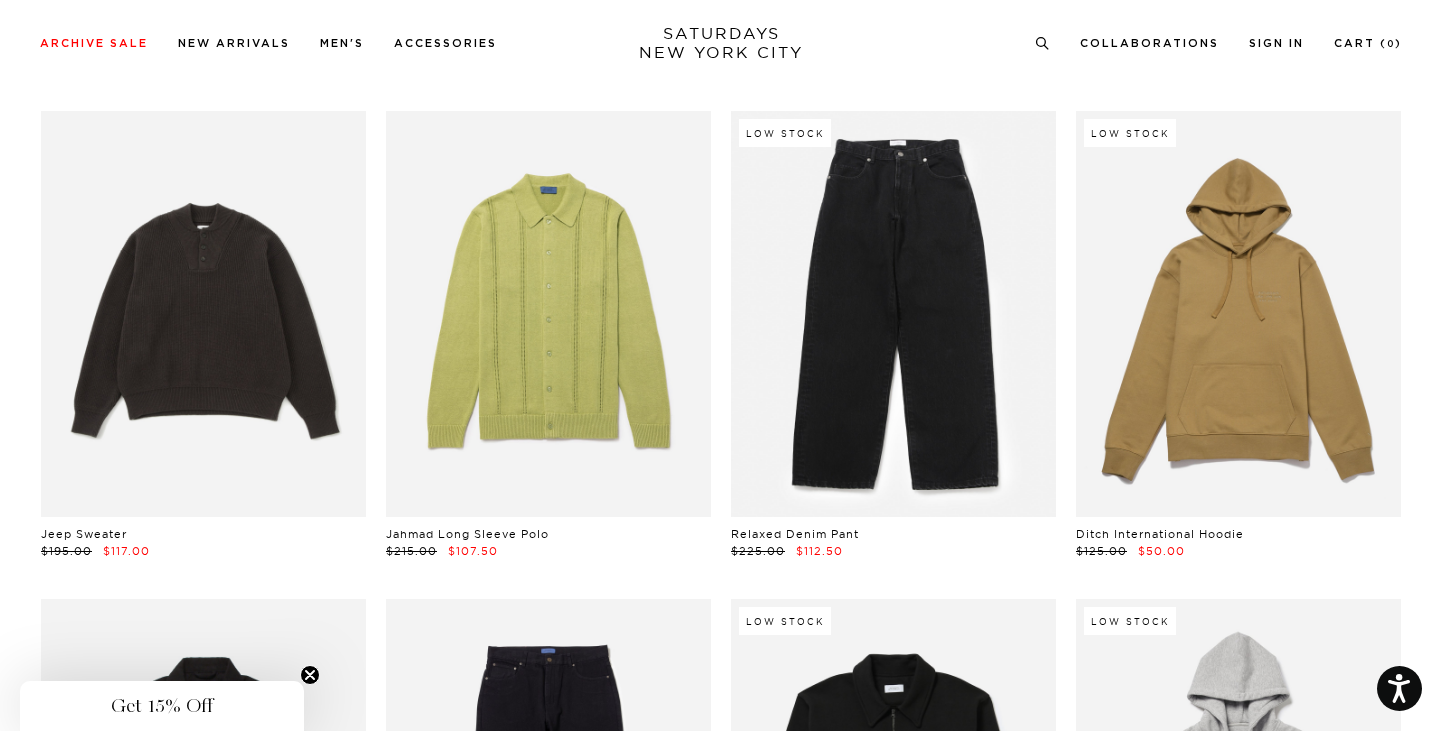 scroll, scrollTop: 19621, scrollLeft: 12, axis: both 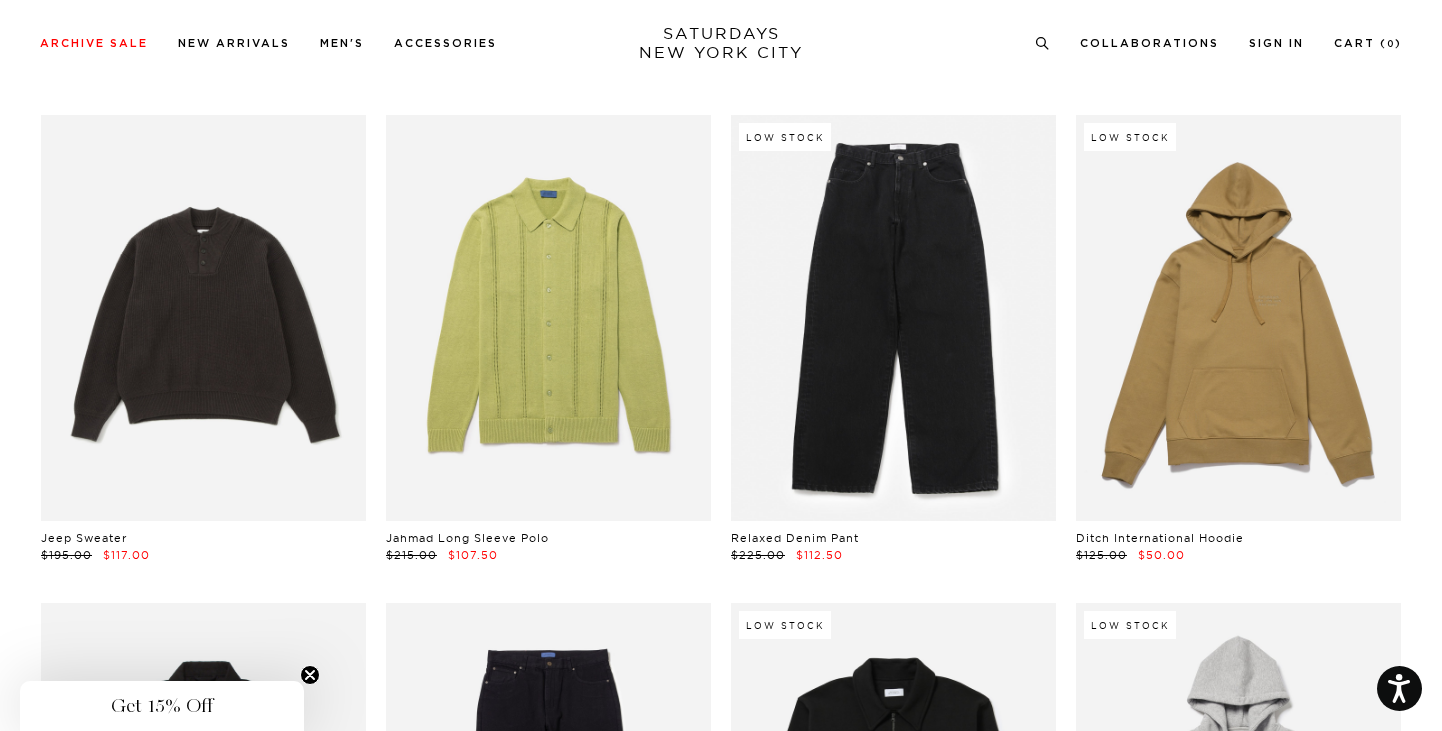 click at bounding box center (893, 318) 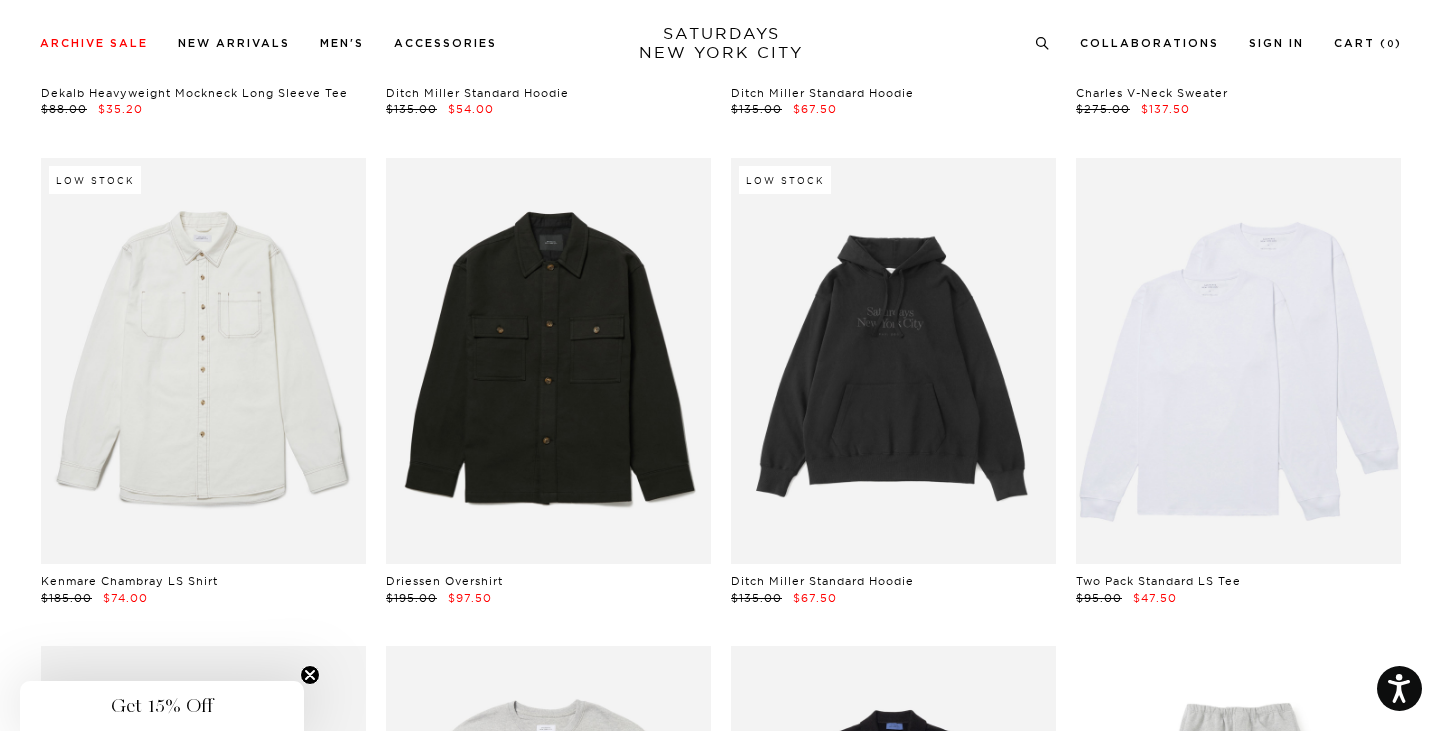 scroll, scrollTop: 22992, scrollLeft: 9, axis: both 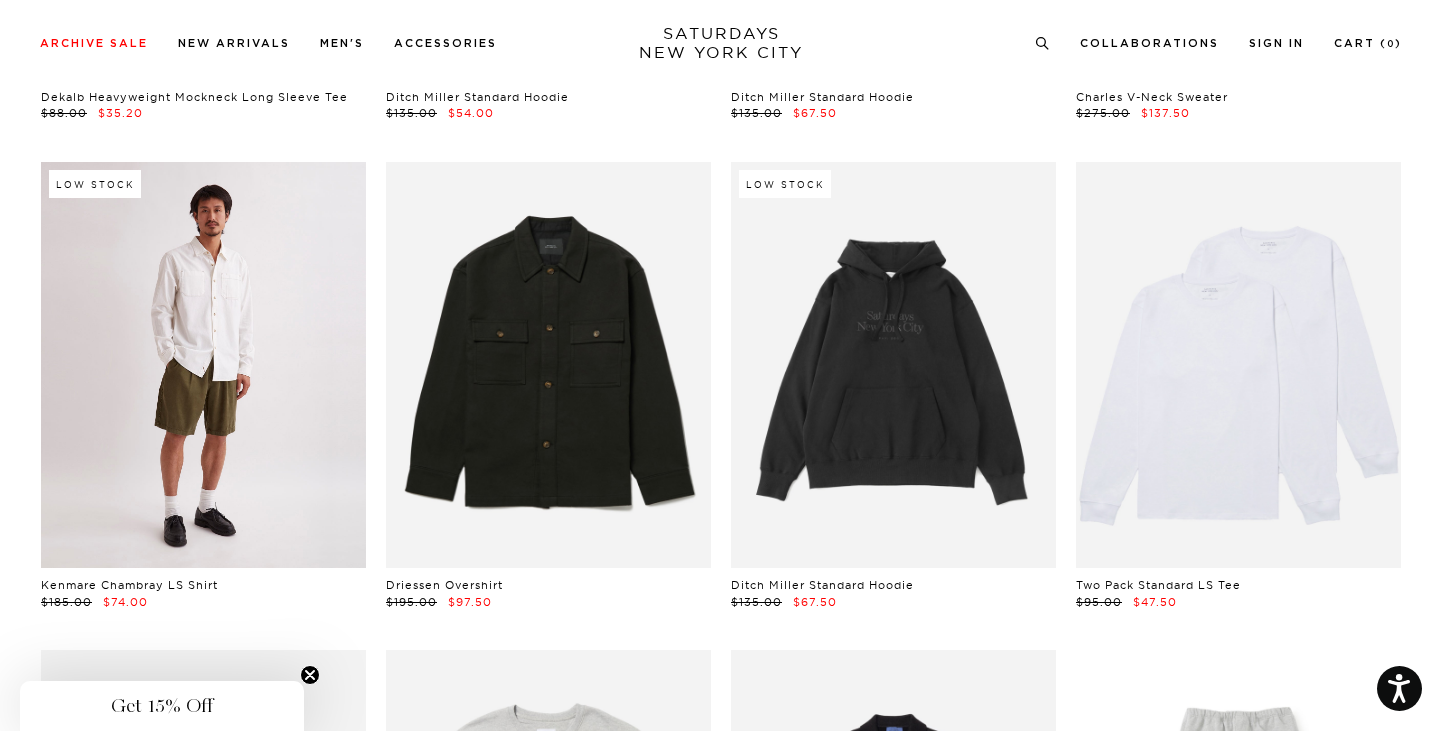 click at bounding box center [203, 365] 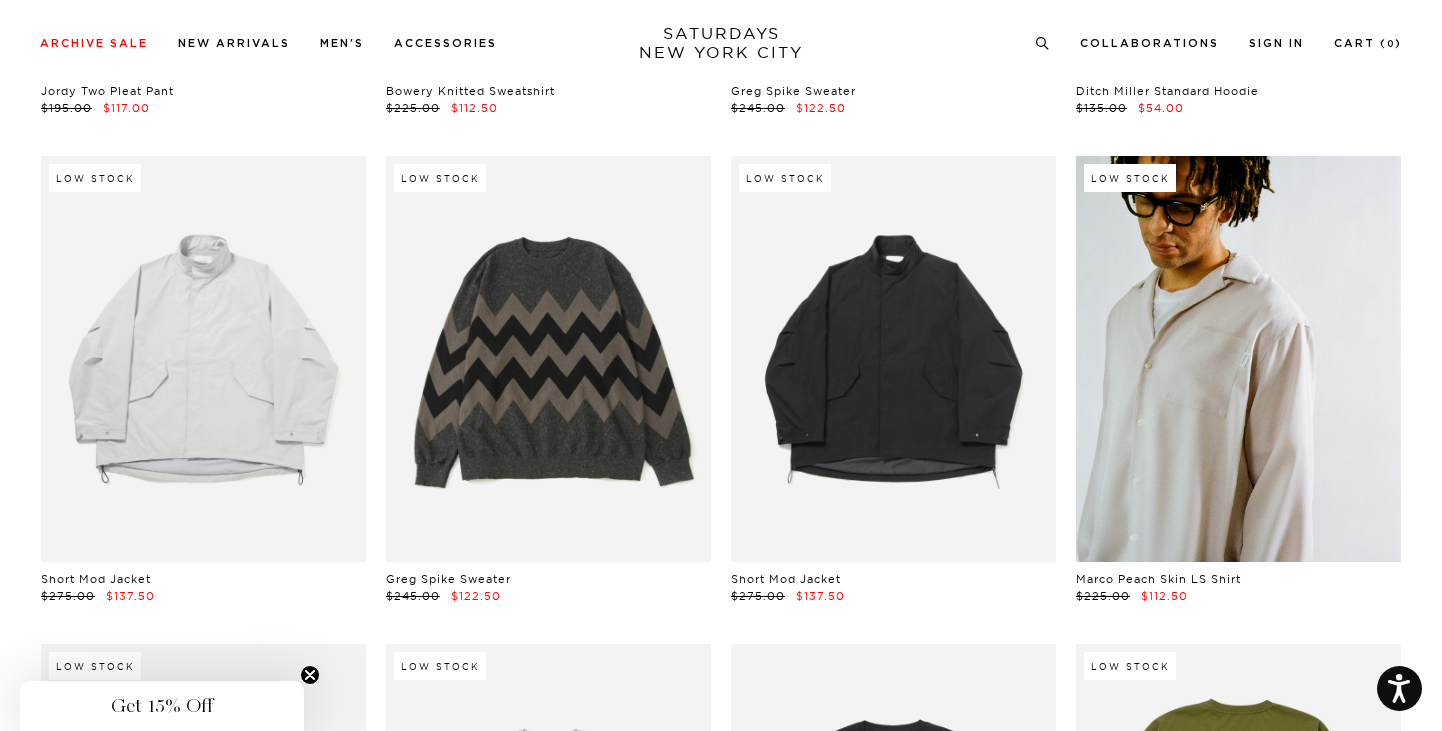 scroll, scrollTop: 25492, scrollLeft: 5, axis: both 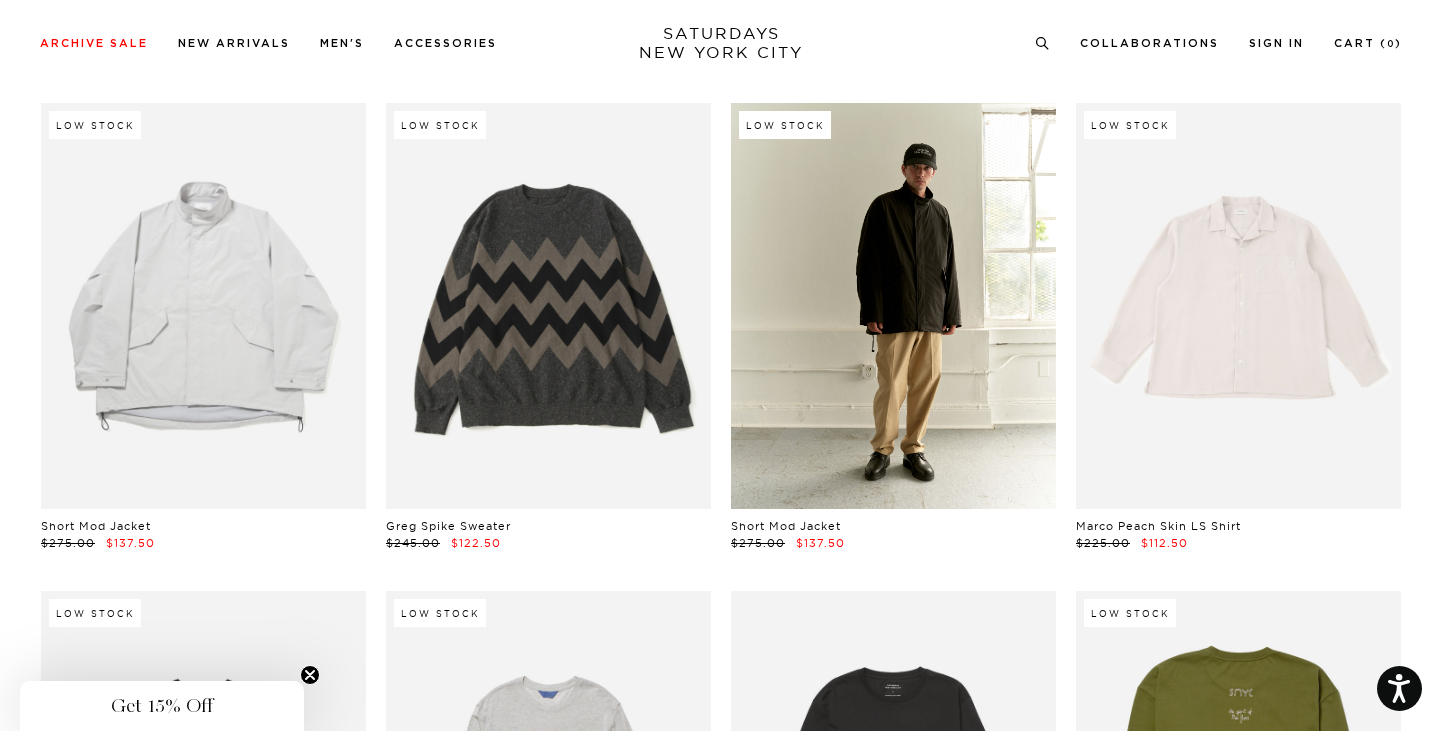 click at bounding box center (893, 306) 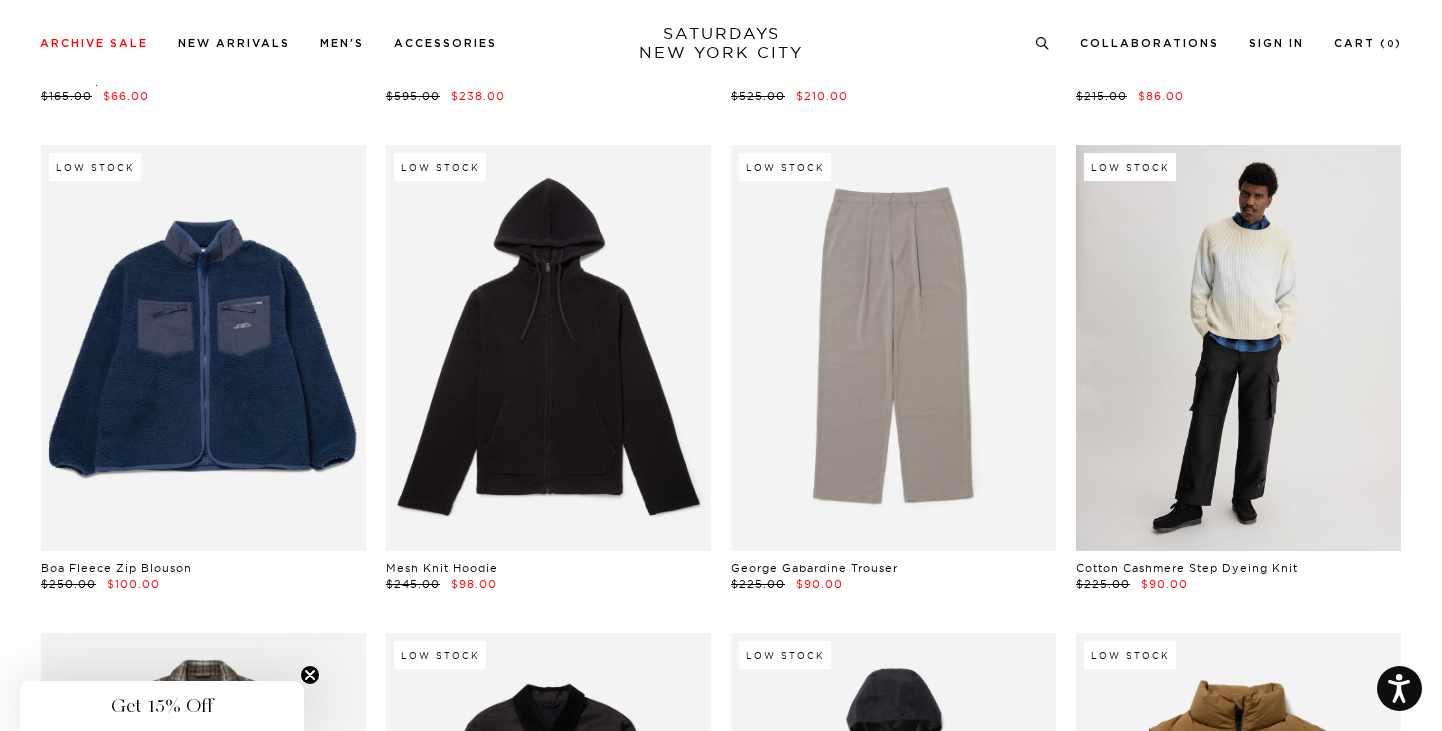 scroll, scrollTop: 28379, scrollLeft: 11, axis: both 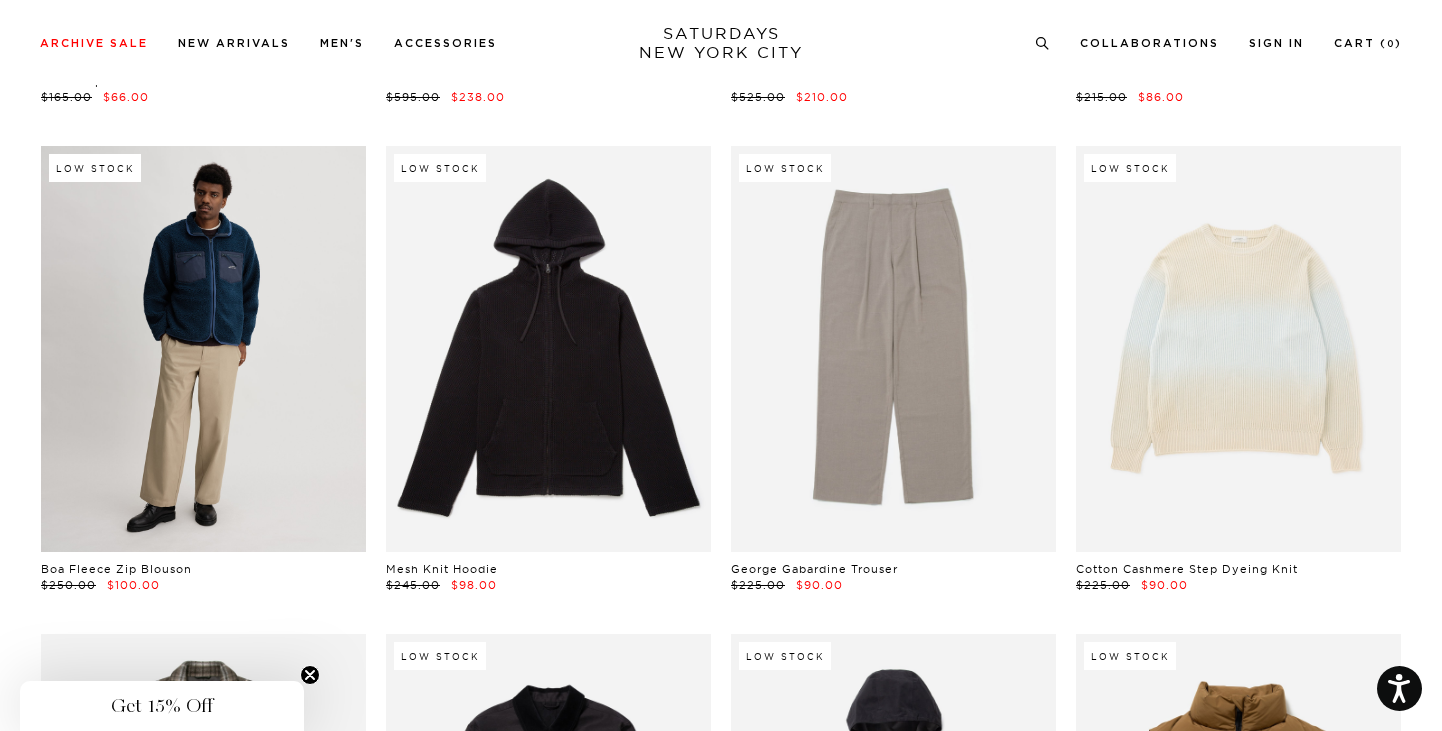 click at bounding box center [203, 349] 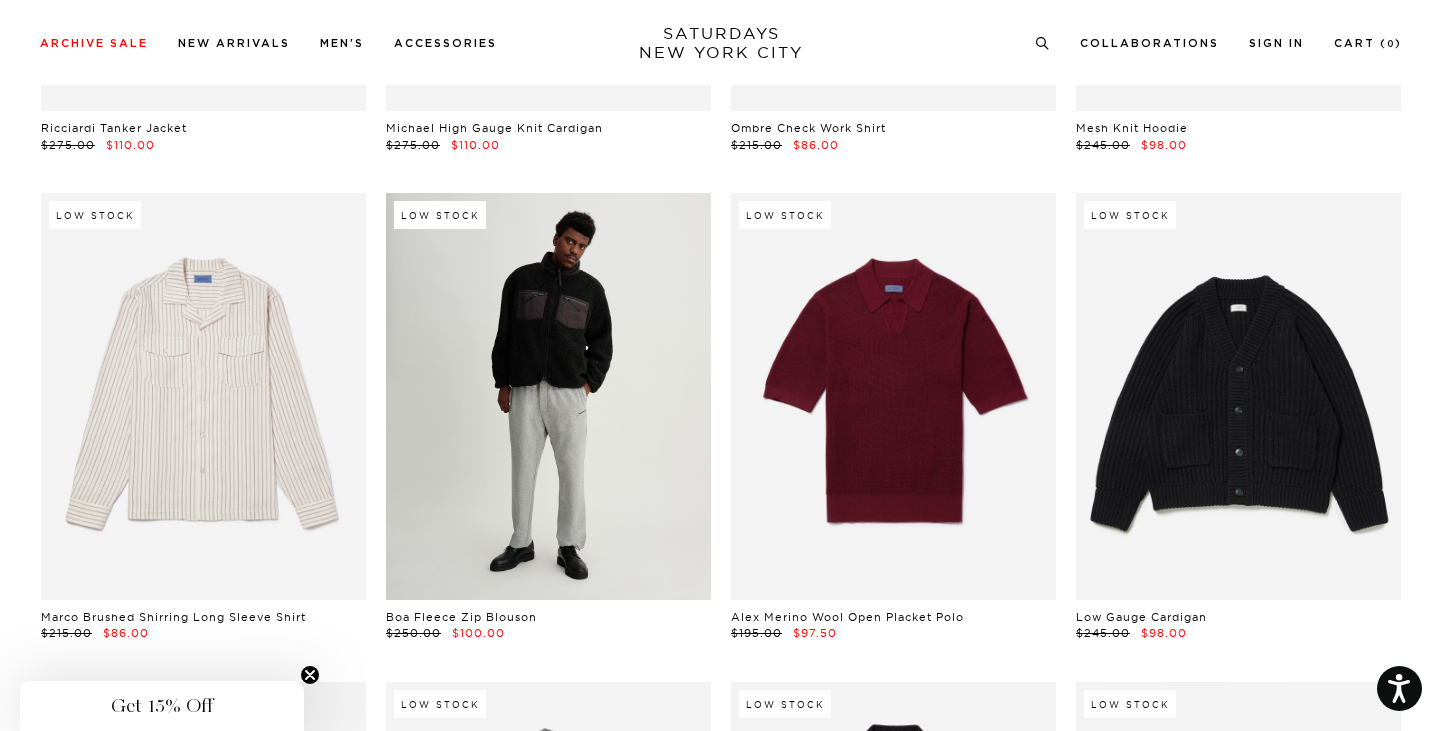 scroll, scrollTop: 31750, scrollLeft: 12, axis: both 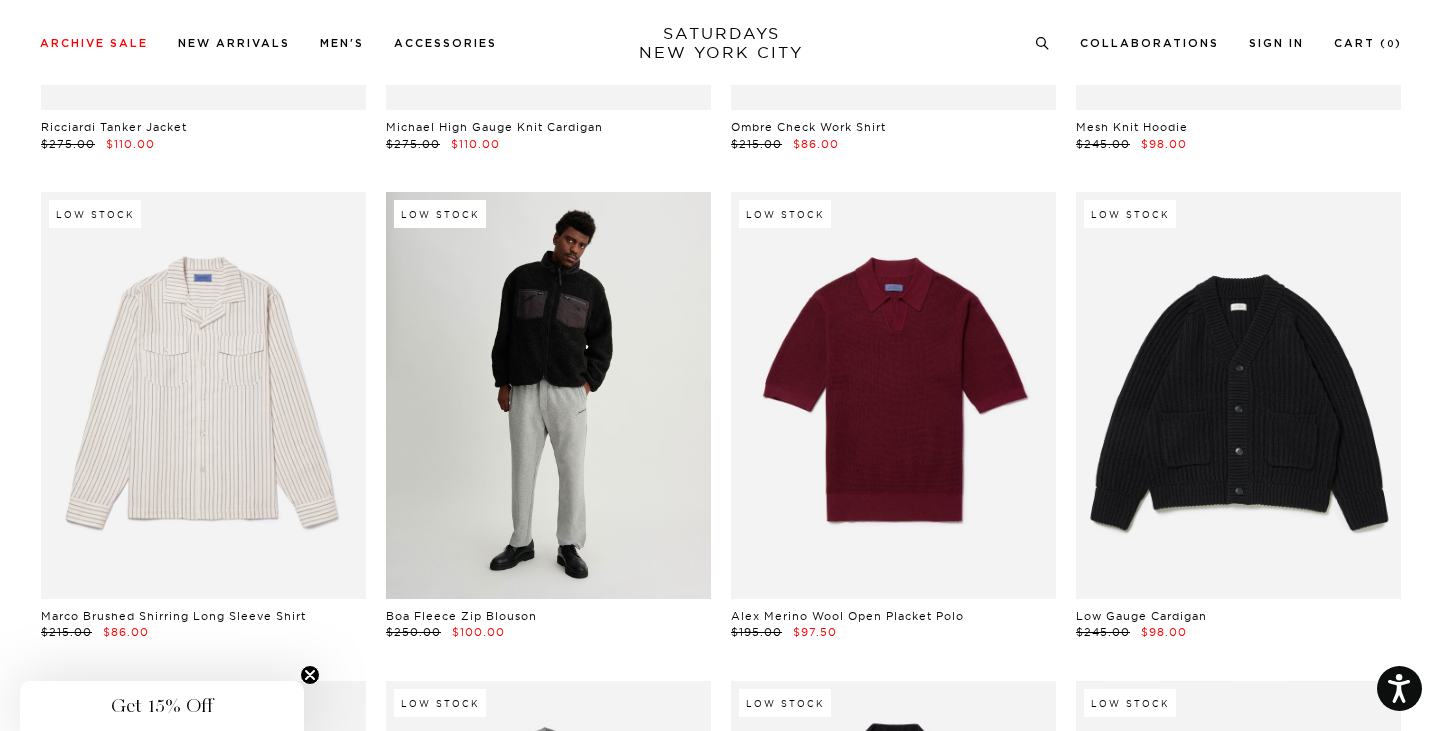 click at bounding box center (548, 395) 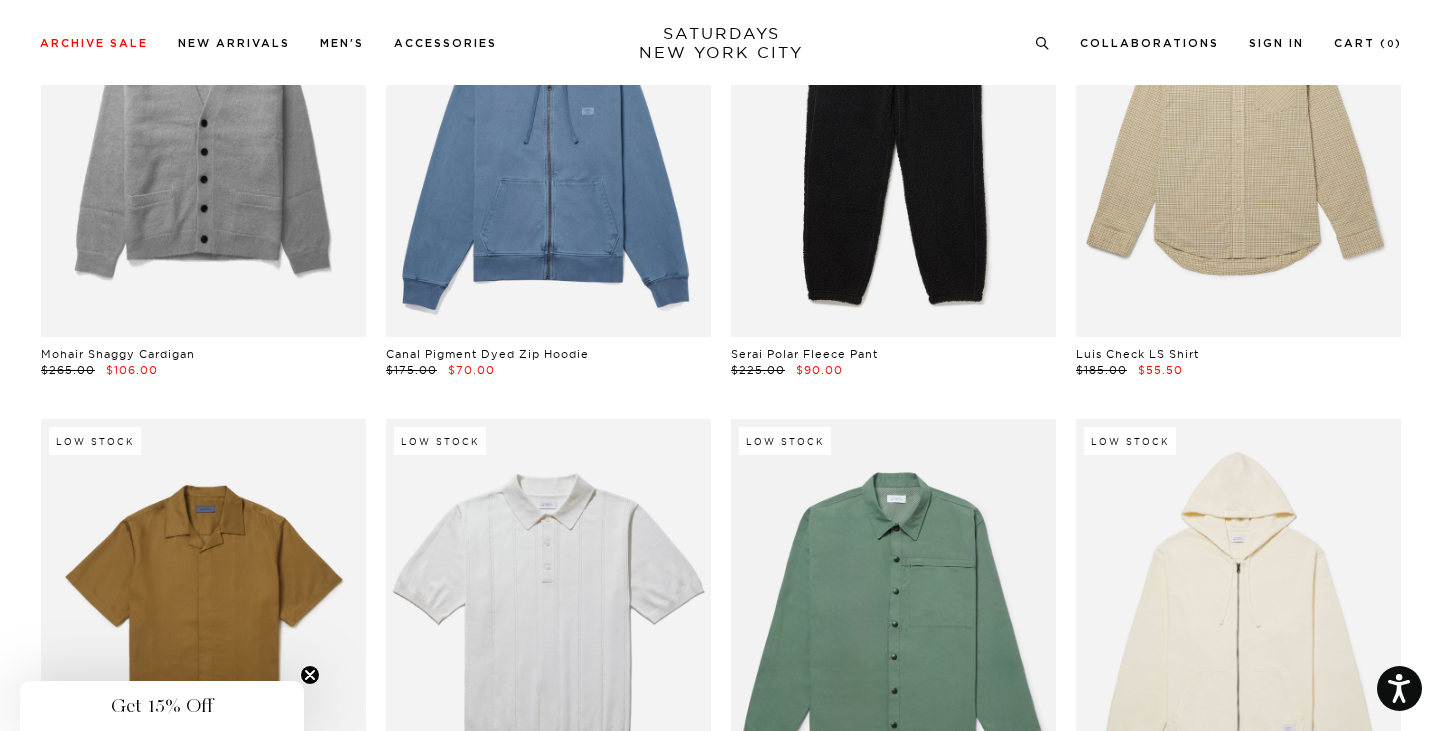 scroll, scrollTop: 39477, scrollLeft: 9, axis: both 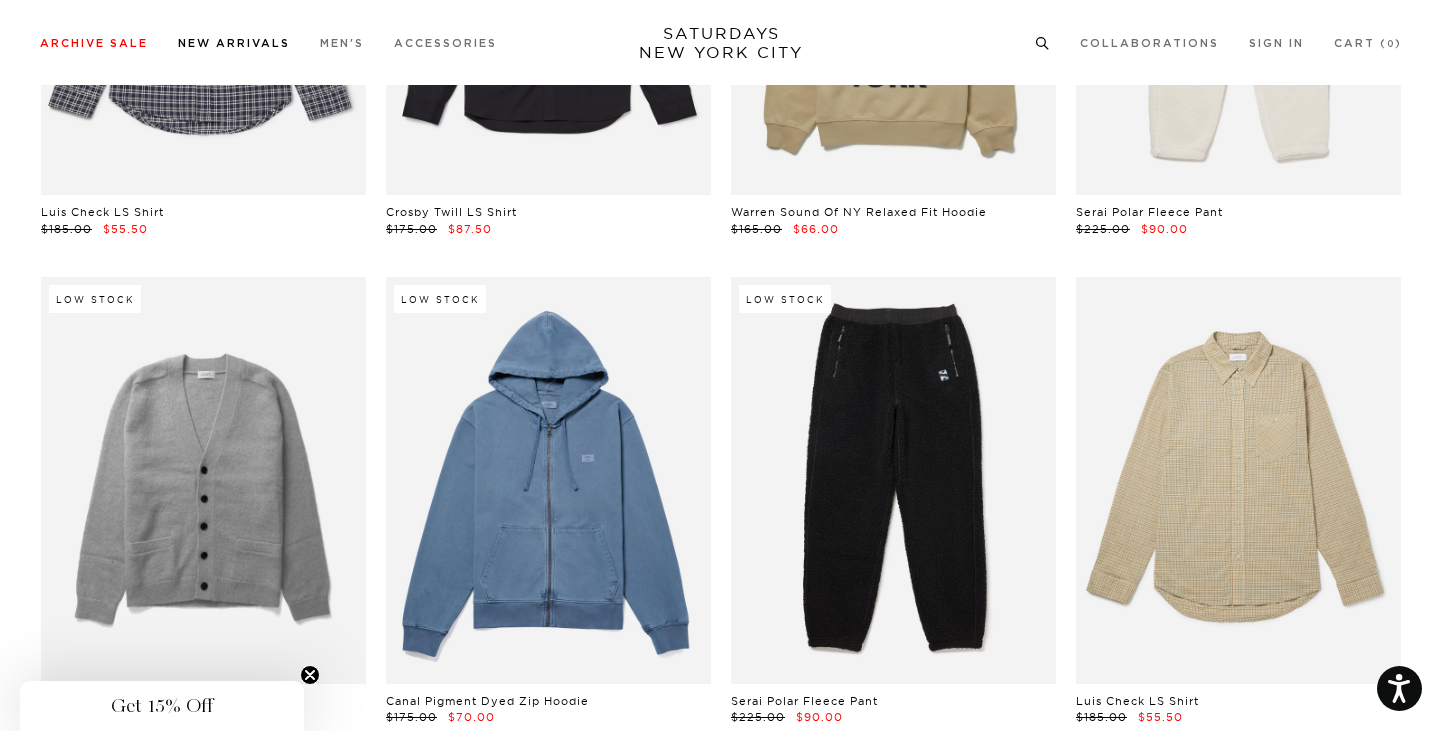 click on "New Arrivals" at bounding box center (234, 43) 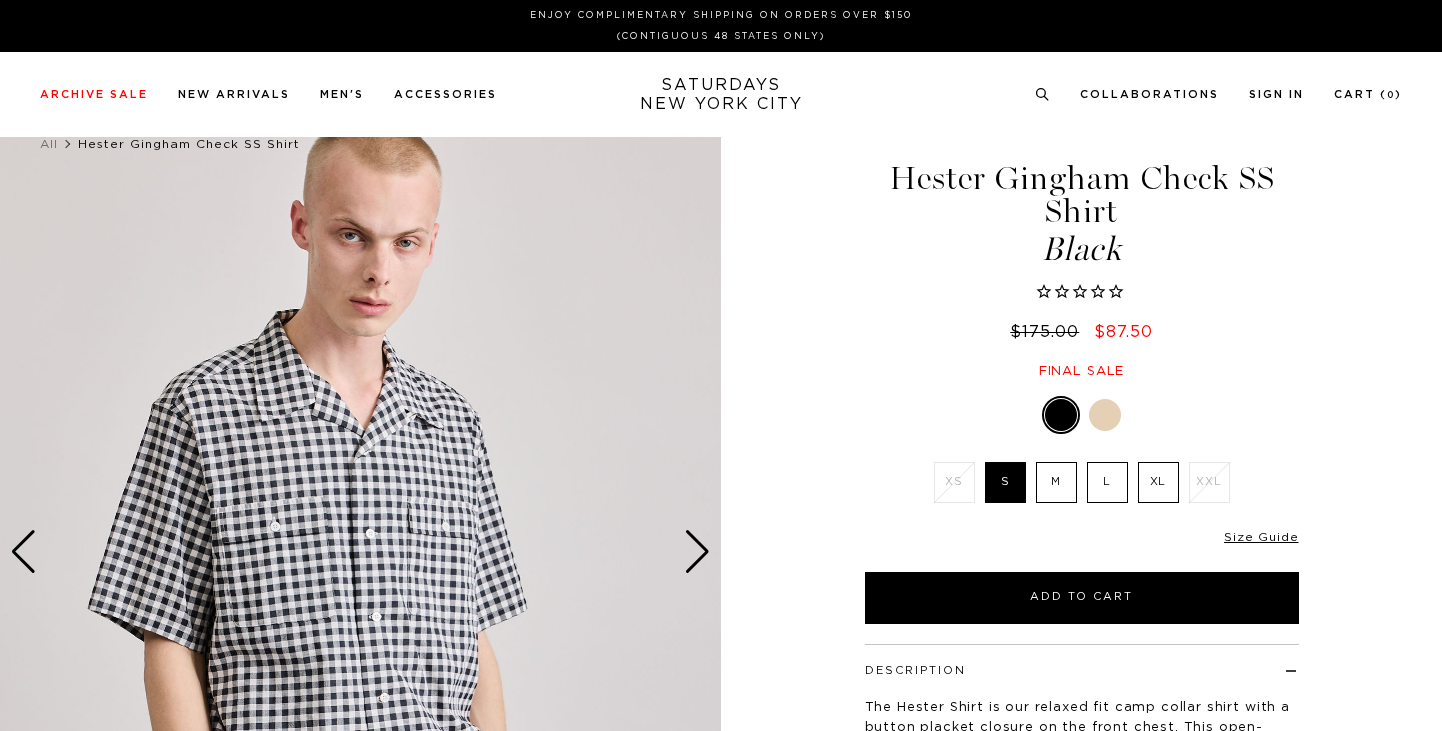 scroll, scrollTop: 0, scrollLeft: 0, axis: both 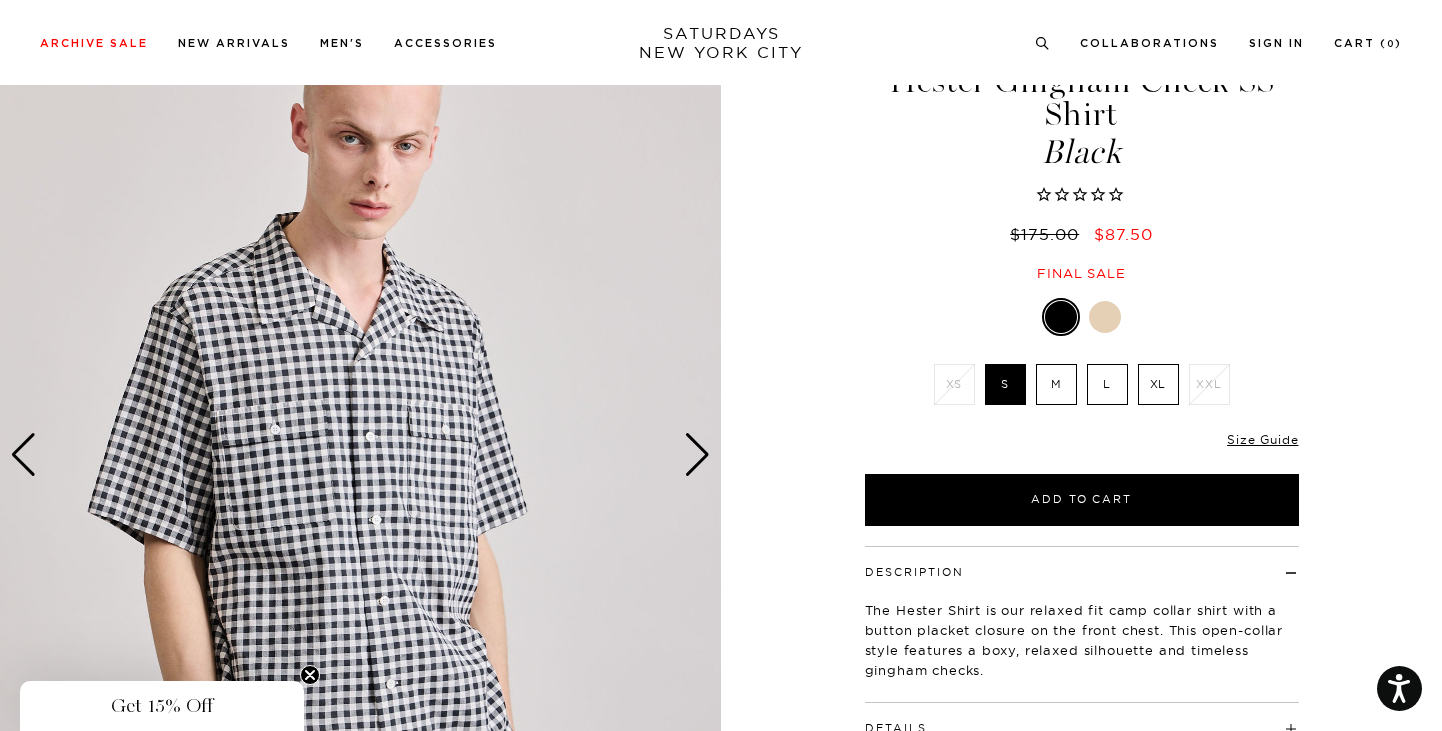 click at bounding box center (697, 455) 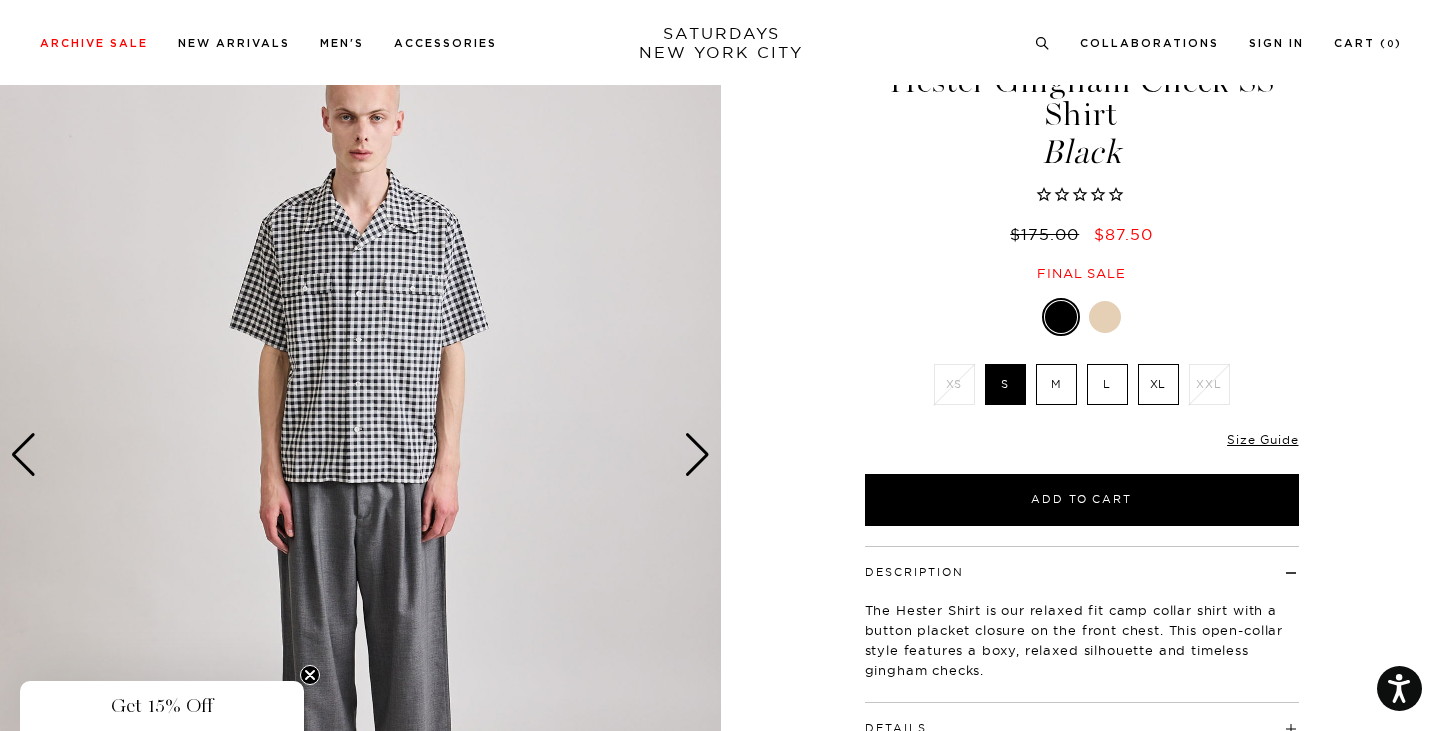 click at bounding box center [697, 455] 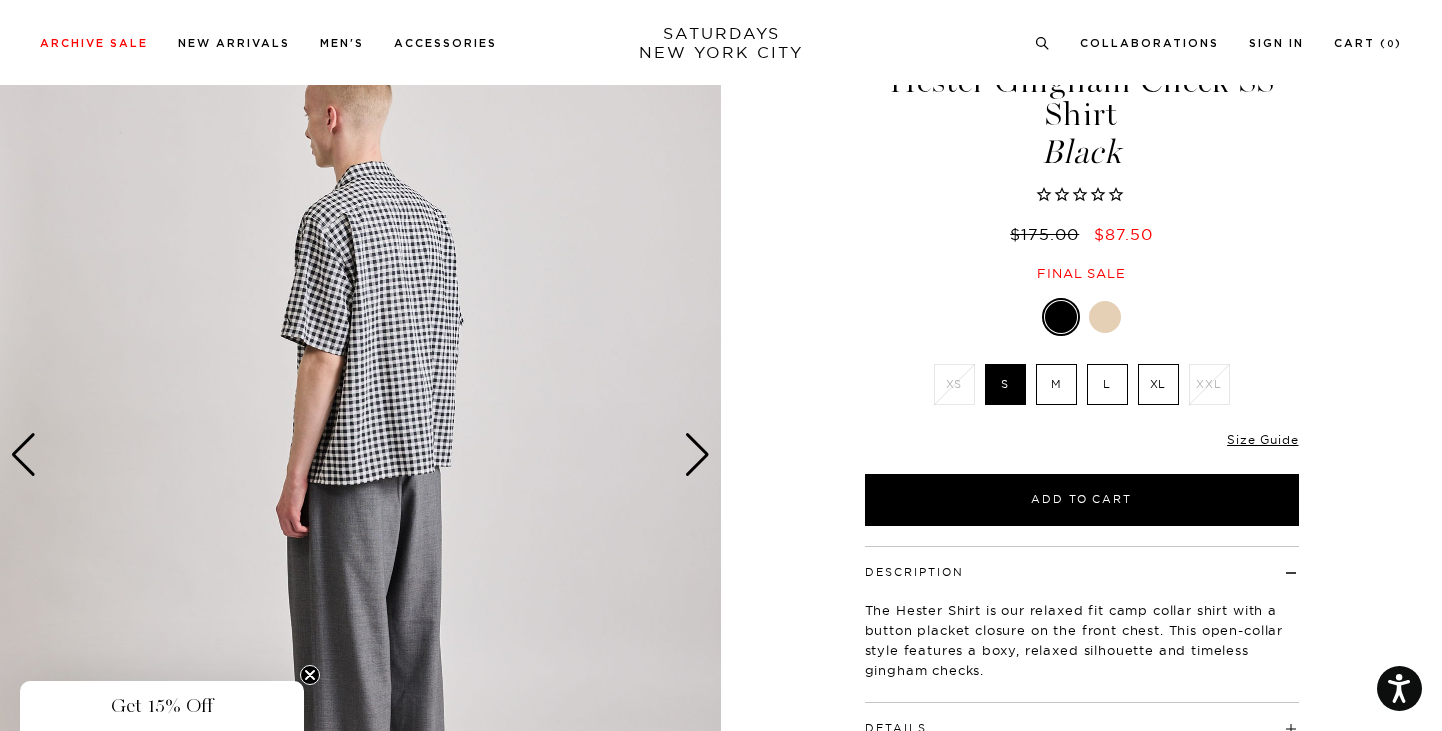 click at bounding box center (697, 455) 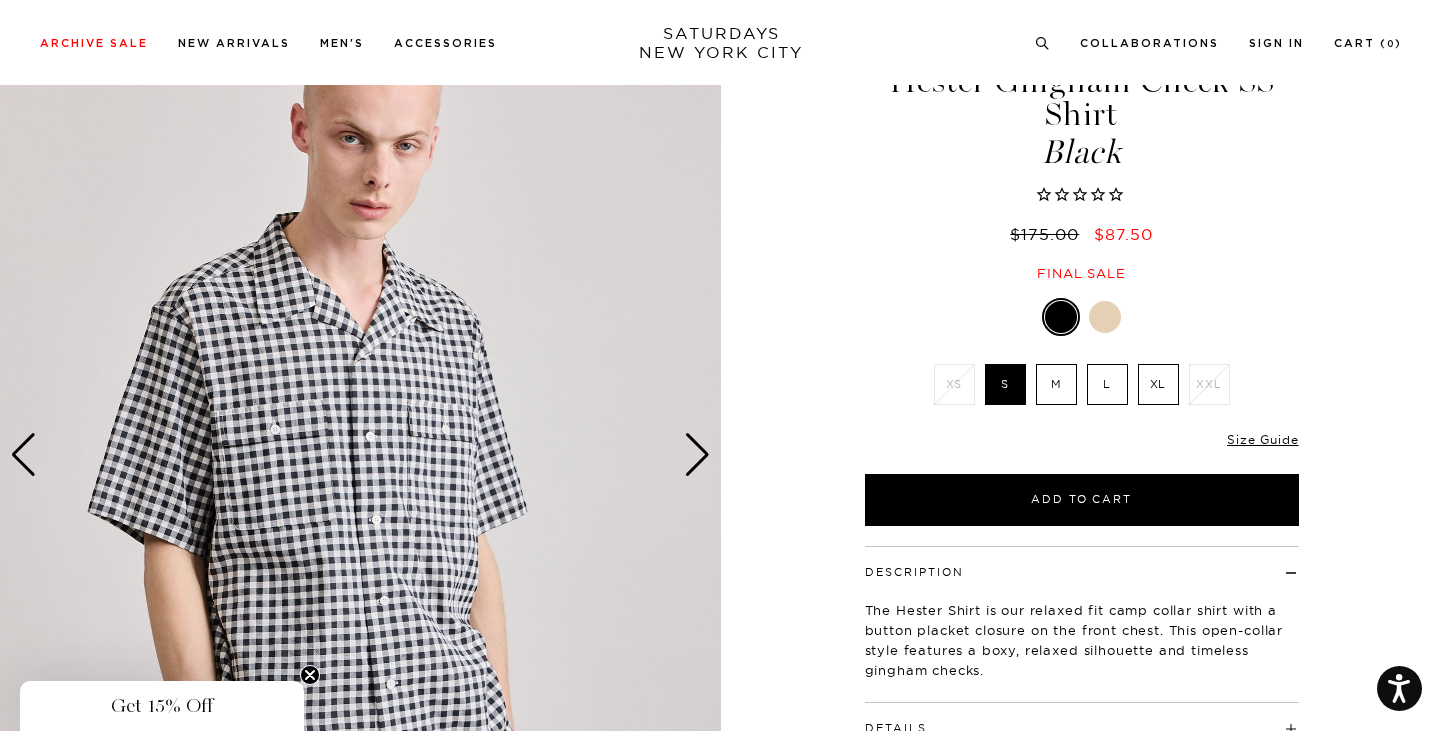 click at bounding box center (697, 455) 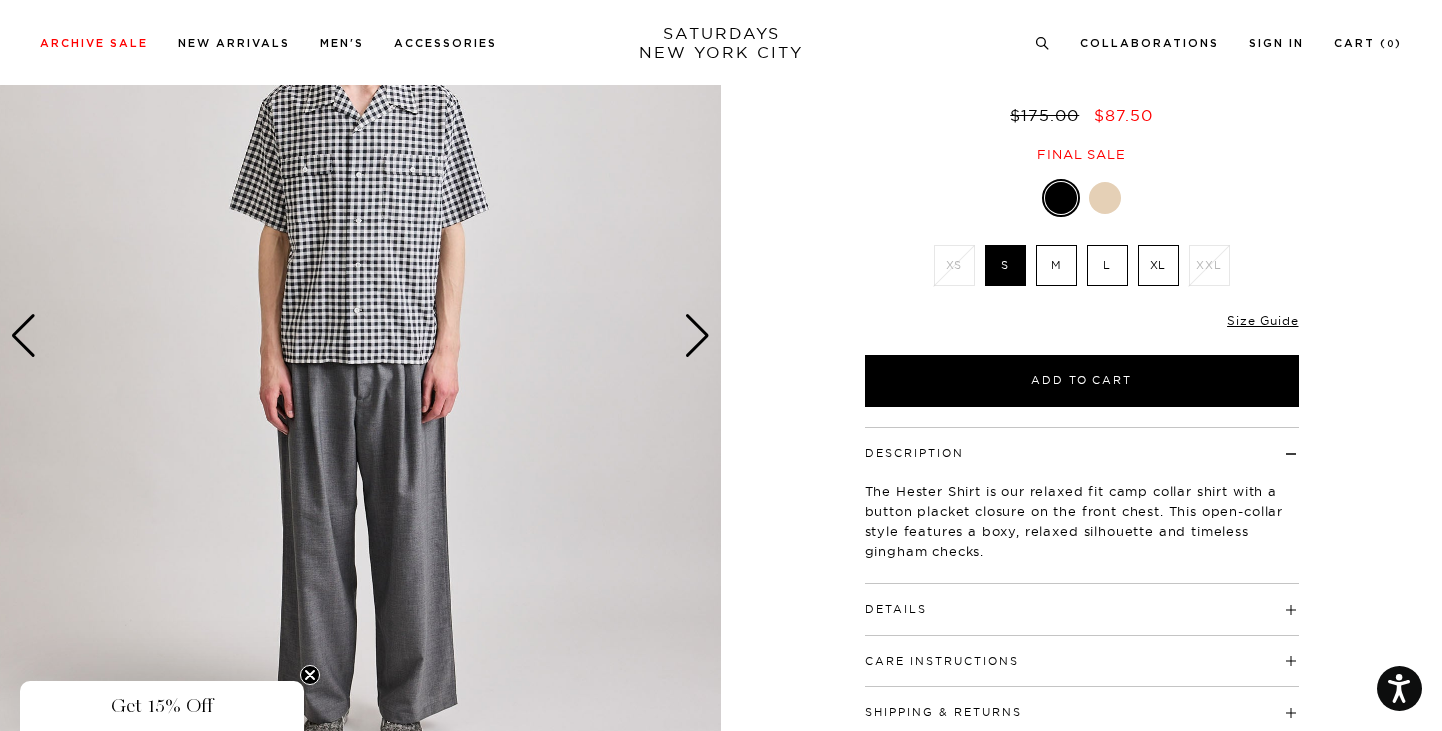 scroll, scrollTop: 210, scrollLeft: 0, axis: vertical 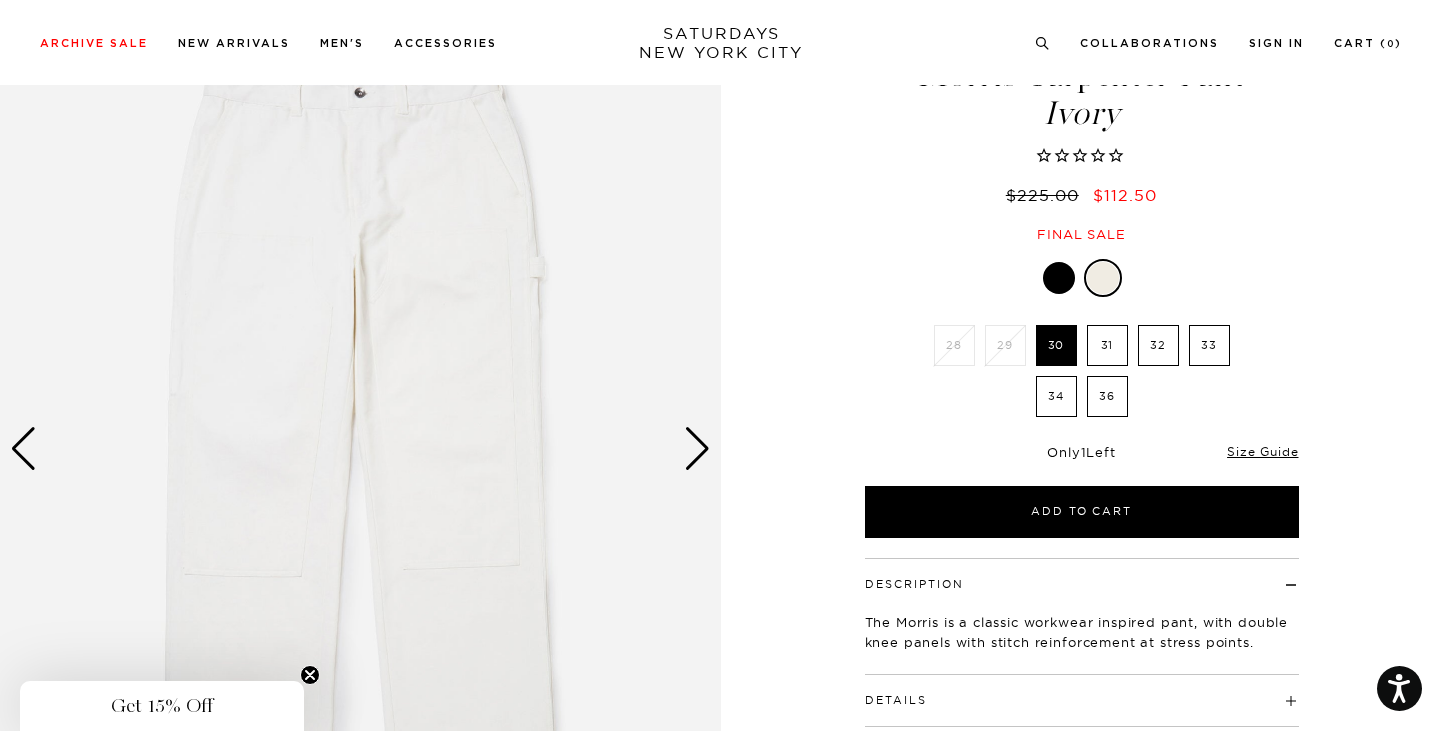 click at bounding box center [697, 449] 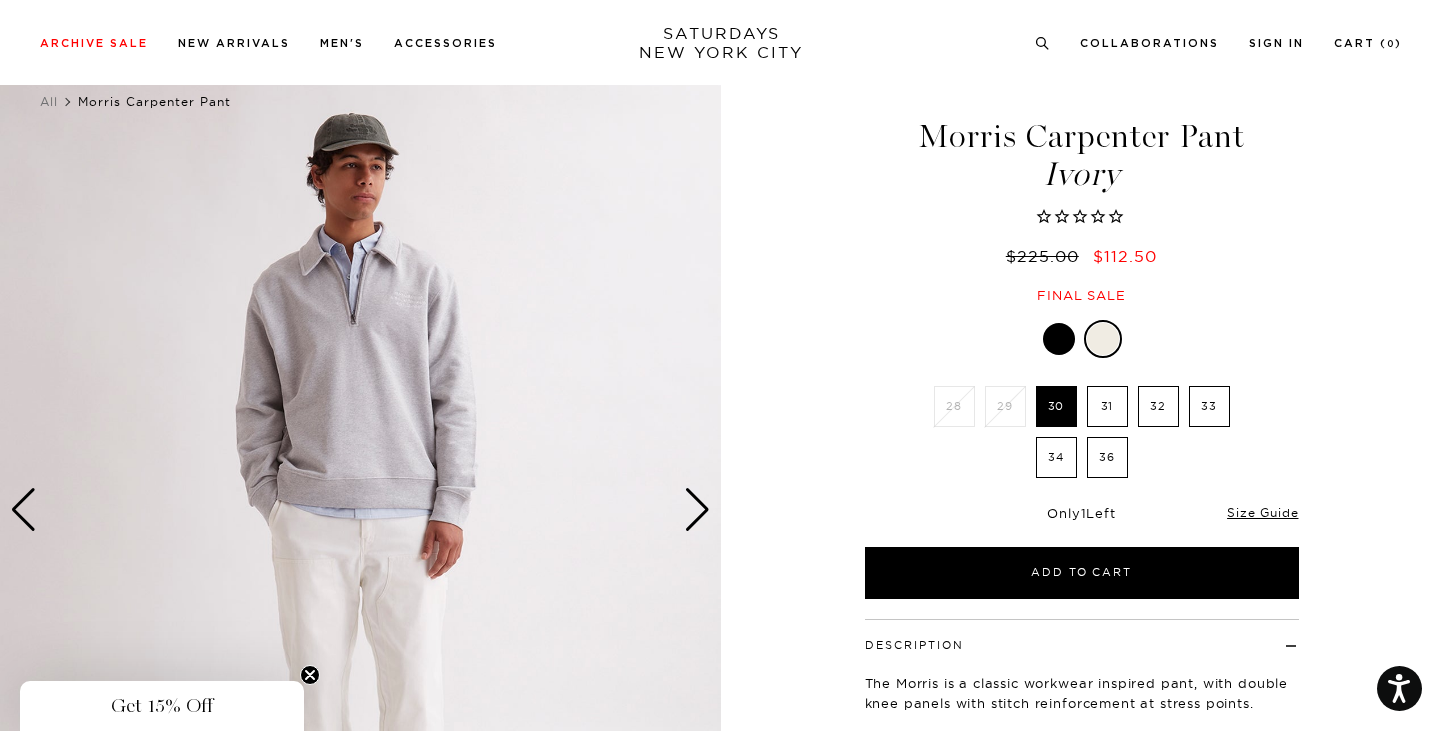 scroll, scrollTop: 92, scrollLeft: 0, axis: vertical 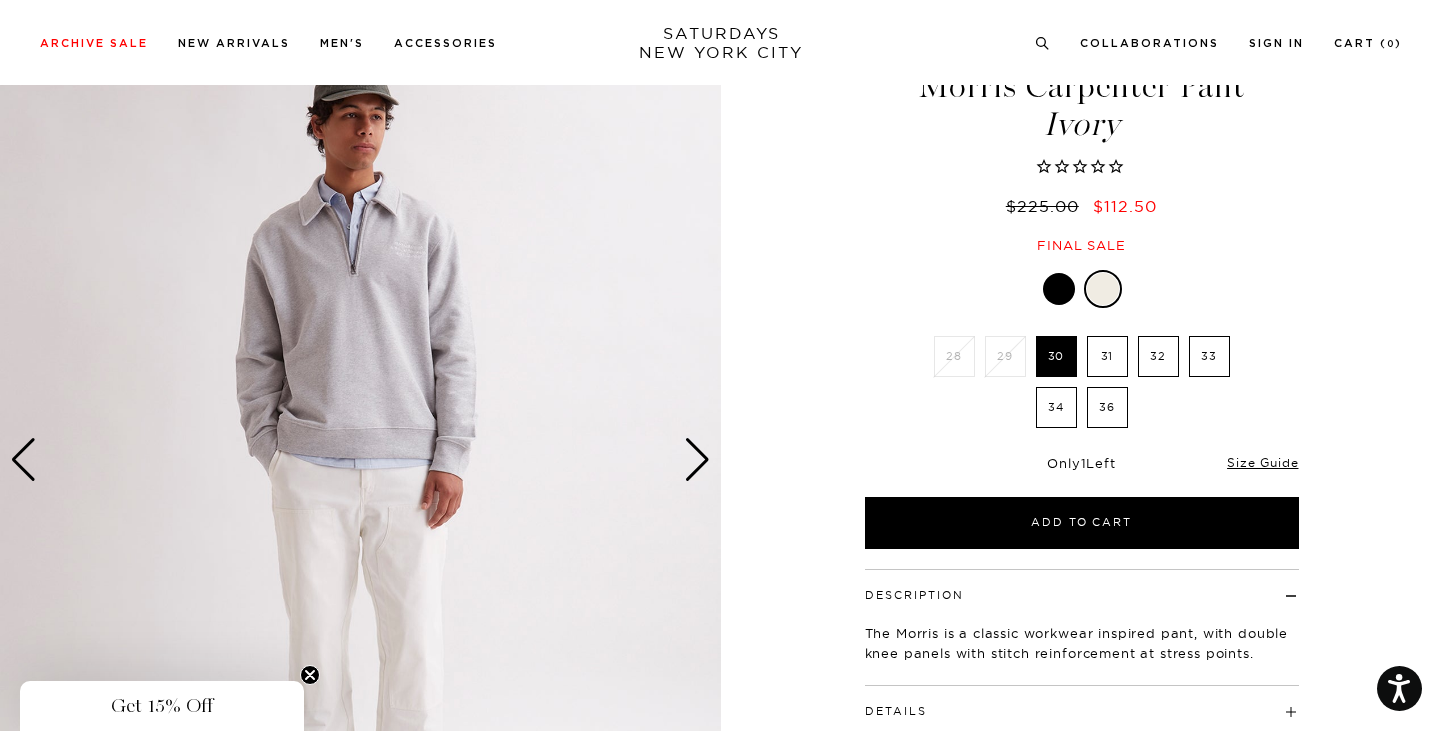 click at bounding box center (697, 460) 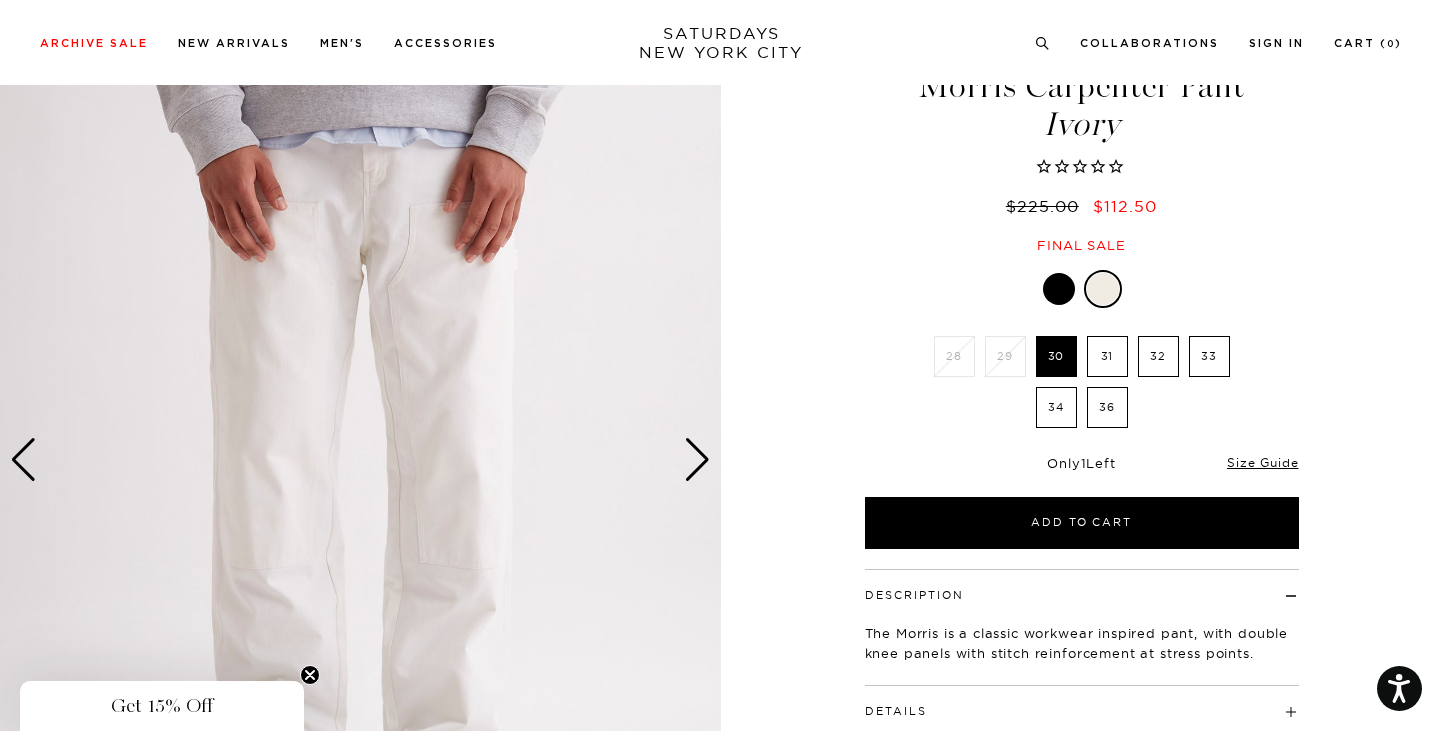 click at bounding box center [697, 460] 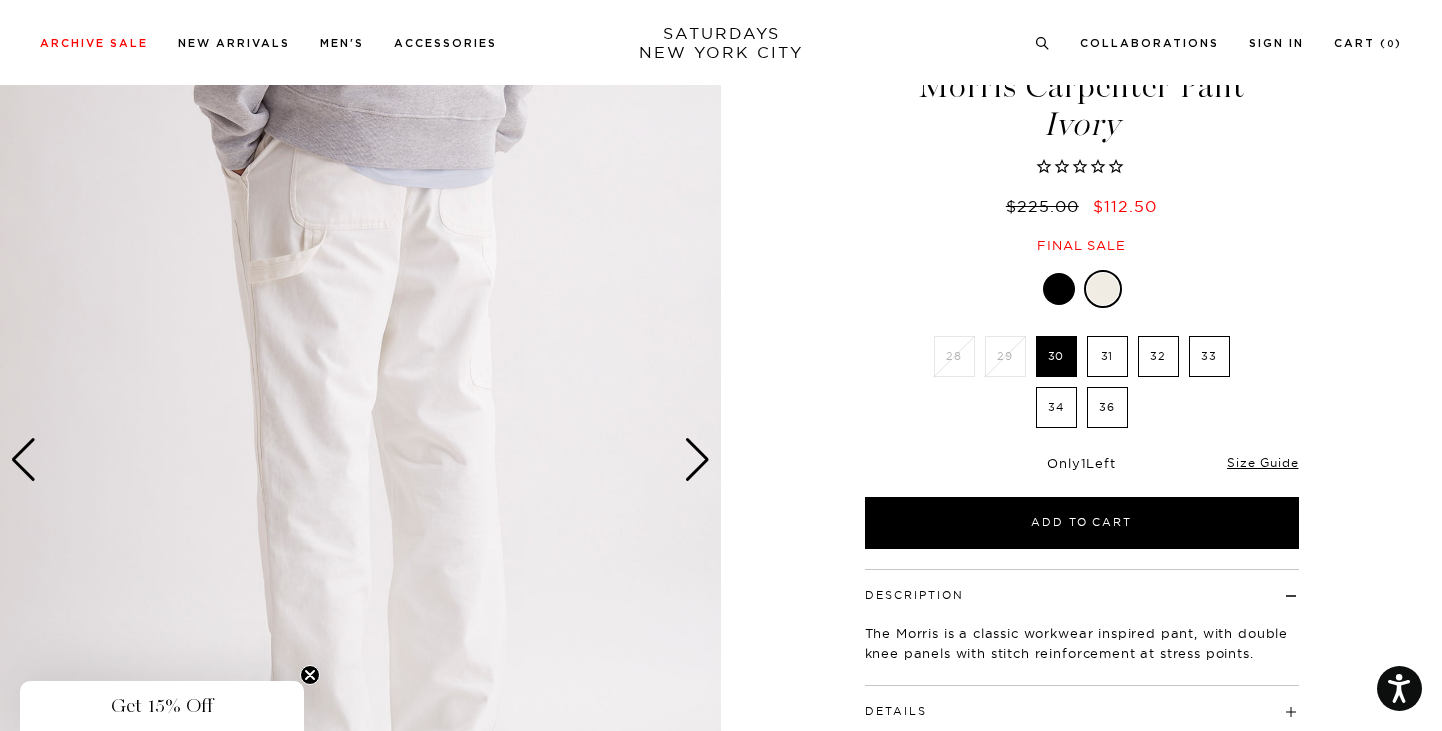 click at bounding box center (697, 460) 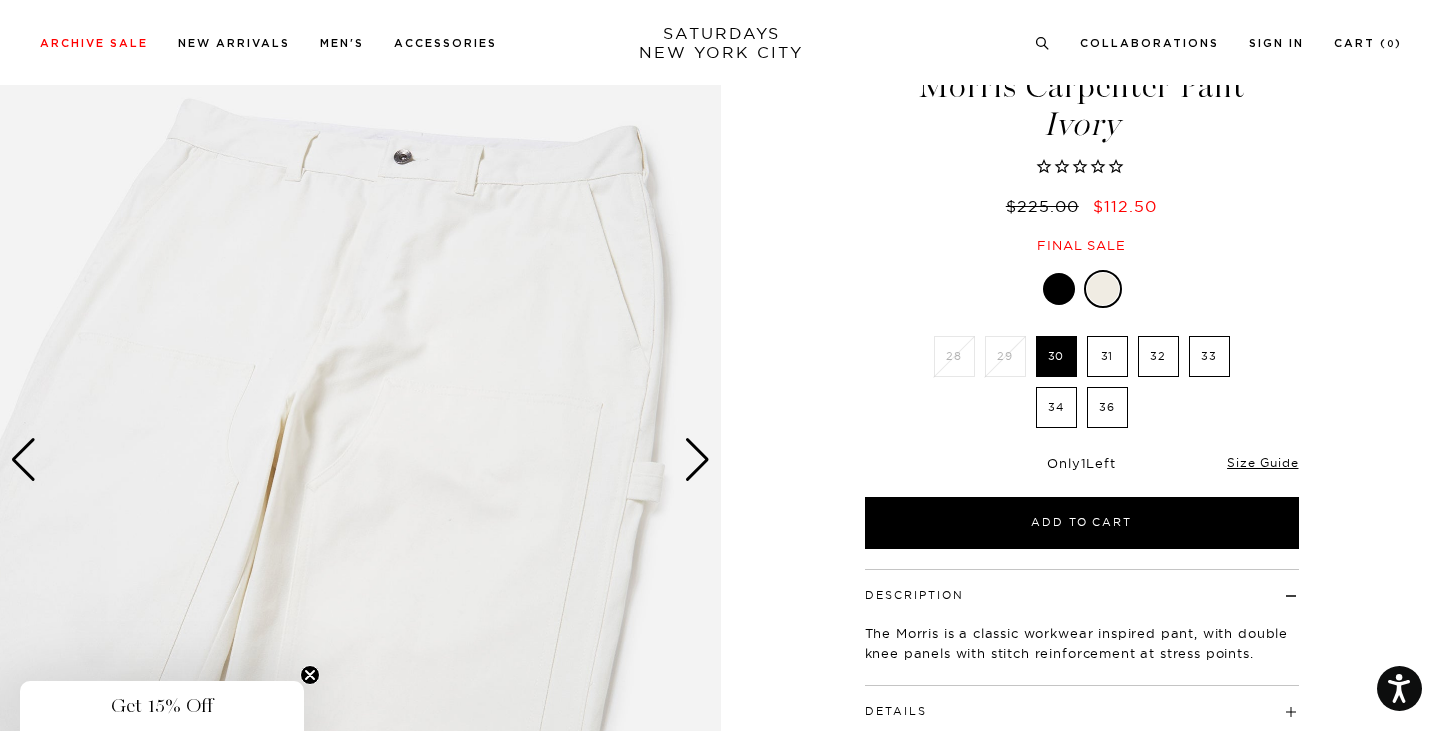 click at bounding box center [697, 460] 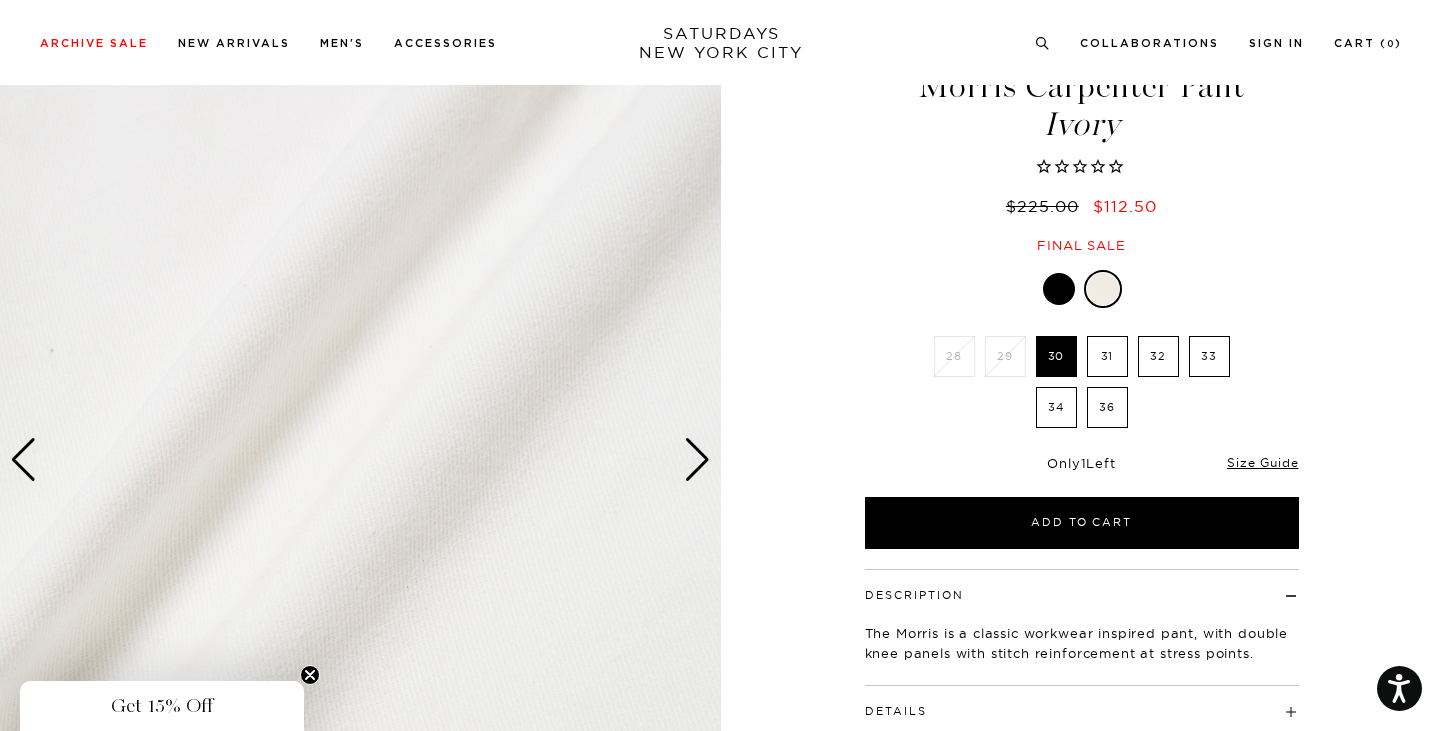 click at bounding box center [697, 460] 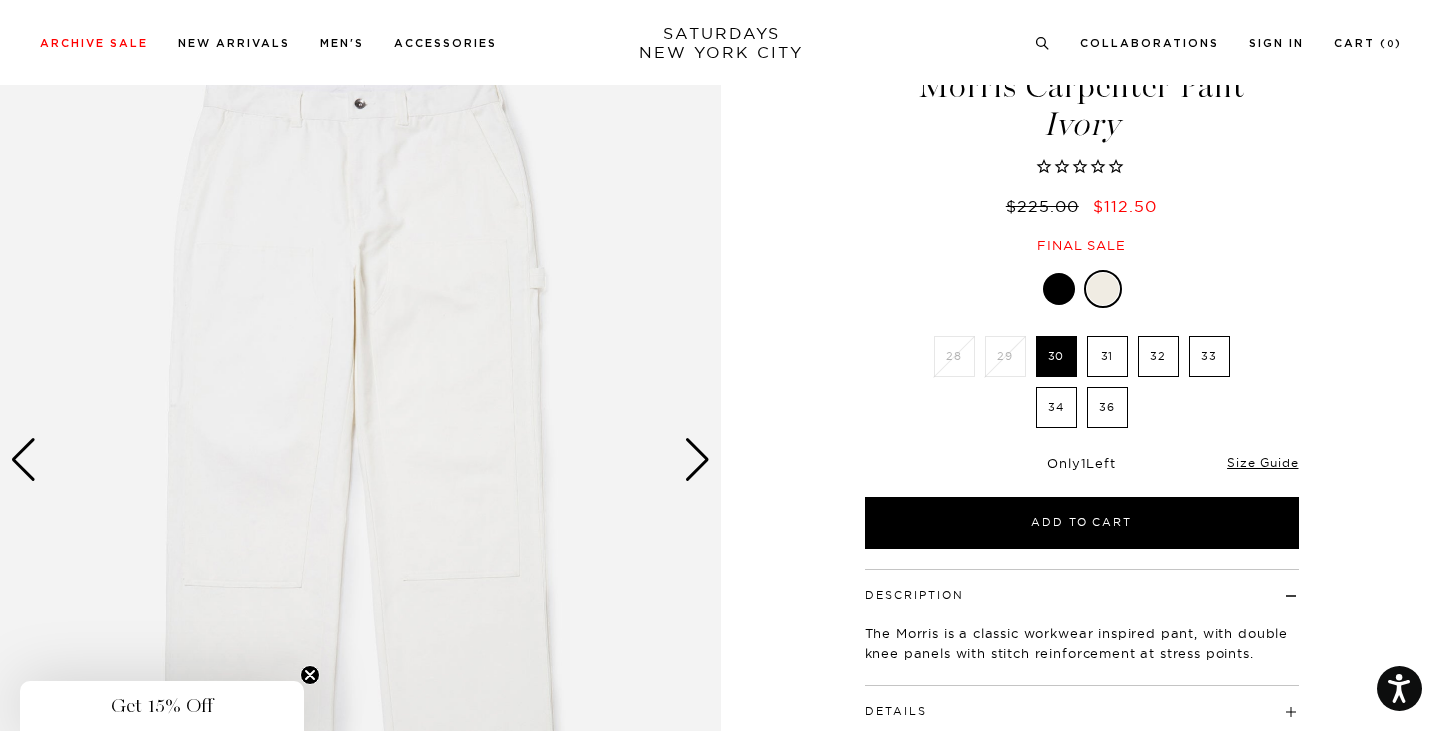 click at bounding box center (697, 460) 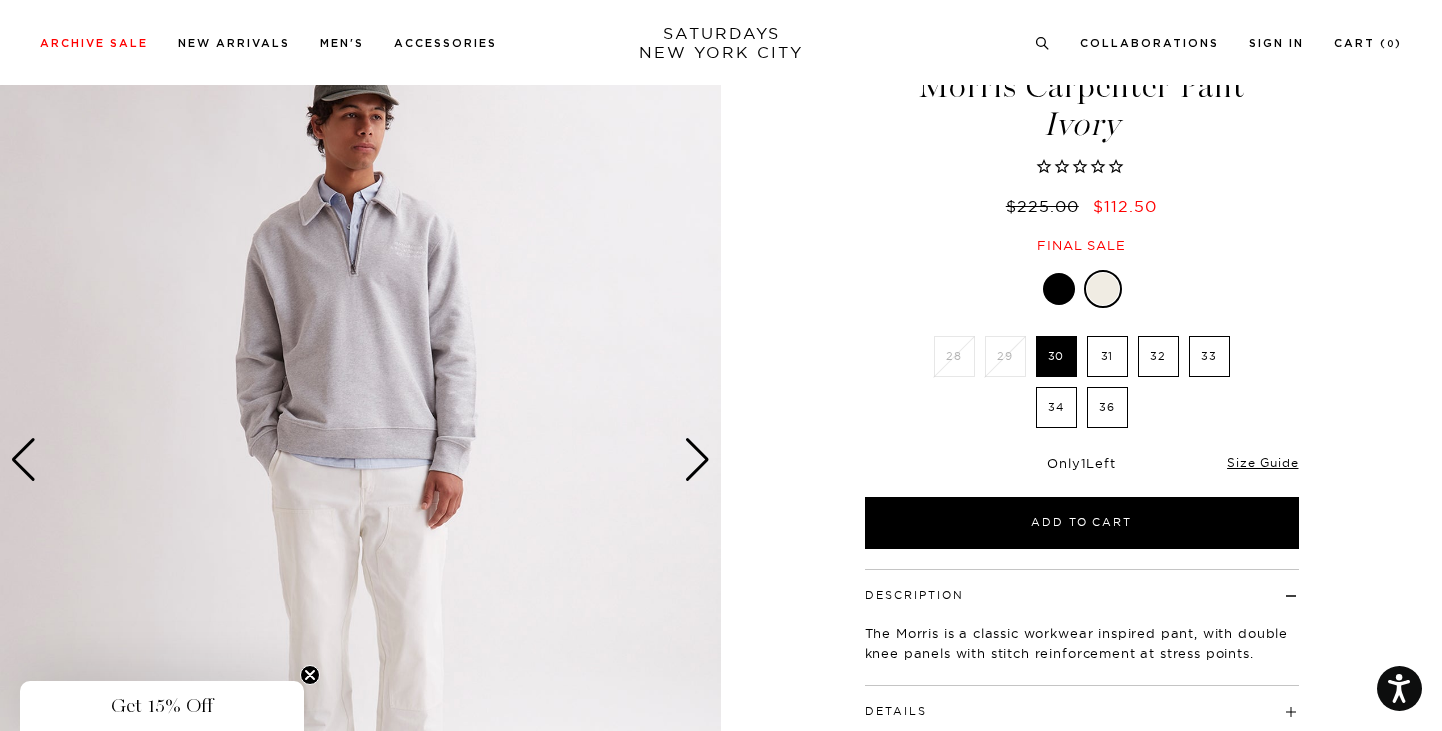 click at bounding box center (697, 460) 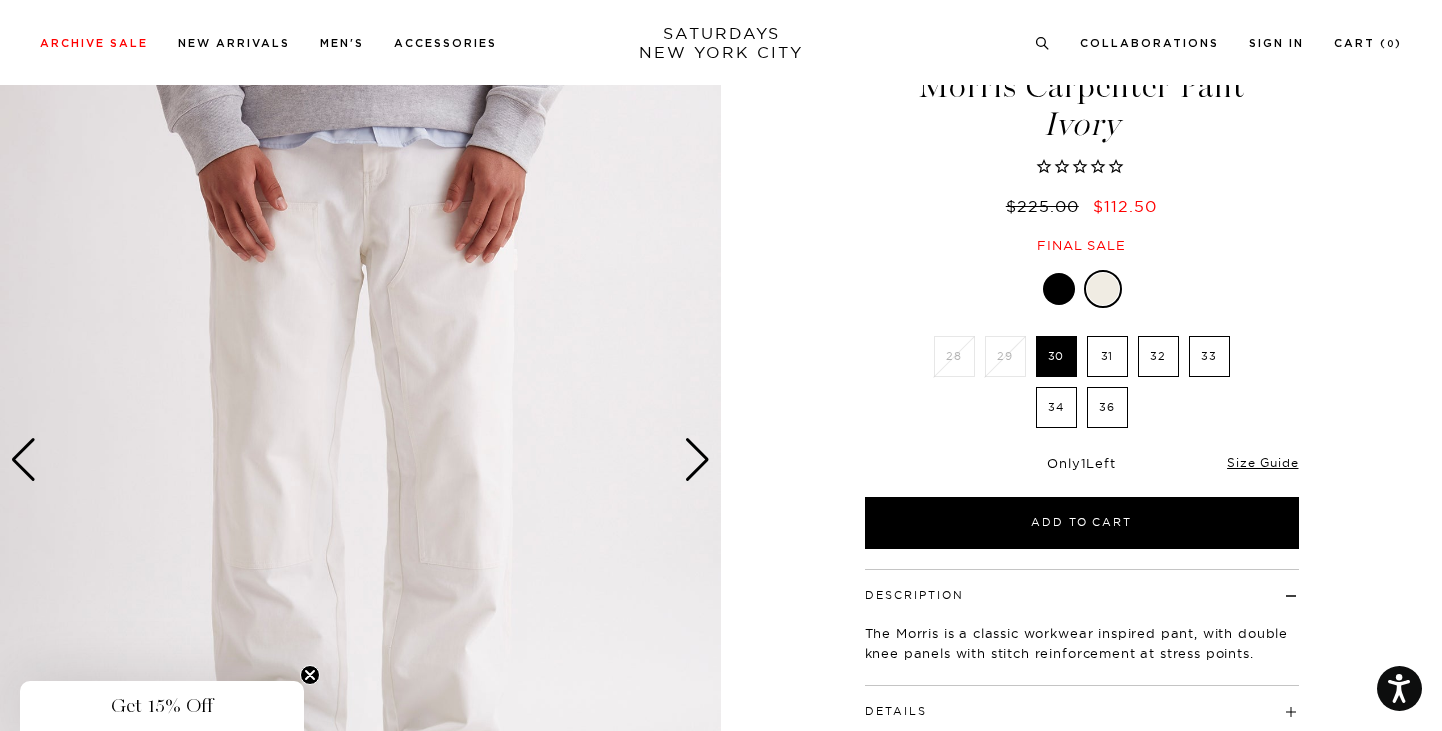 click at bounding box center [697, 460] 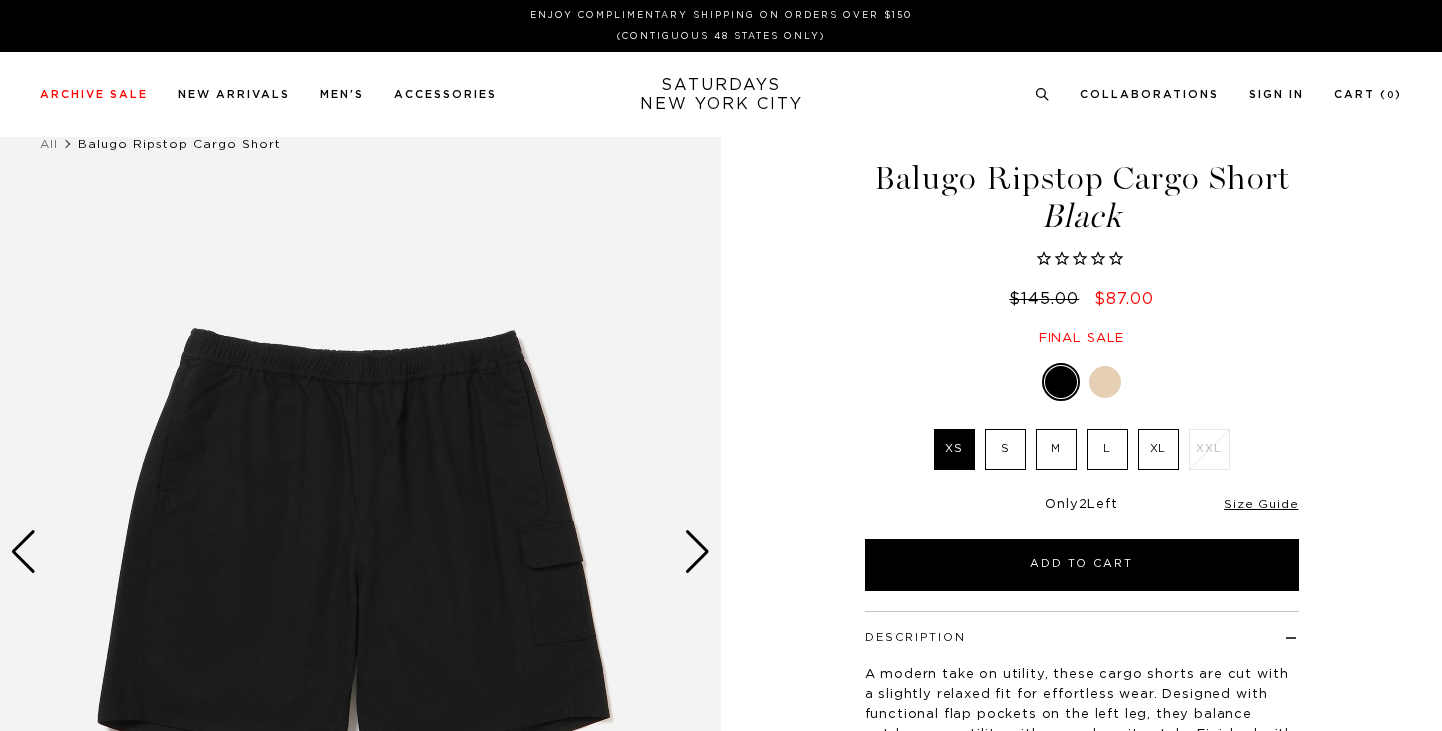 scroll, scrollTop: 0, scrollLeft: 0, axis: both 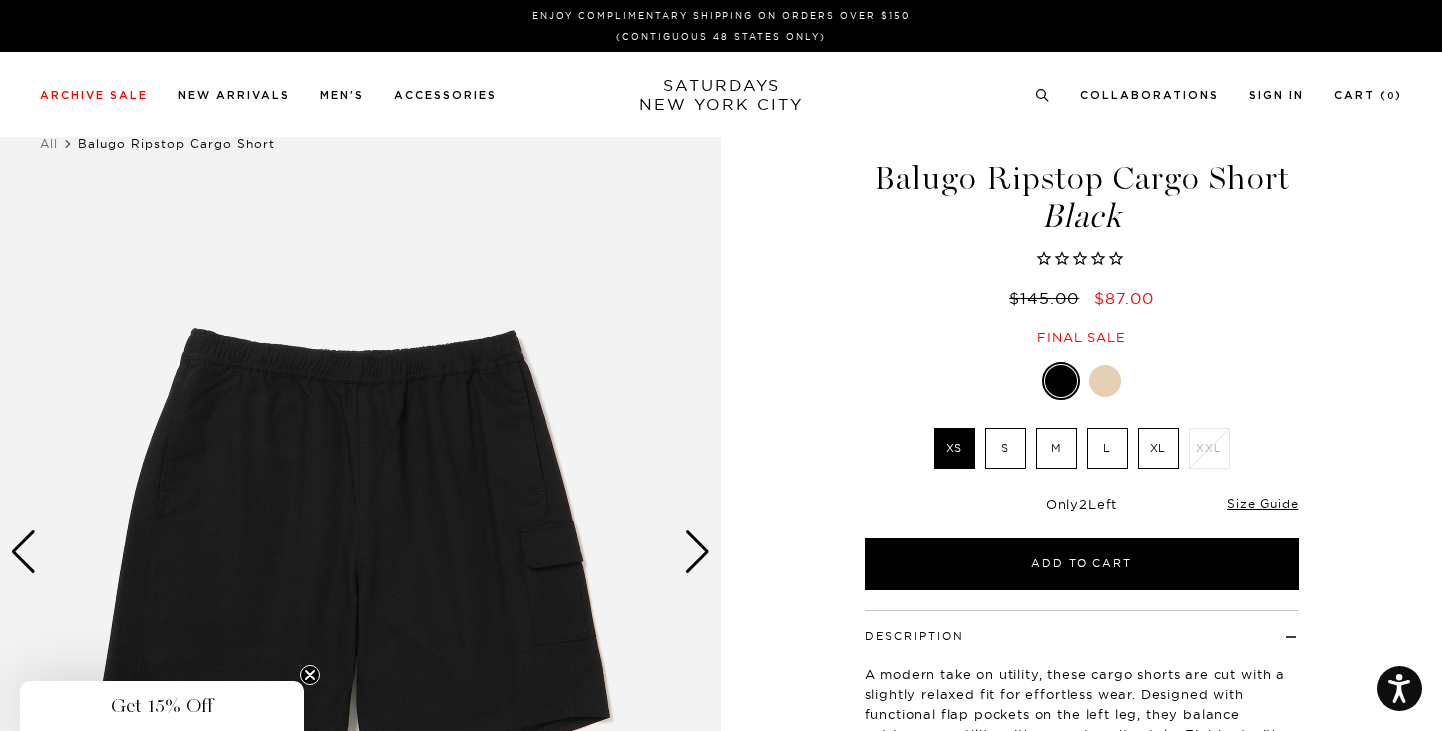 click at bounding box center [697, 552] 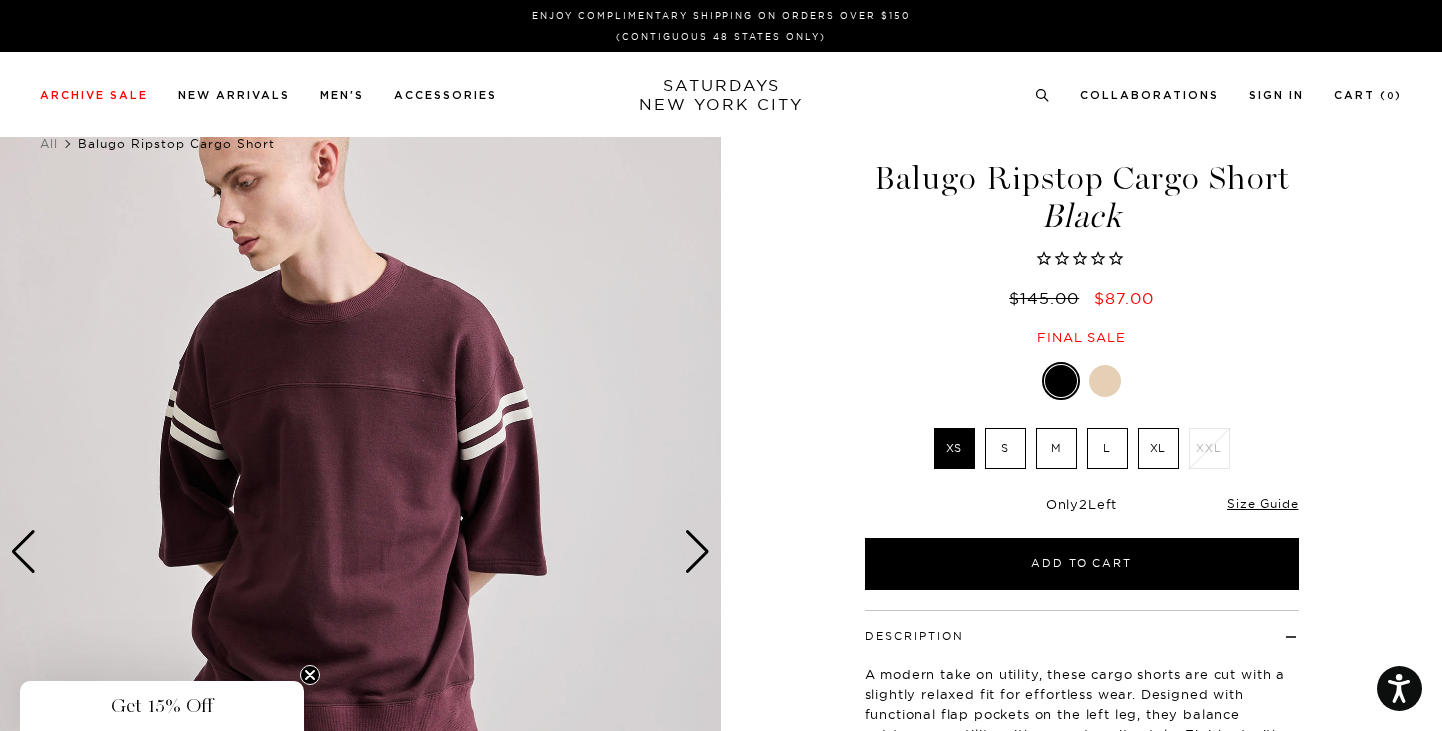 click at bounding box center (697, 552) 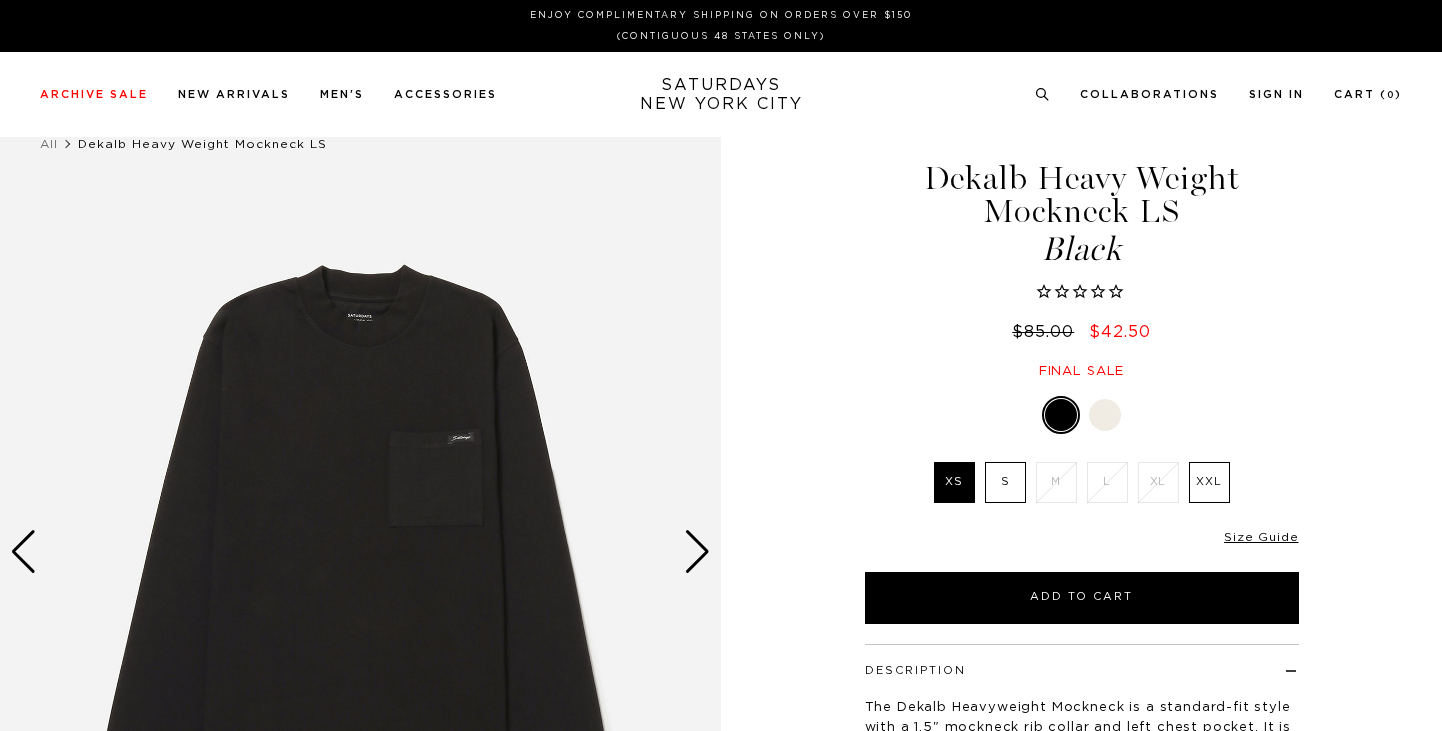 scroll, scrollTop: 0, scrollLeft: 0, axis: both 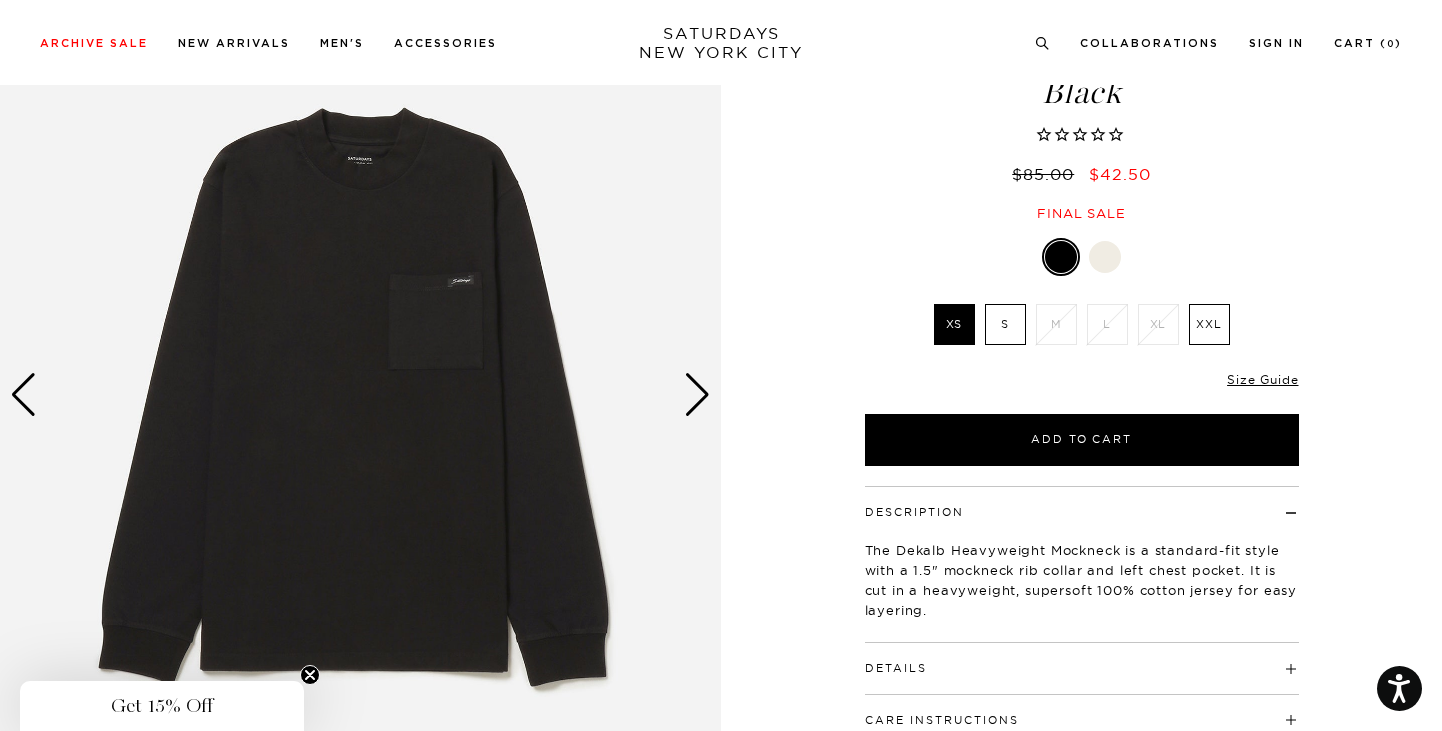 click at bounding box center [697, 395] 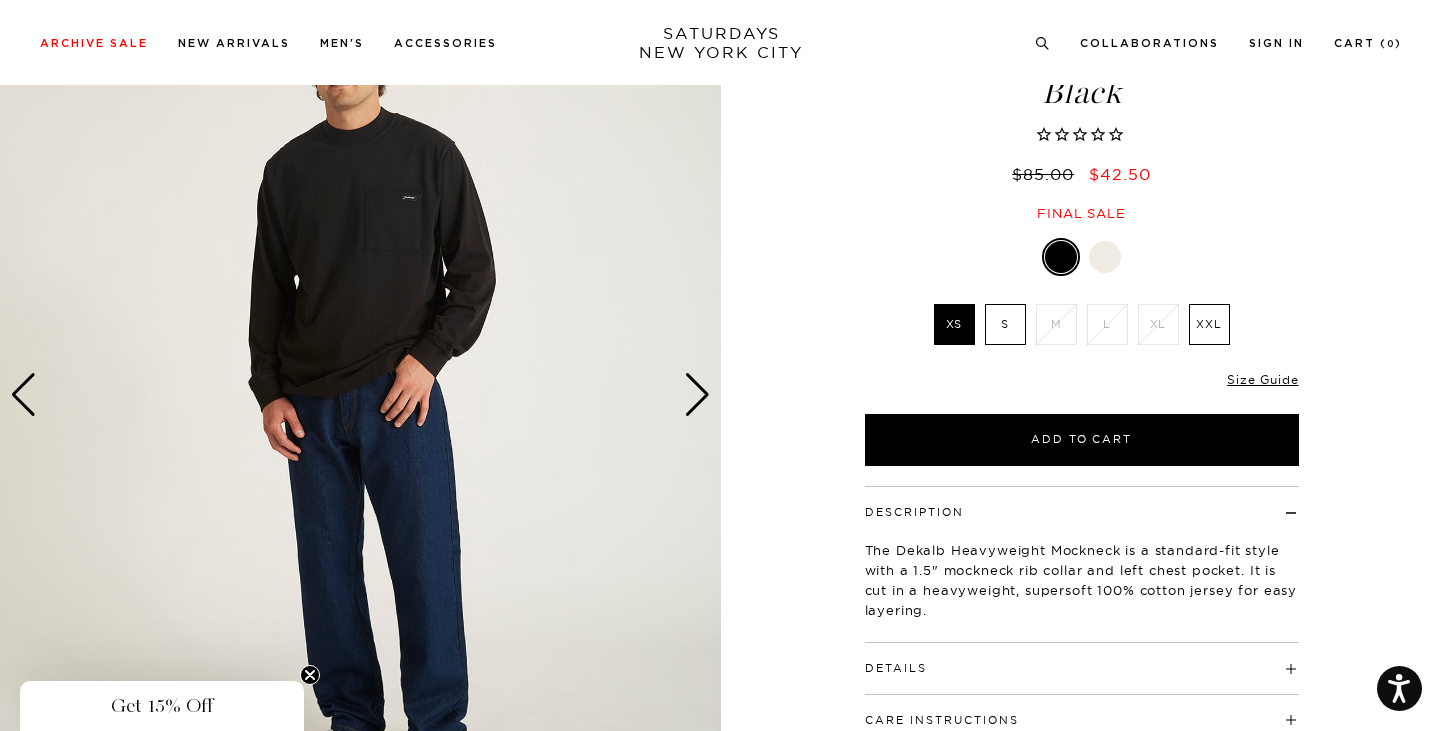 click at bounding box center [697, 395] 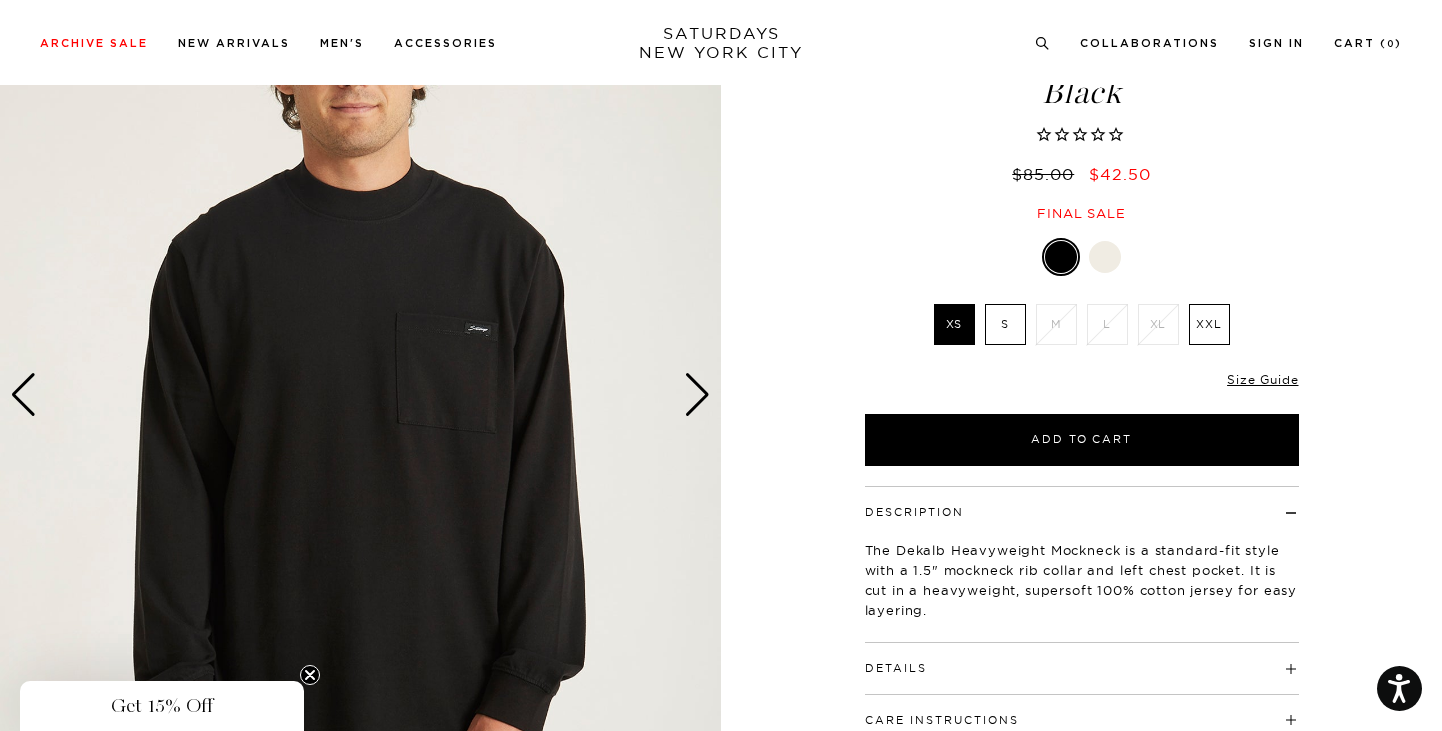 click at bounding box center [697, 395] 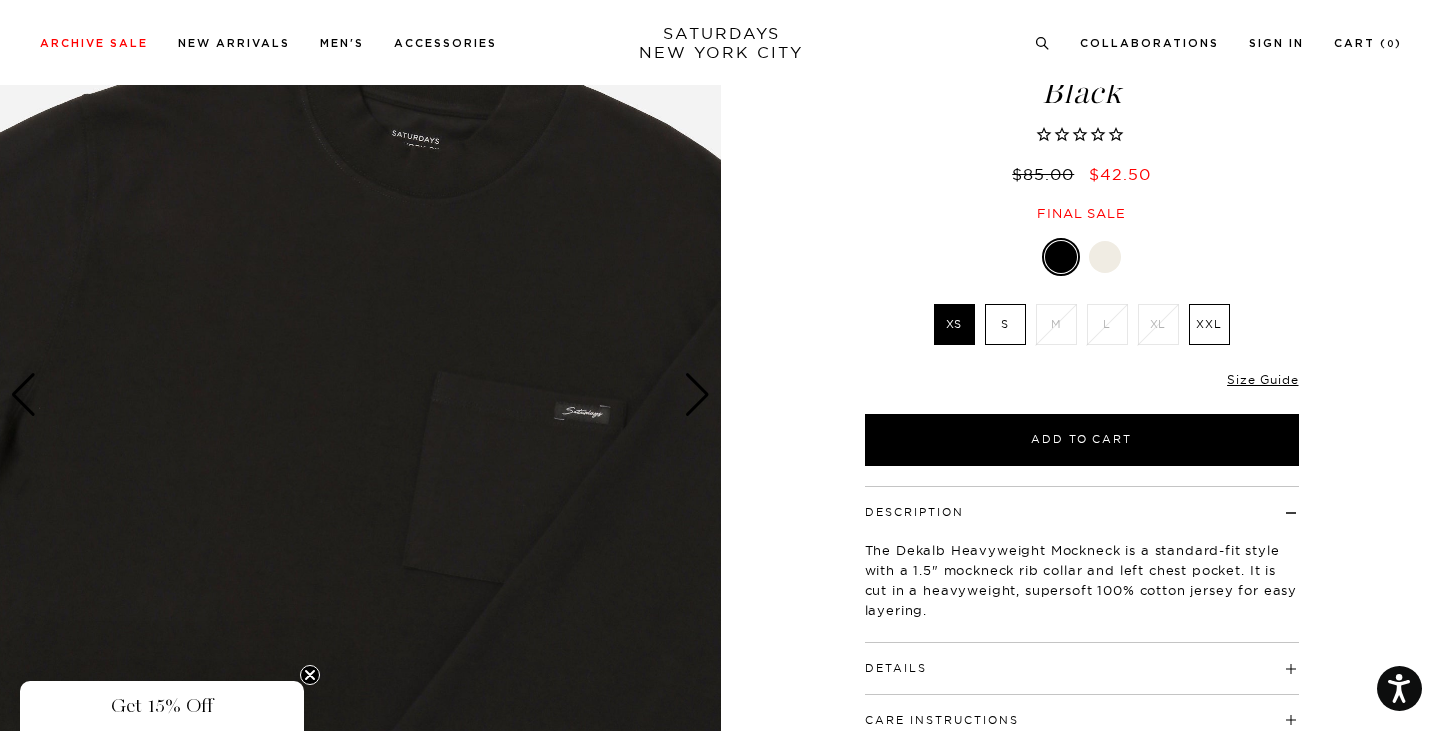 click at bounding box center (697, 395) 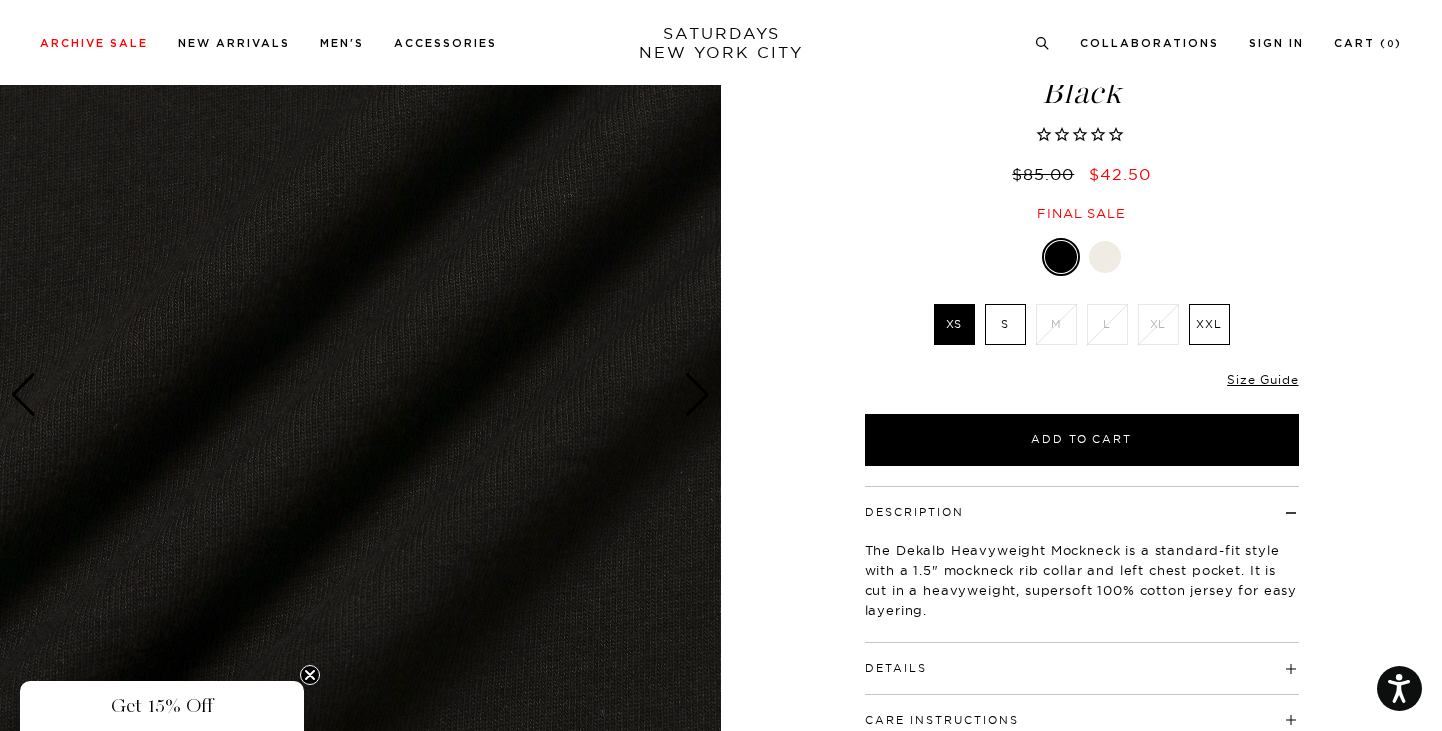 click at bounding box center (697, 395) 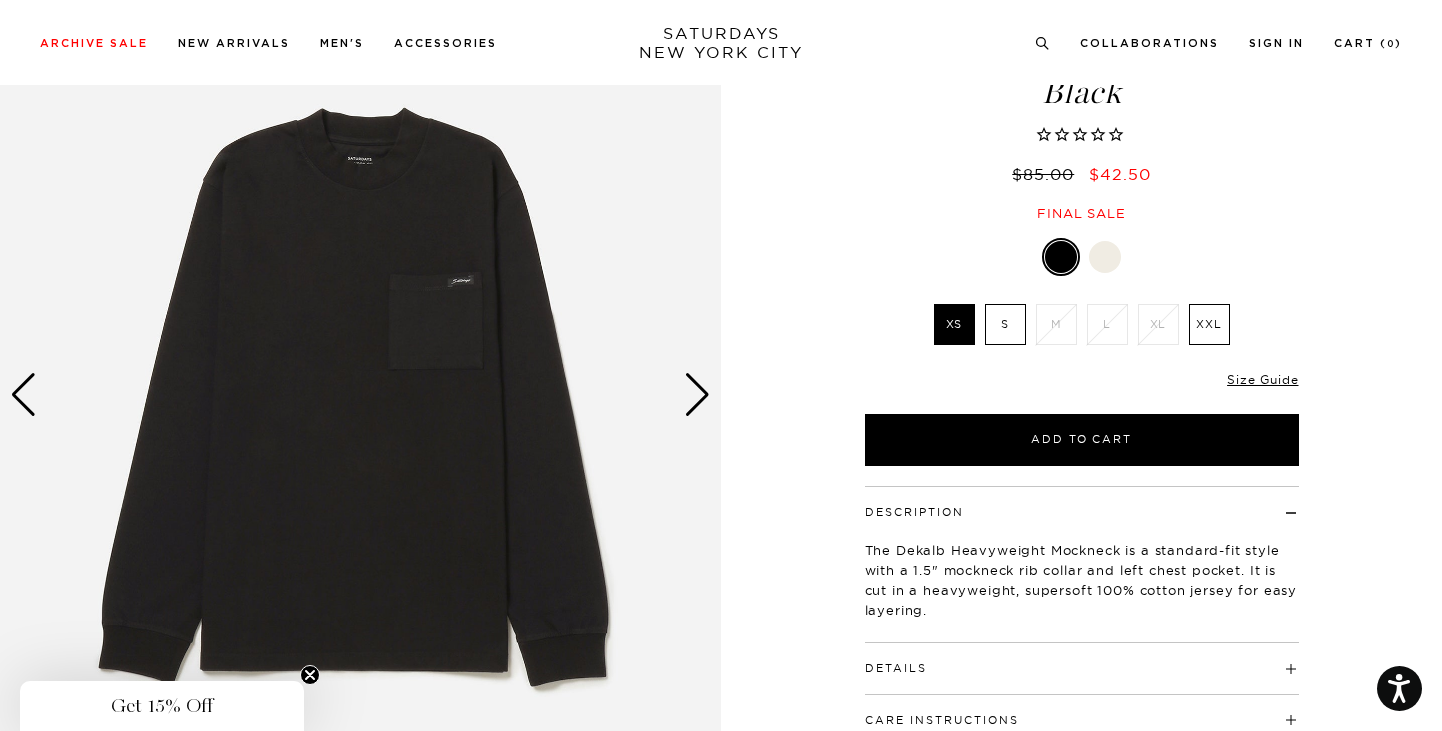 click at bounding box center (697, 395) 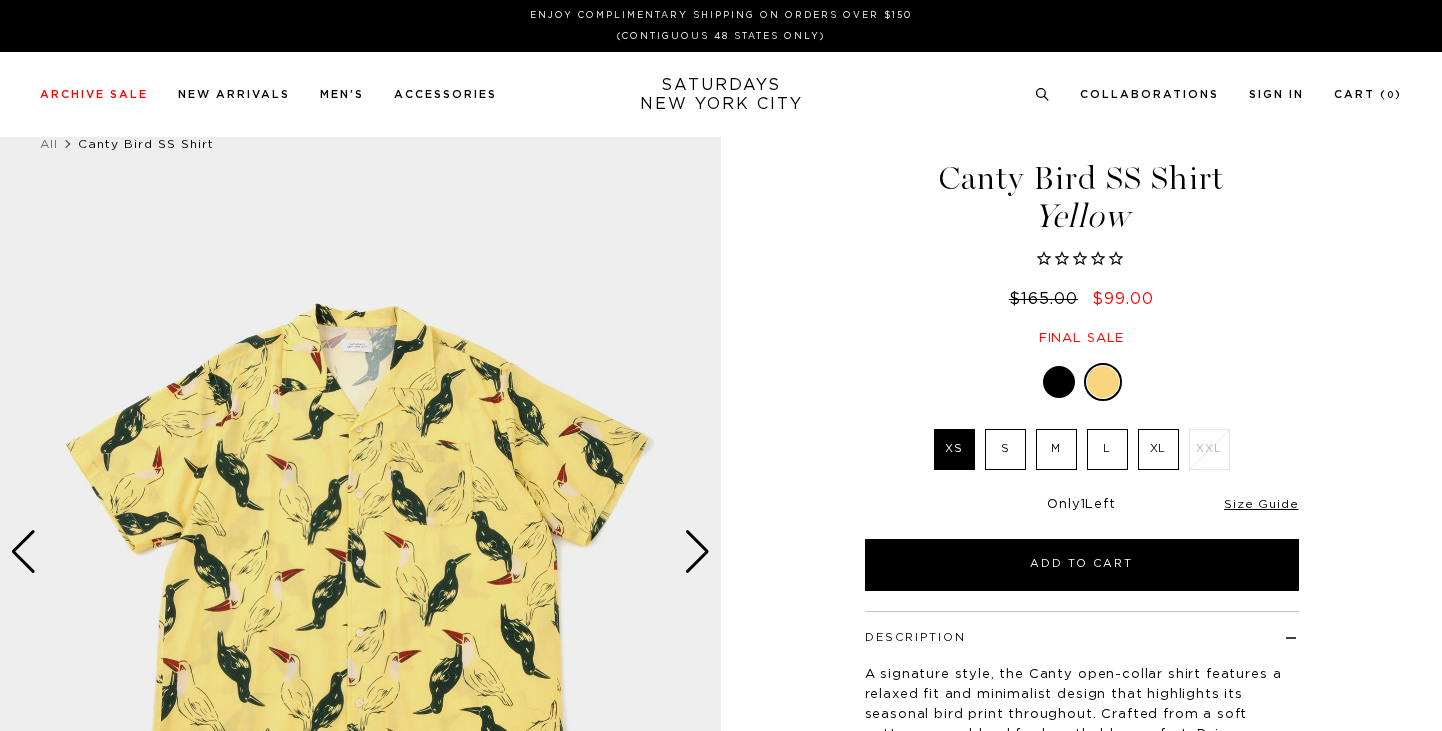 scroll, scrollTop: 0, scrollLeft: 0, axis: both 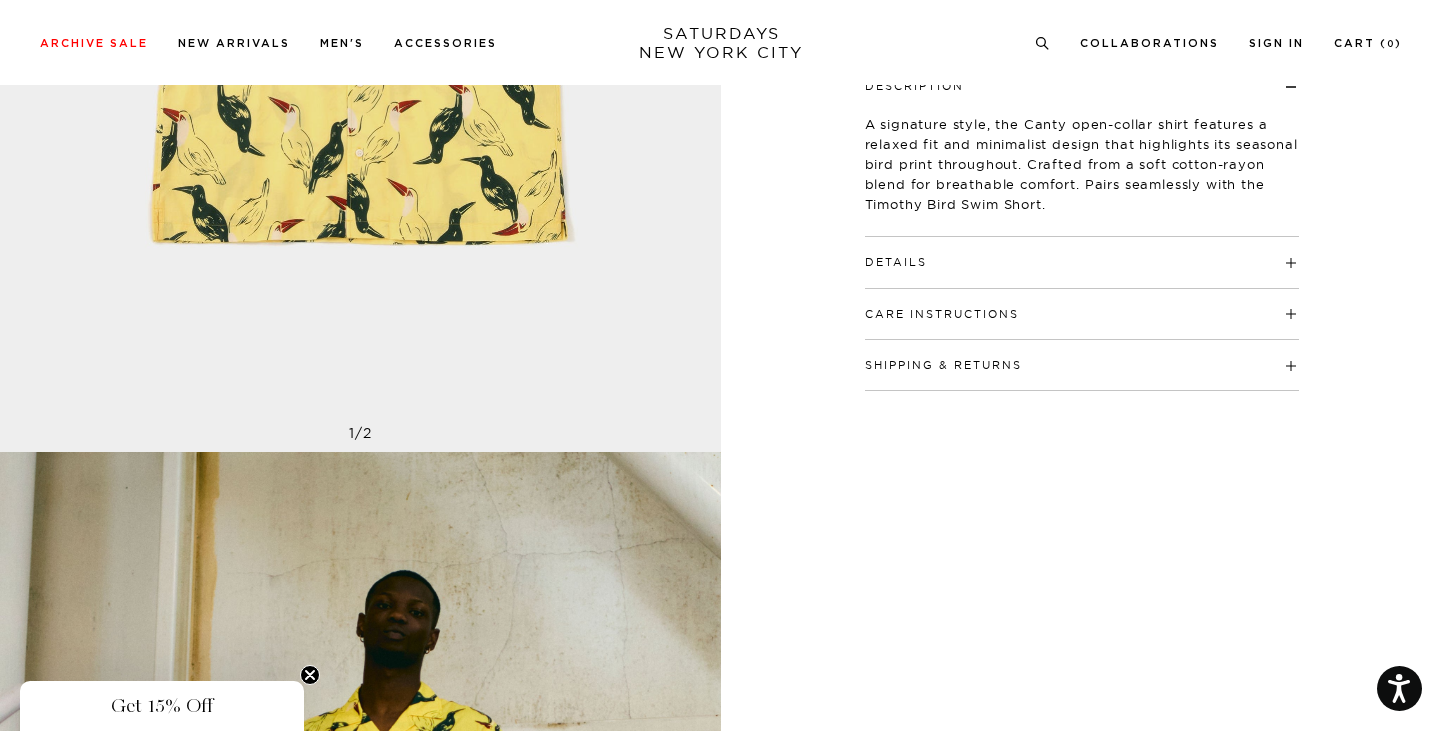 click on "Details" at bounding box center (896, 262) 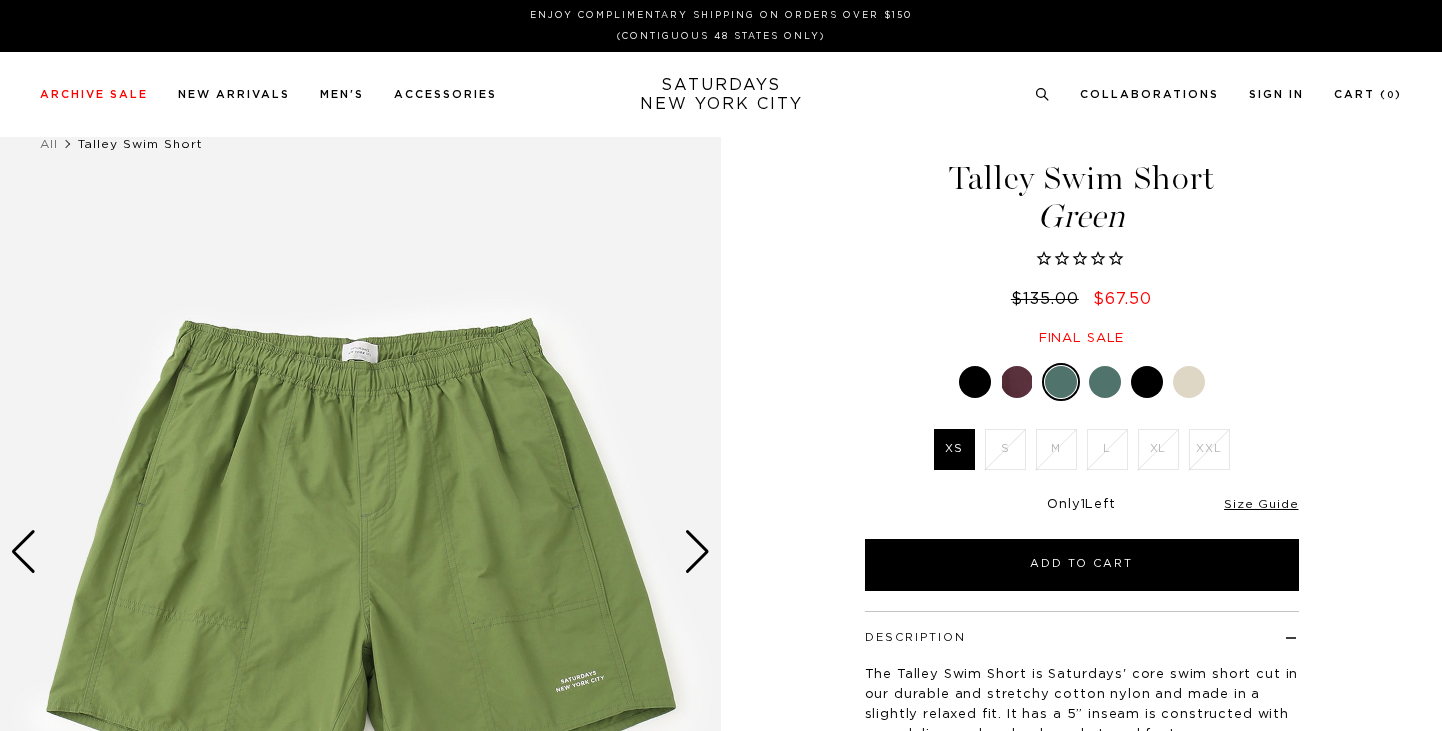 scroll, scrollTop: 0, scrollLeft: 0, axis: both 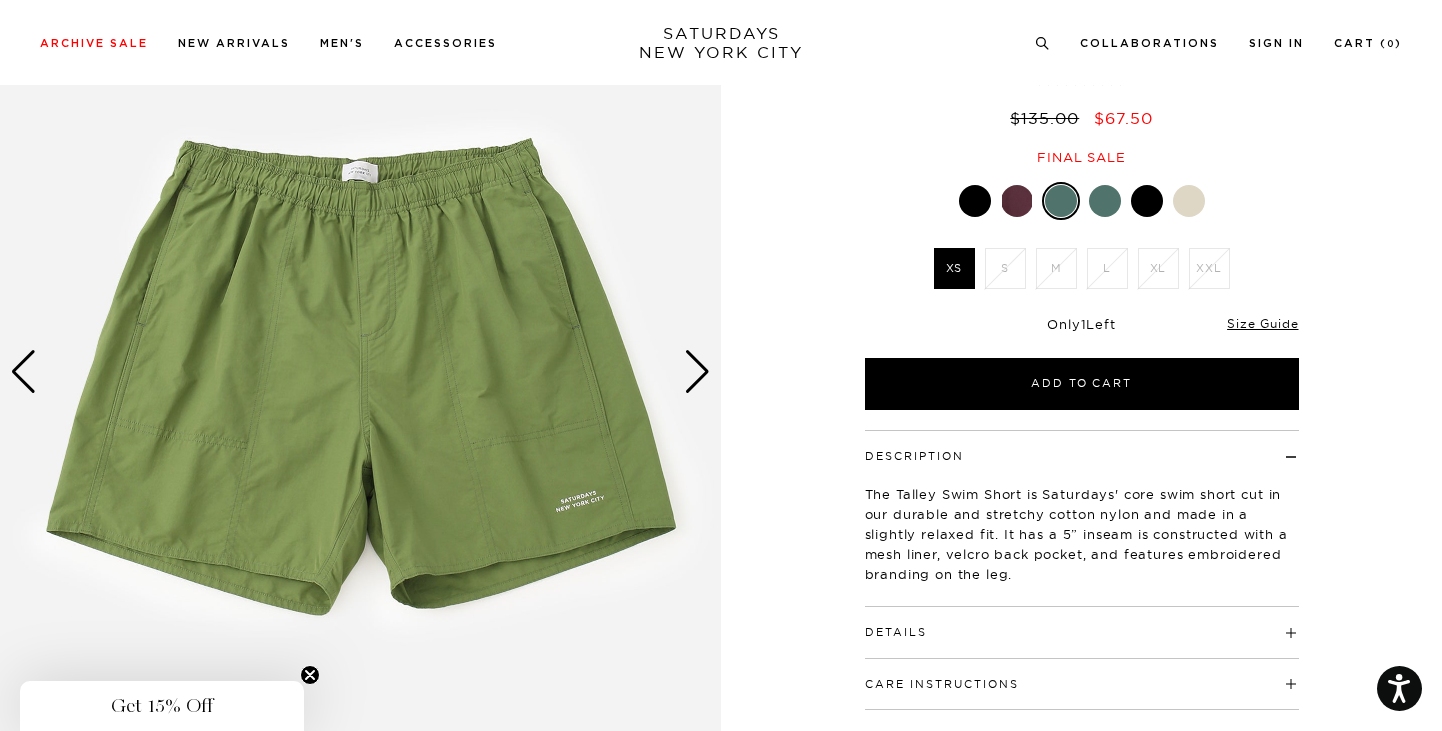 click at bounding box center (697, 372) 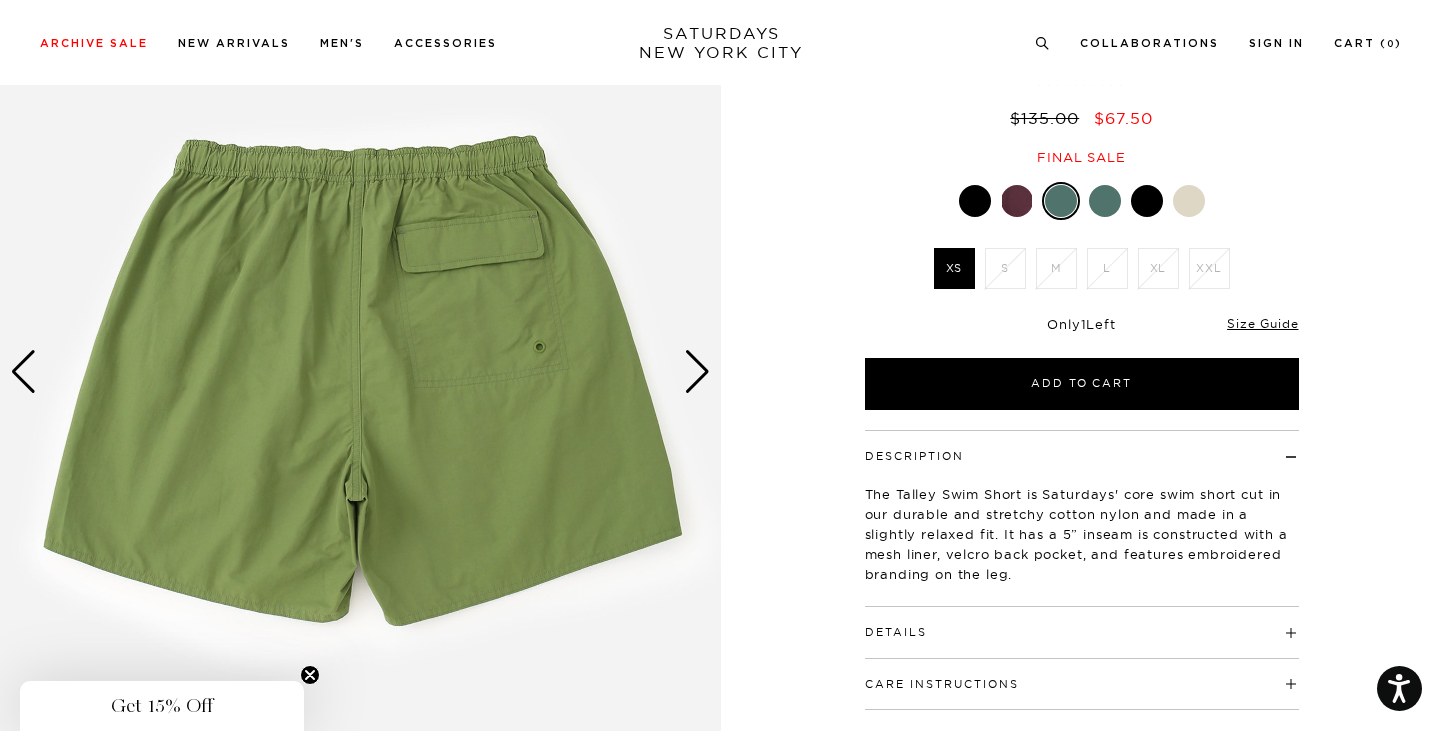 click at bounding box center [697, 372] 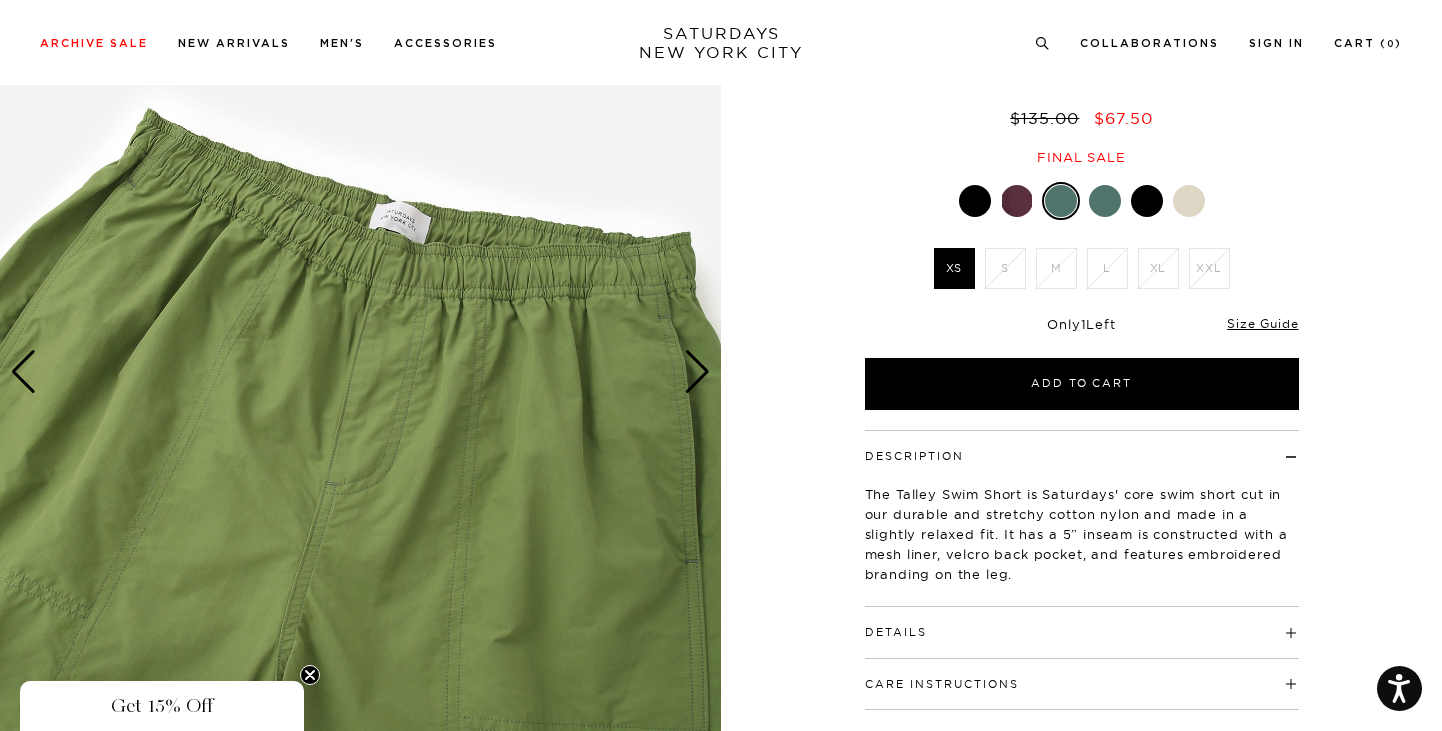 click at bounding box center [697, 372] 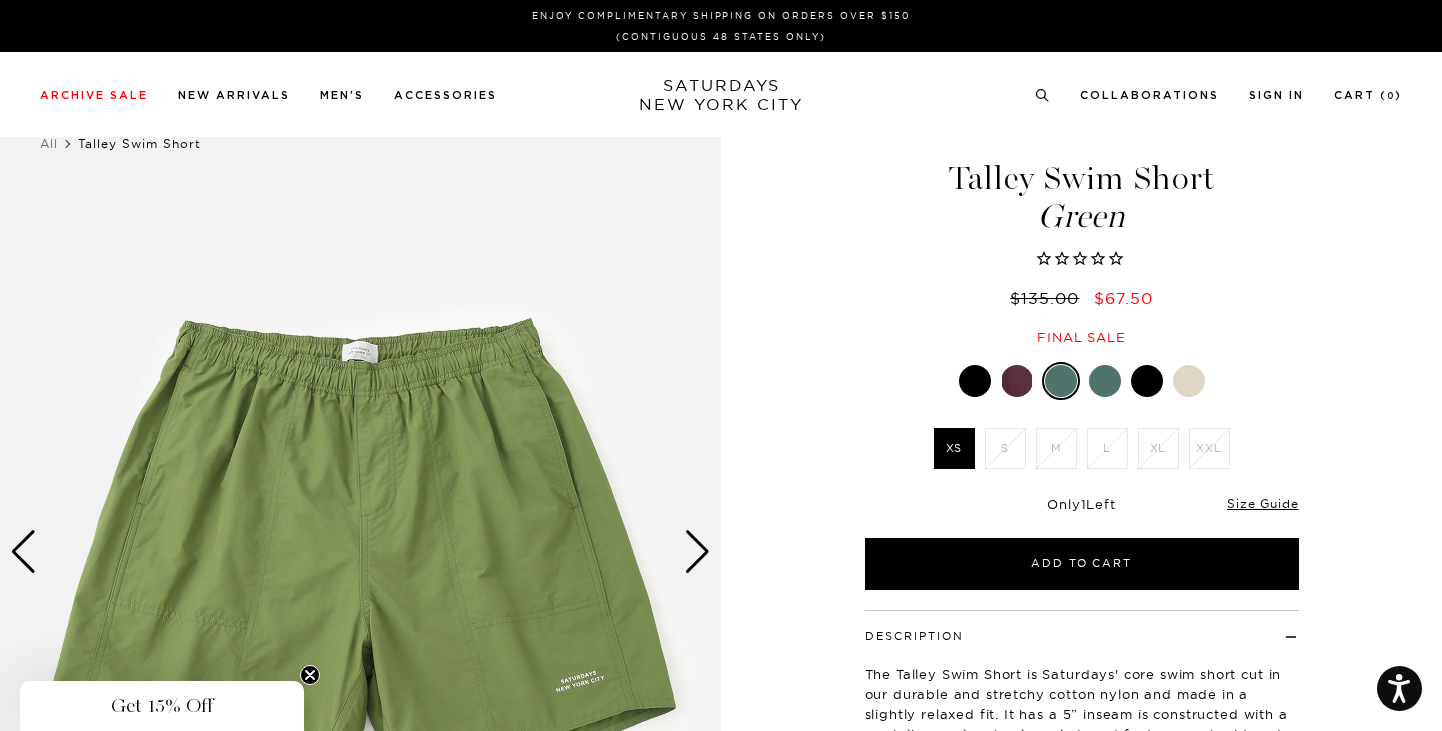 scroll, scrollTop: 0, scrollLeft: 0, axis: both 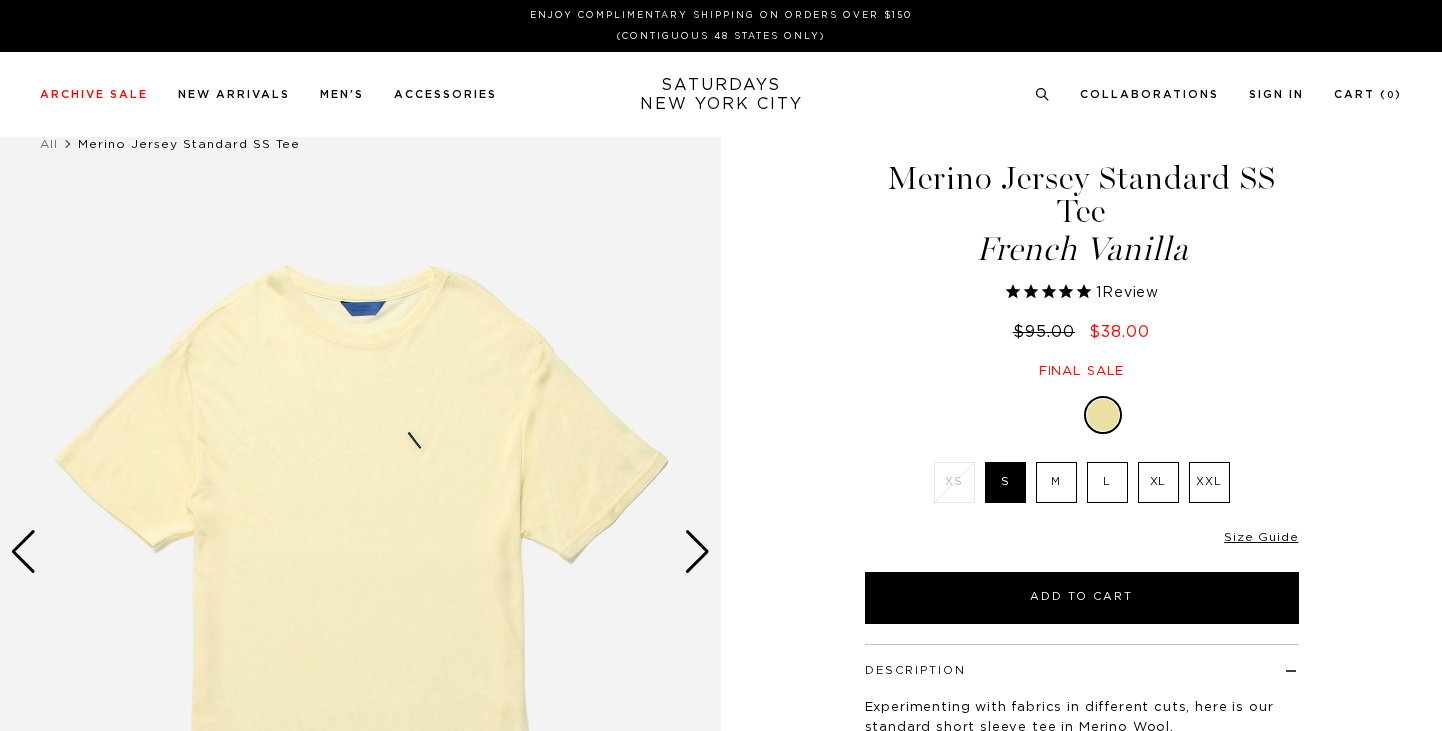 select on "recent" 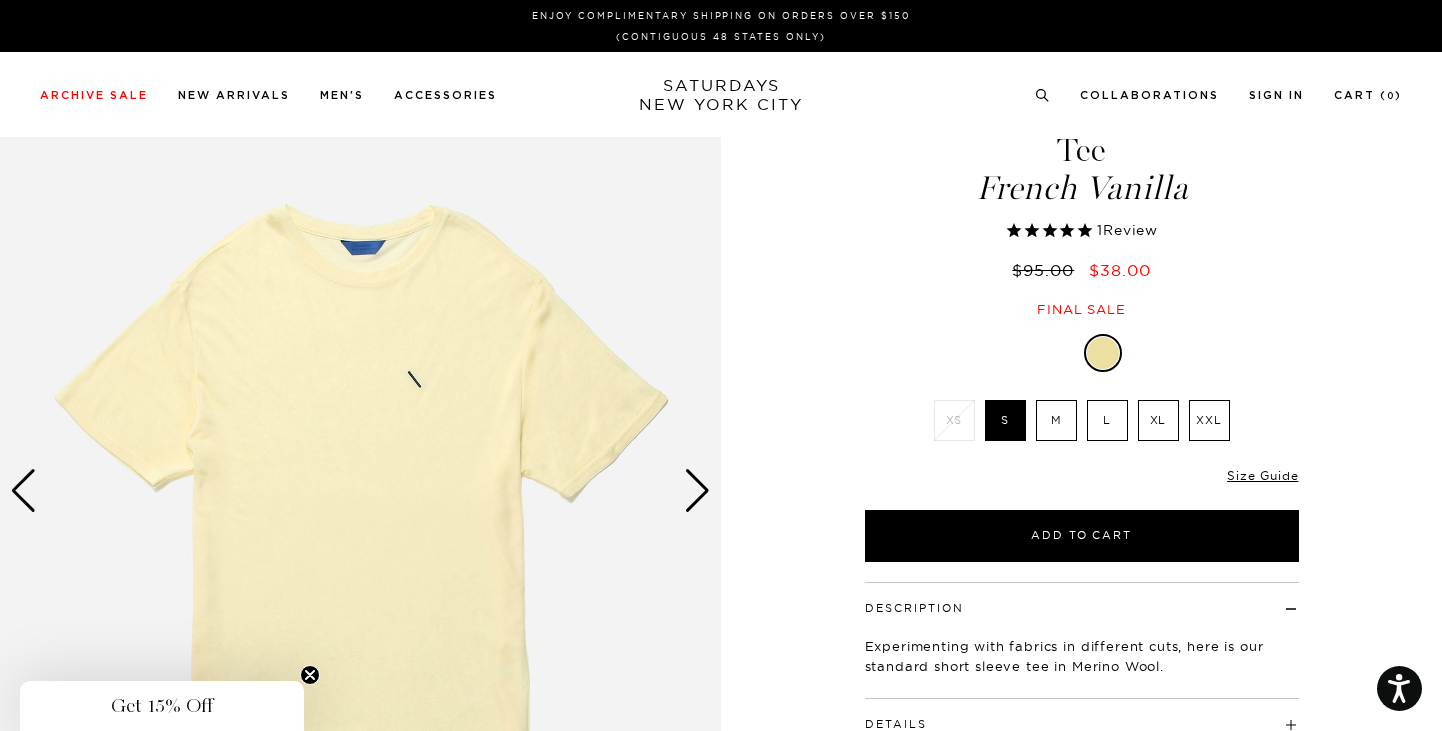 scroll, scrollTop: 175, scrollLeft: 0, axis: vertical 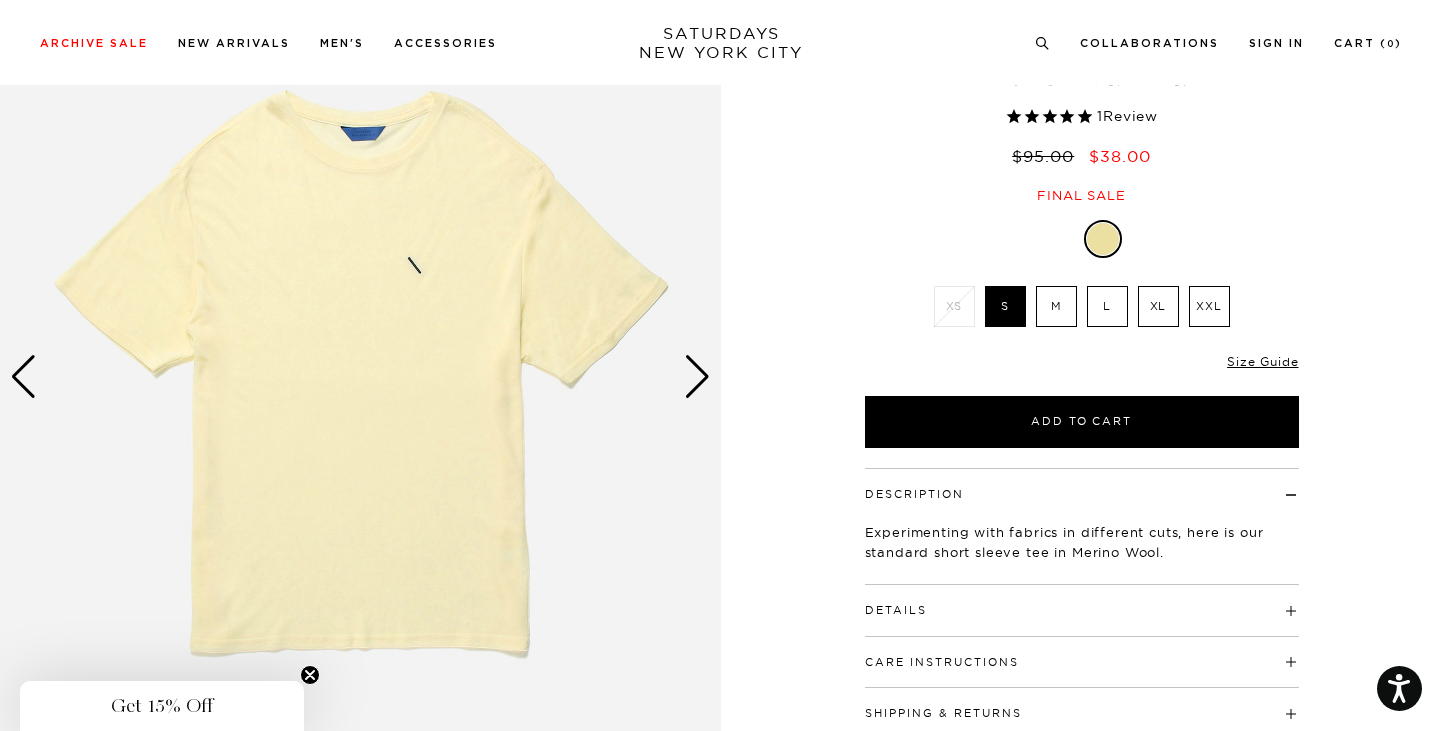 click at bounding box center (697, 377) 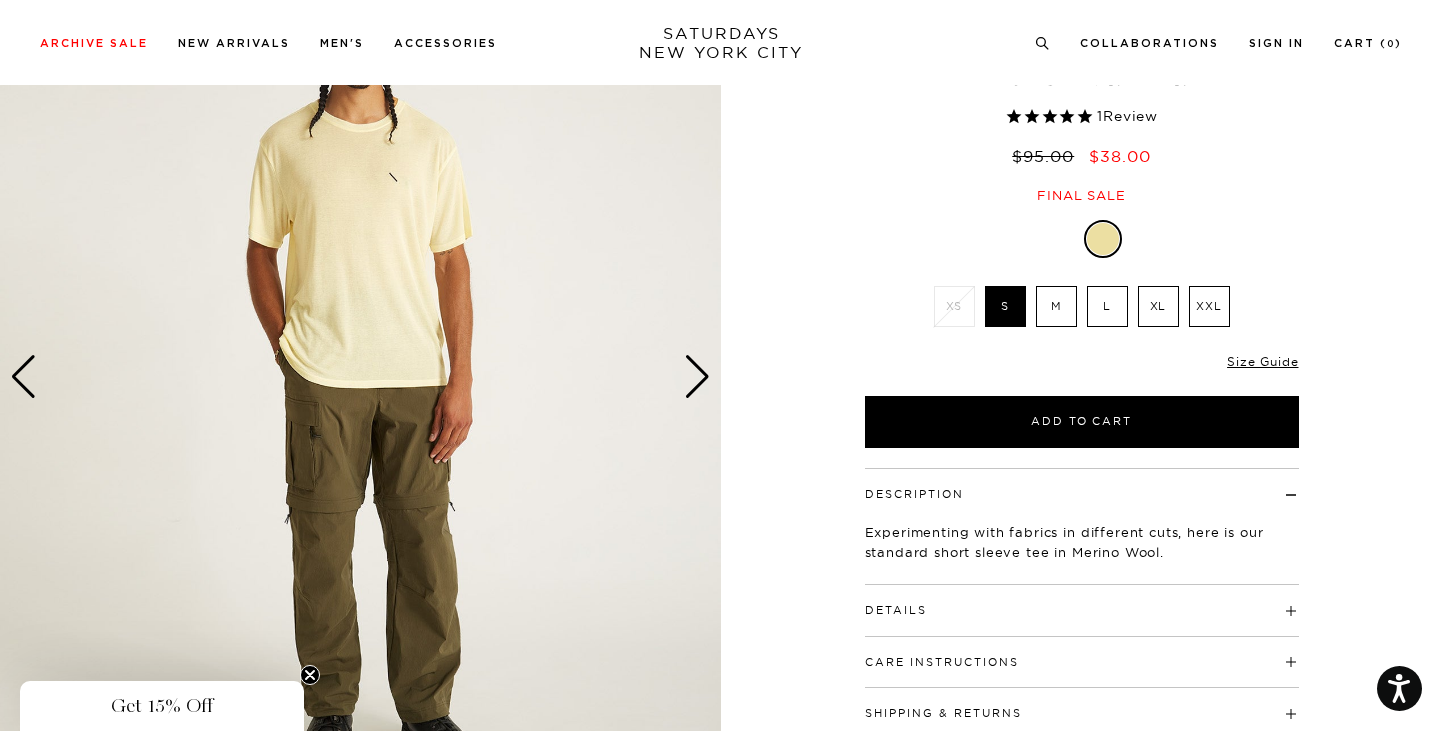 click at bounding box center [697, 377] 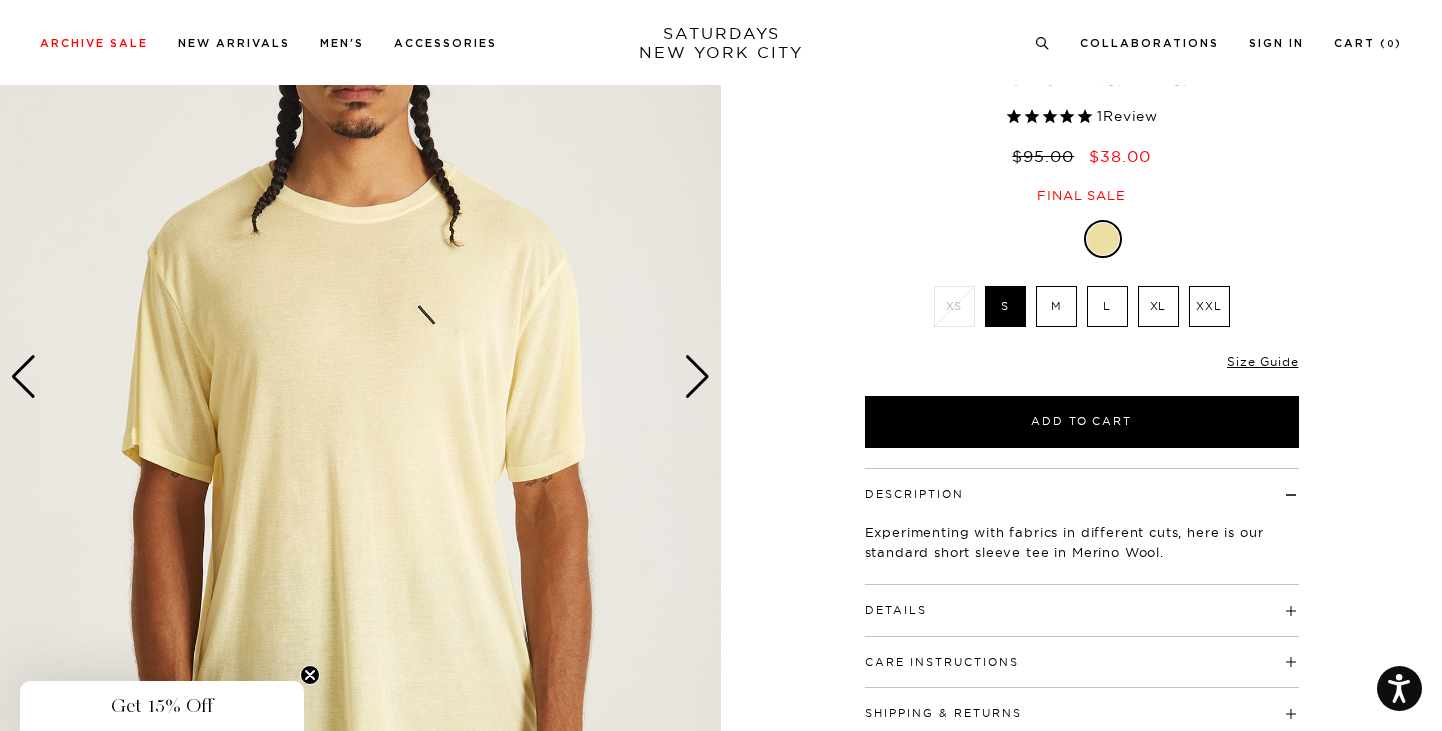 click at bounding box center [697, 377] 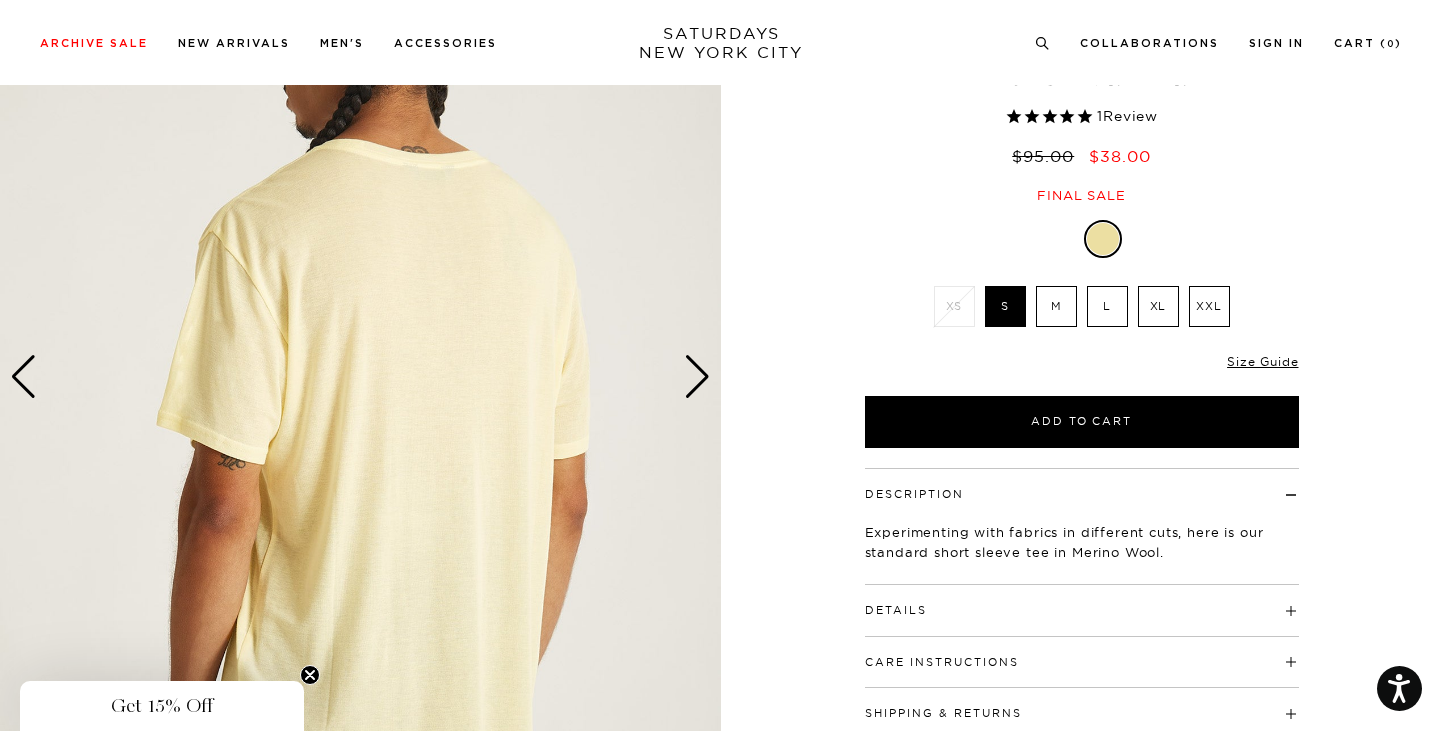 click at bounding box center (697, 377) 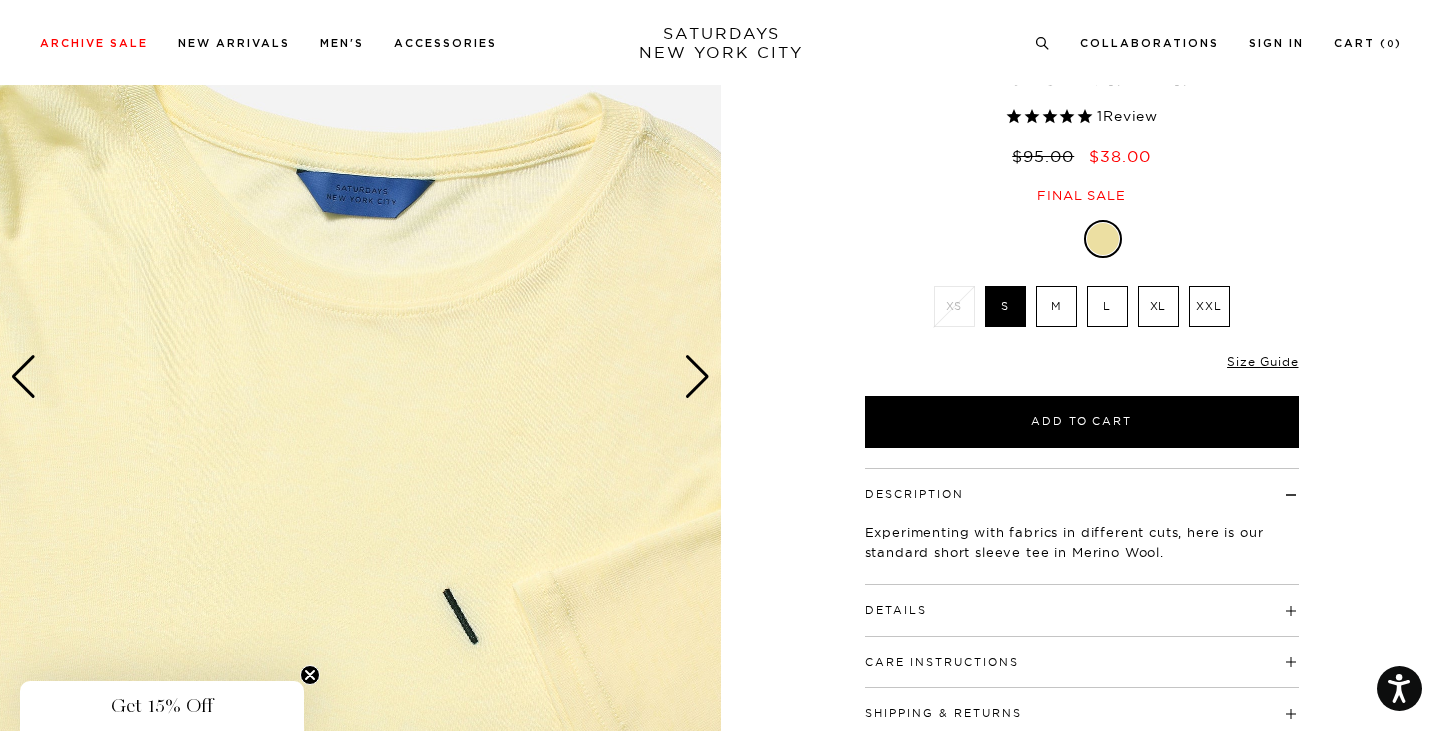 click on "Details" at bounding box center (896, 610) 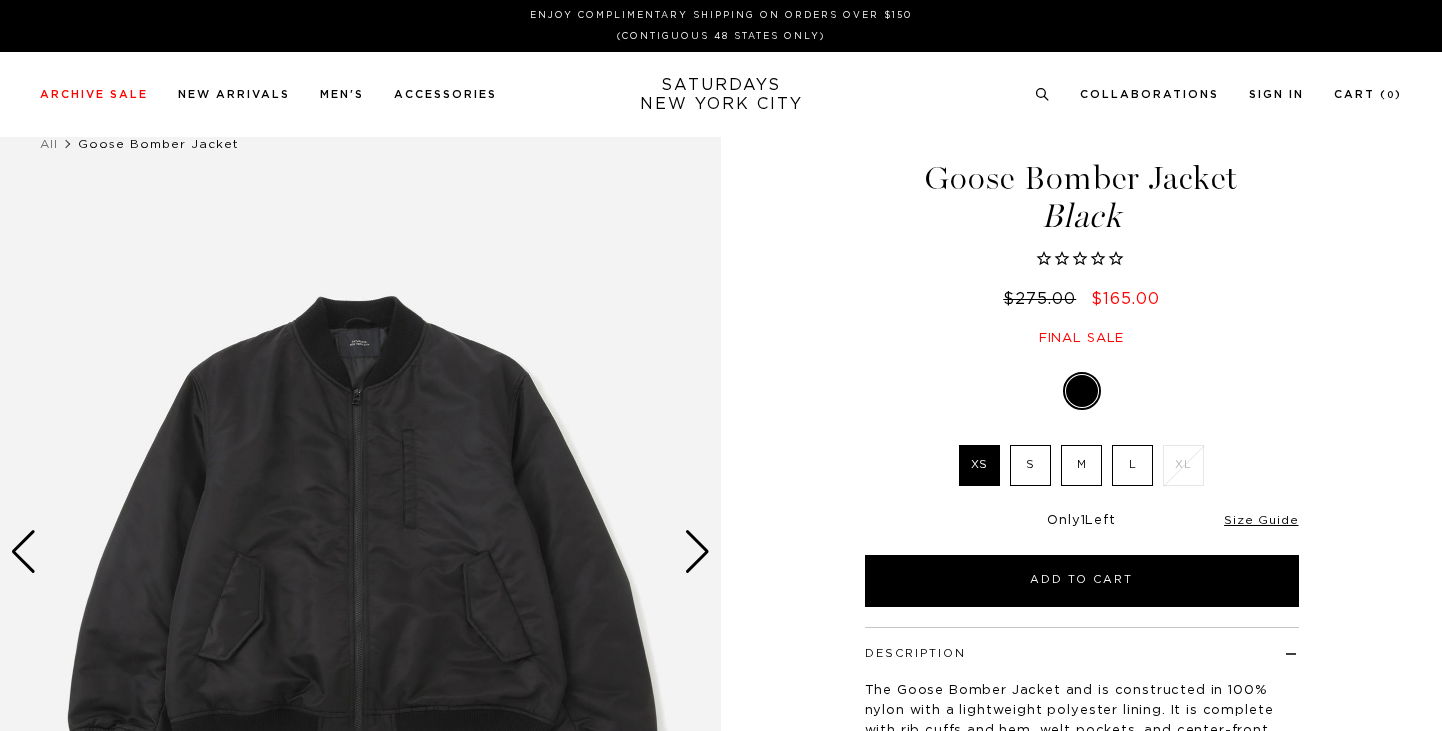 scroll, scrollTop: 0, scrollLeft: 0, axis: both 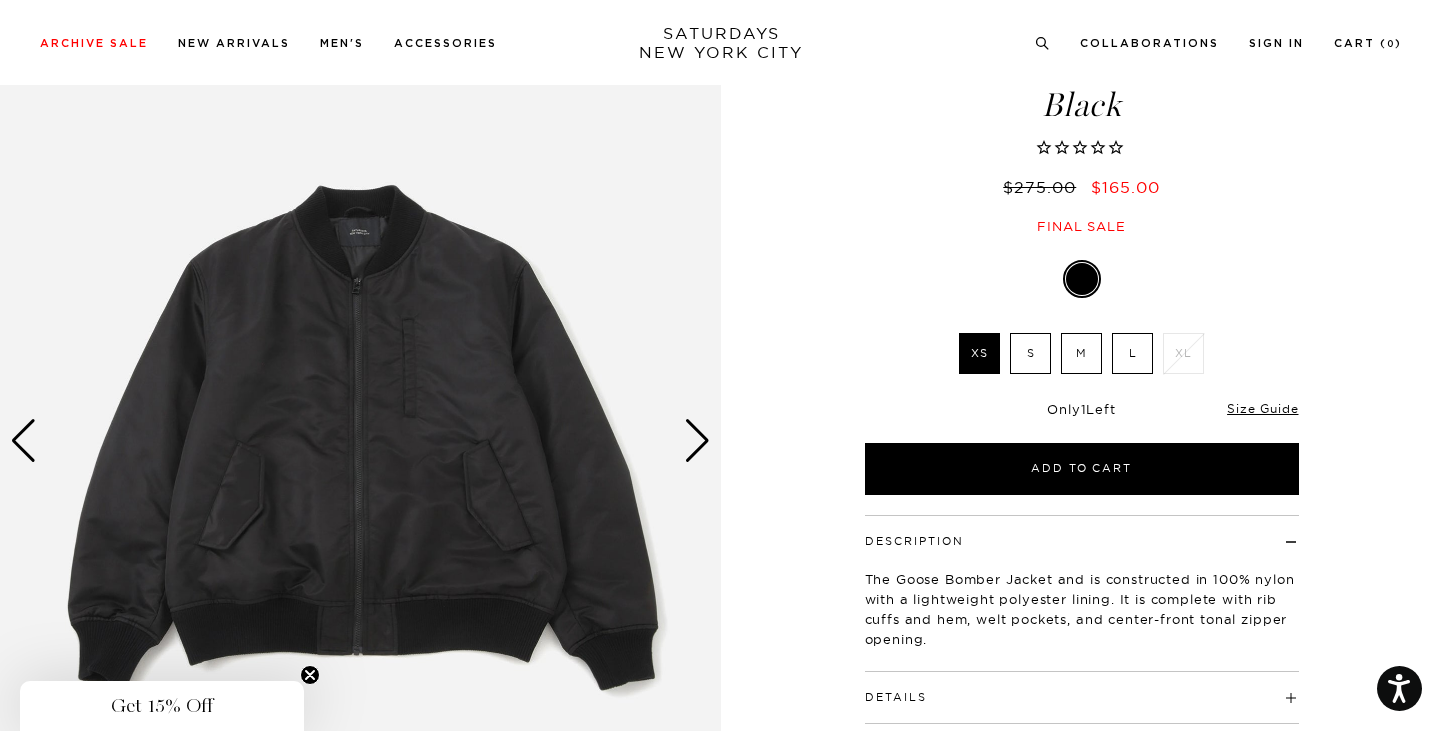 click at bounding box center (697, 441) 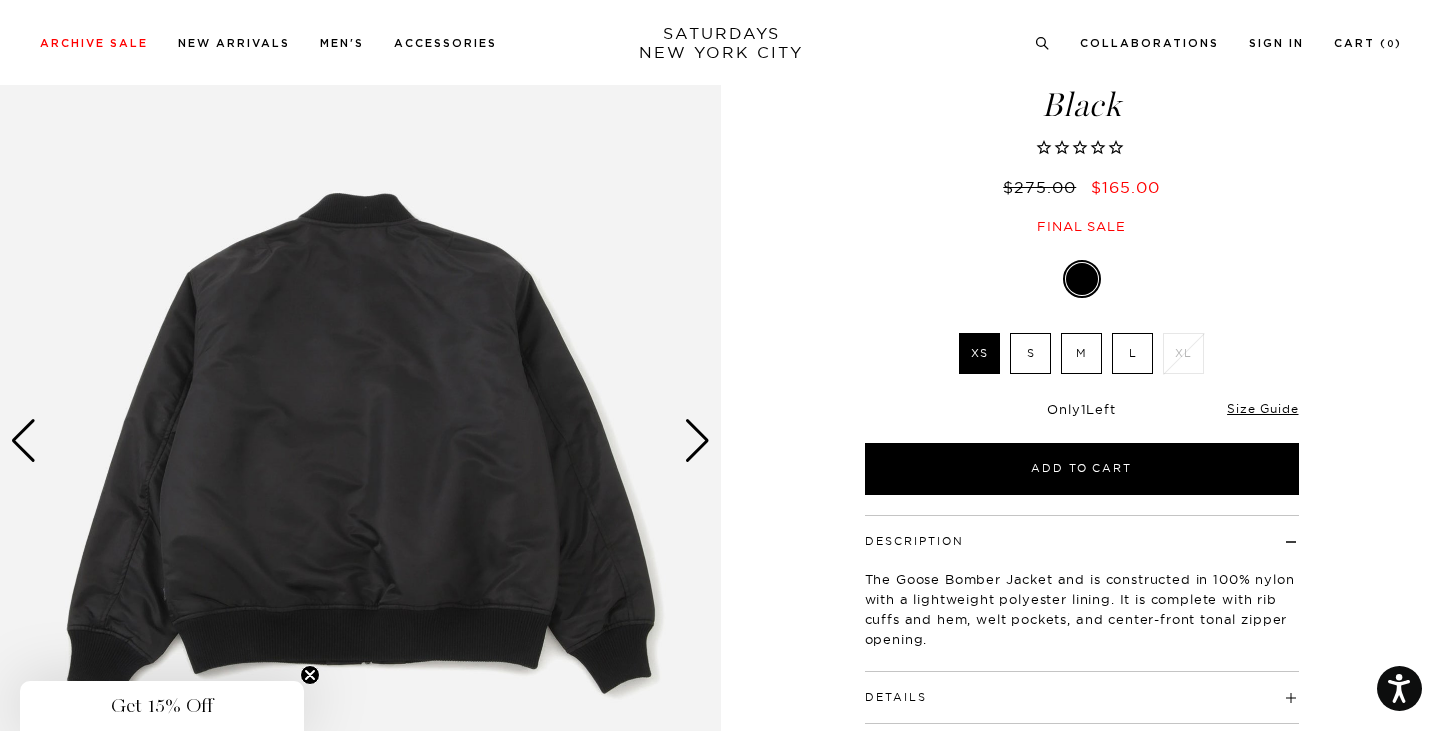 click at bounding box center [697, 441] 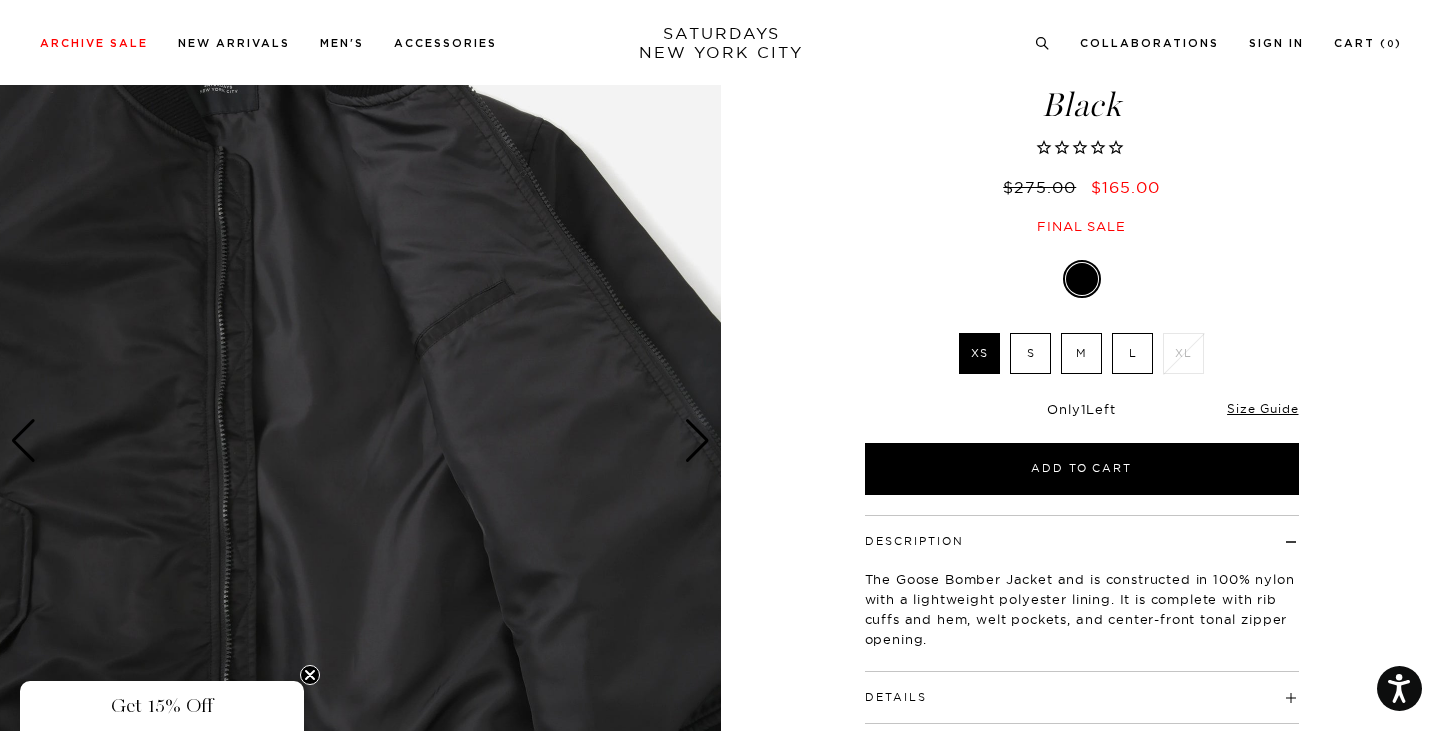 click at bounding box center (697, 441) 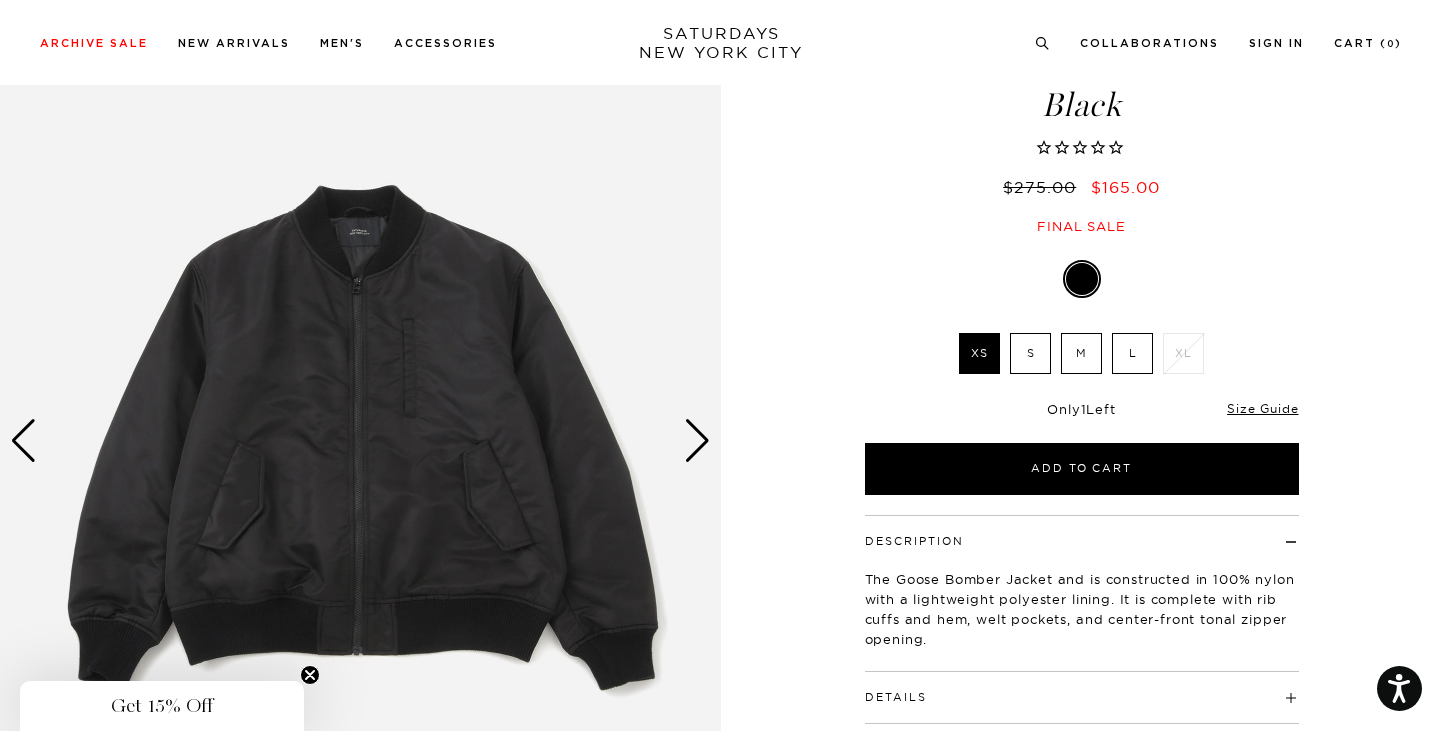 click at bounding box center (697, 441) 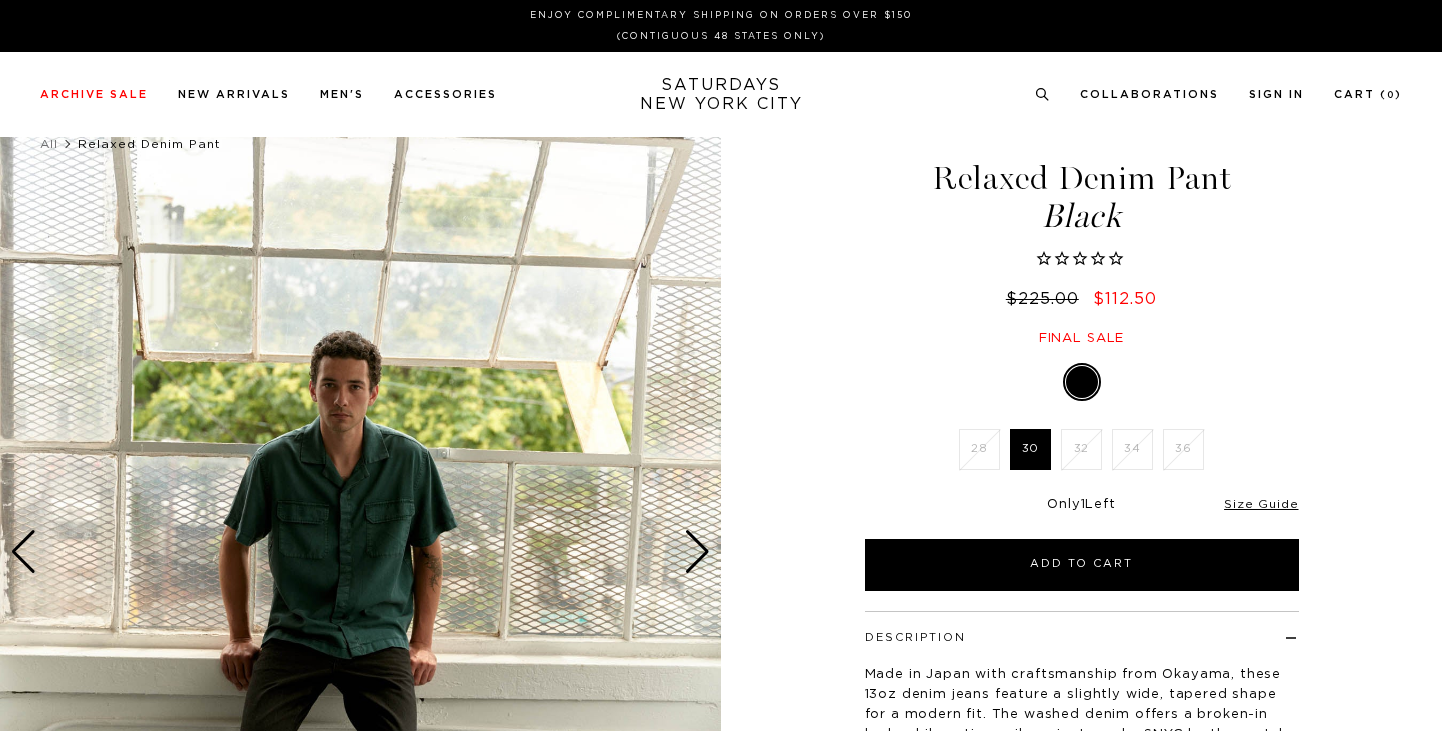 scroll, scrollTop: 0, scrollLeft: 0, axis: both 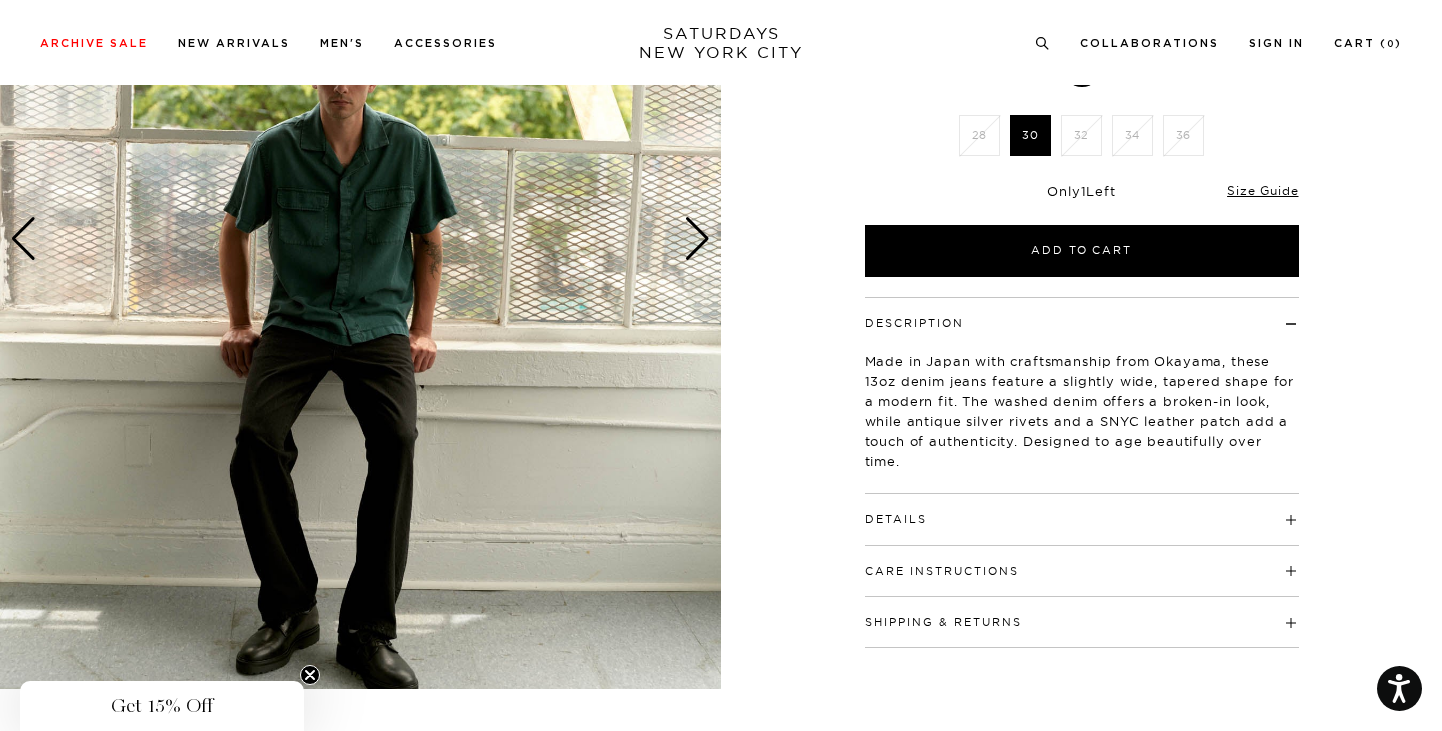 click at bounding box center (697, 239) 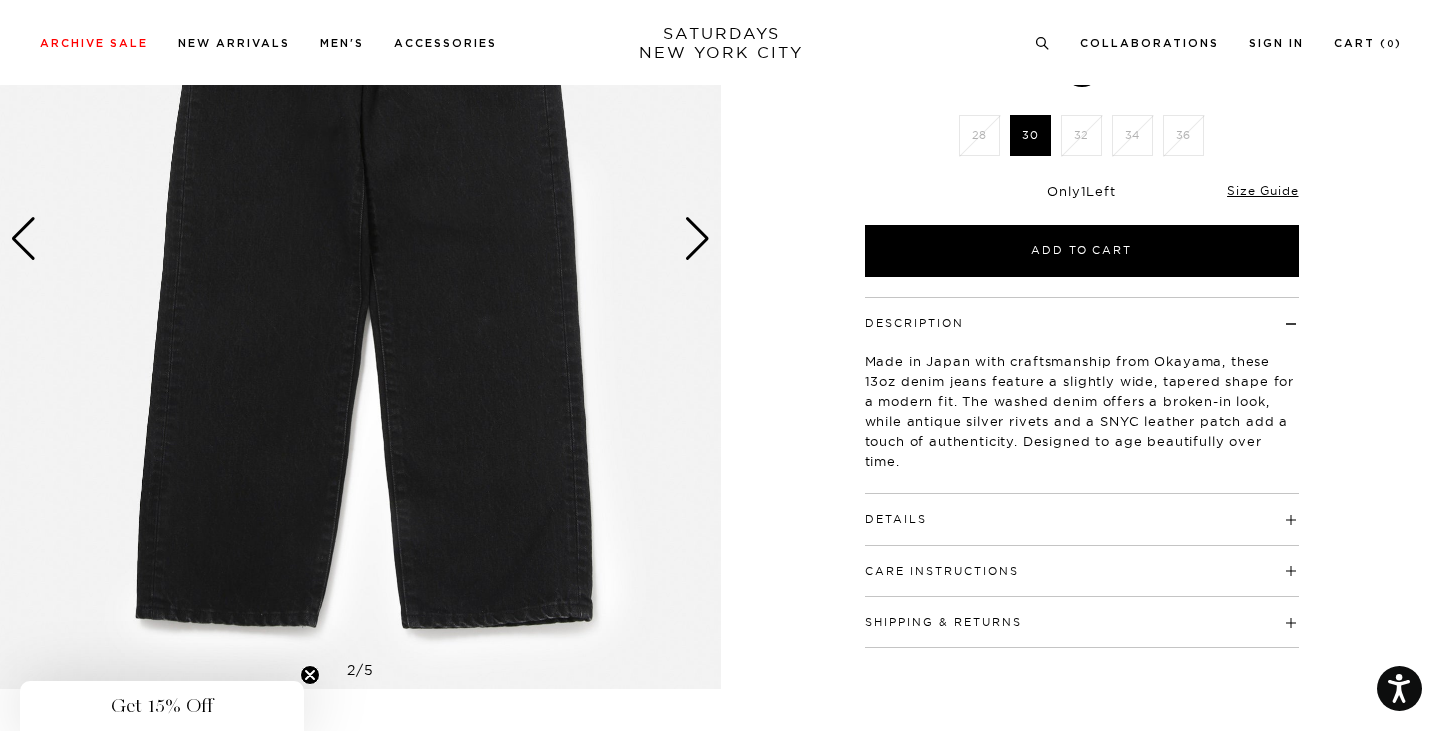 click at bounding box center (697, 239) 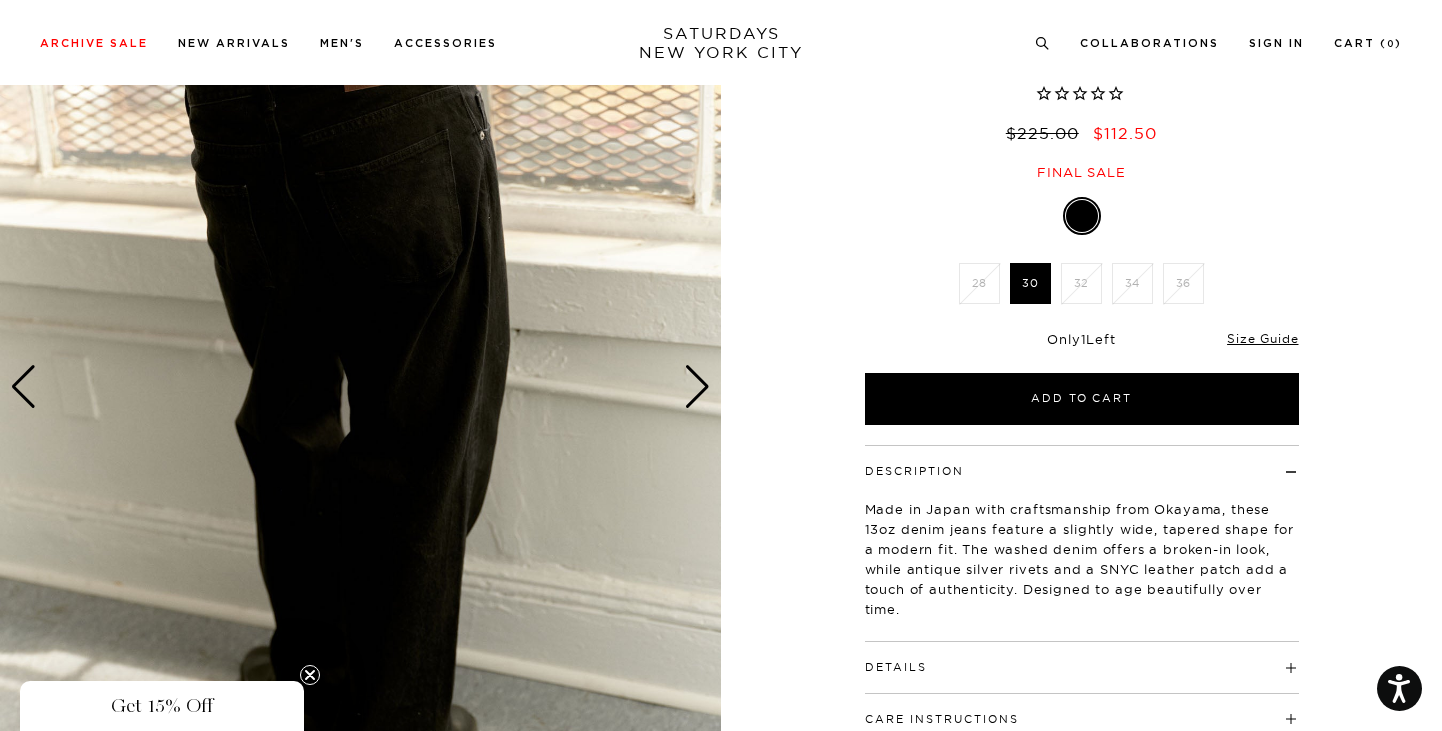scroll, scrollTop: 161, scrollLeft: 2, axis: both 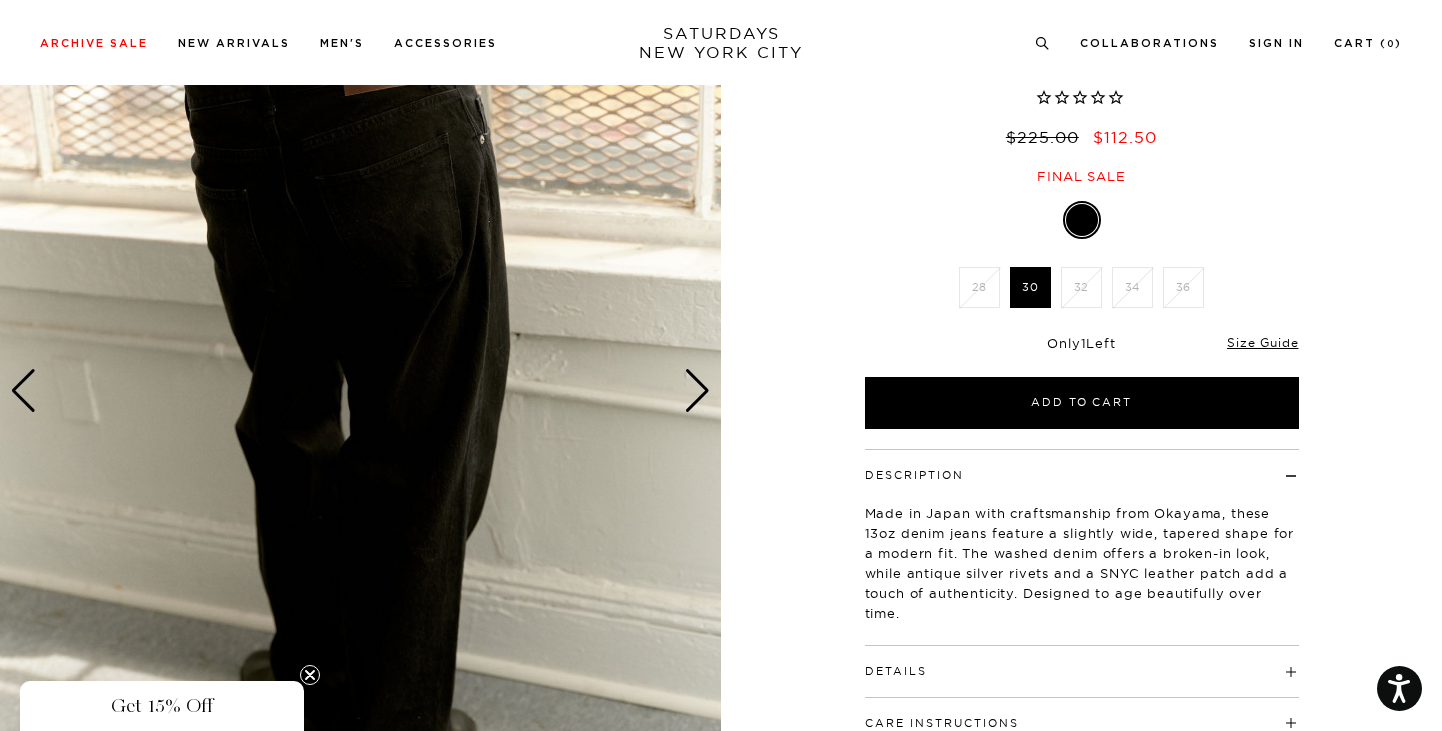 click at bounding box center (697, 391) 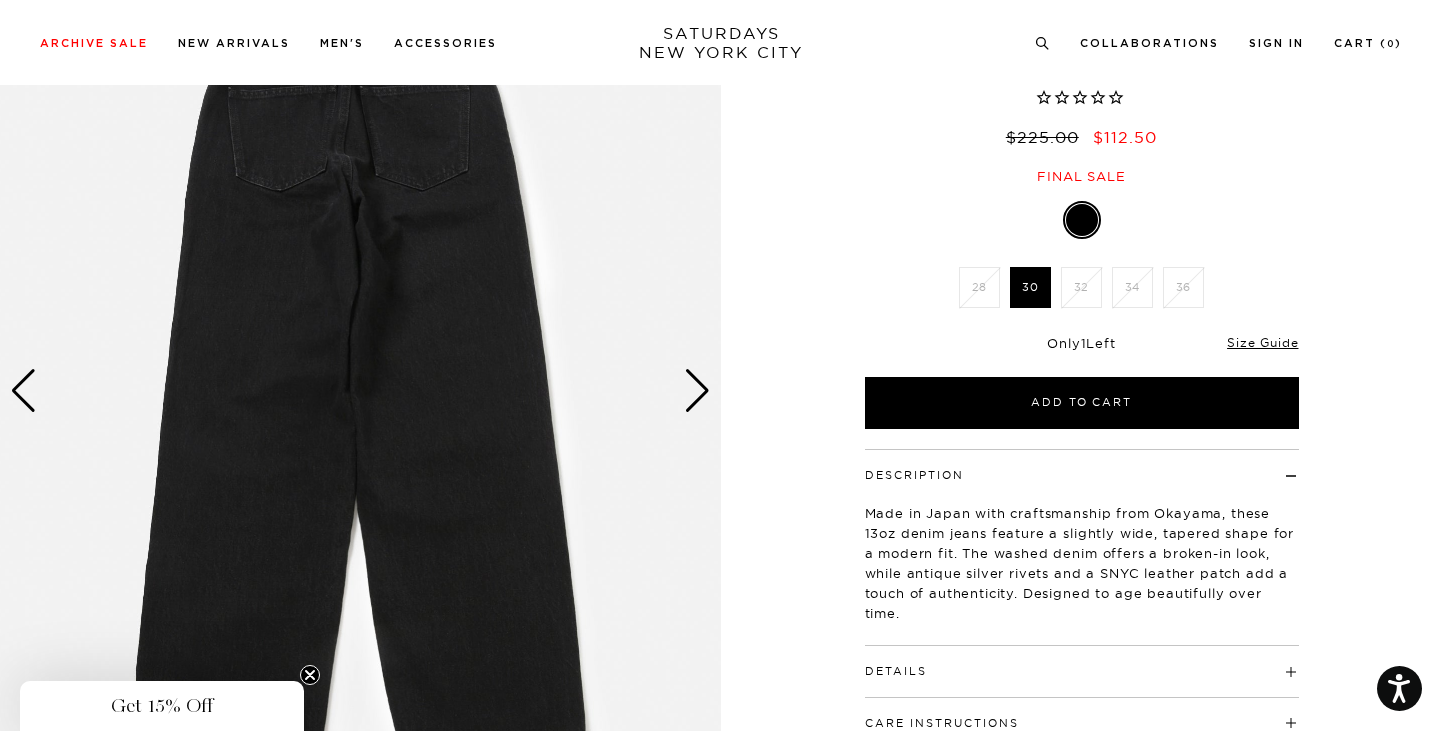 click at bounding box center [697, 391] 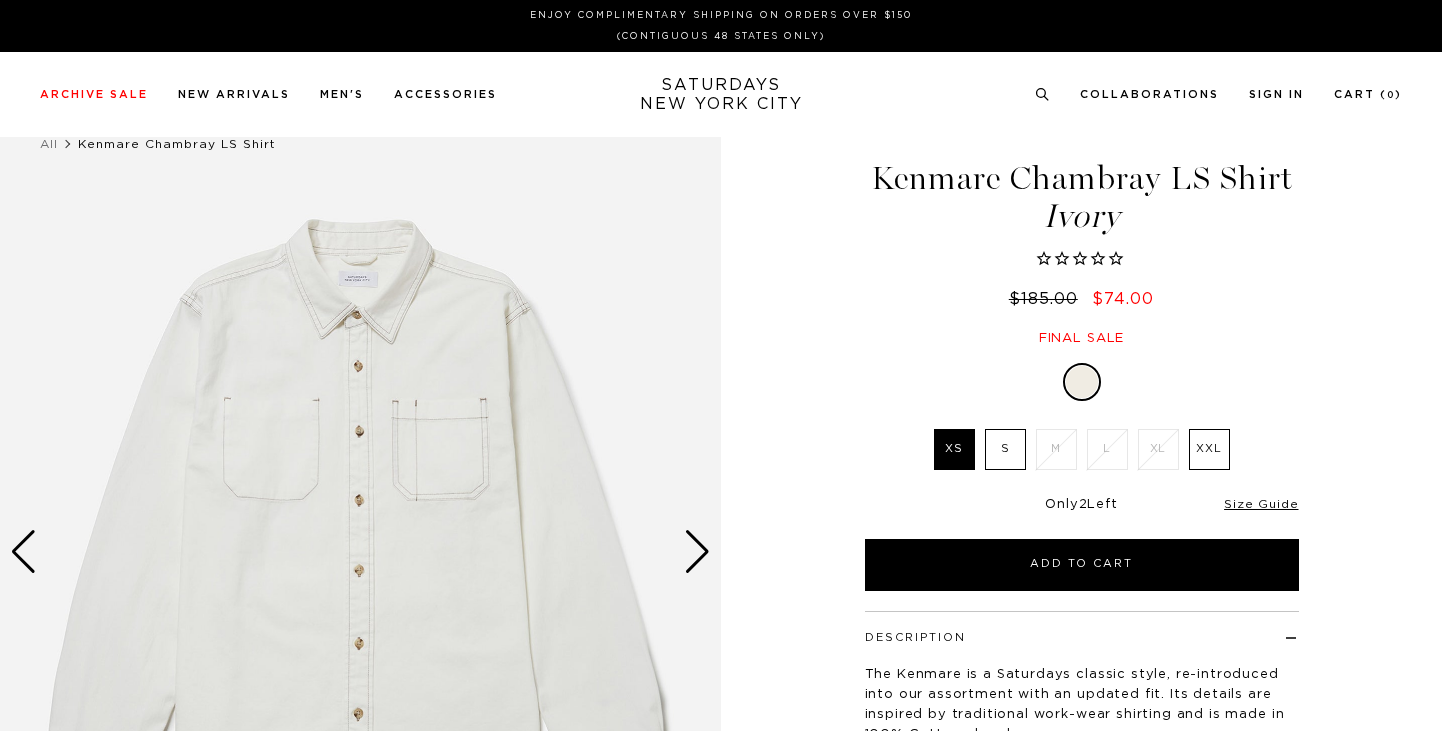 scroll, scrollTop: 0, scrollLeft: 0, axis: both 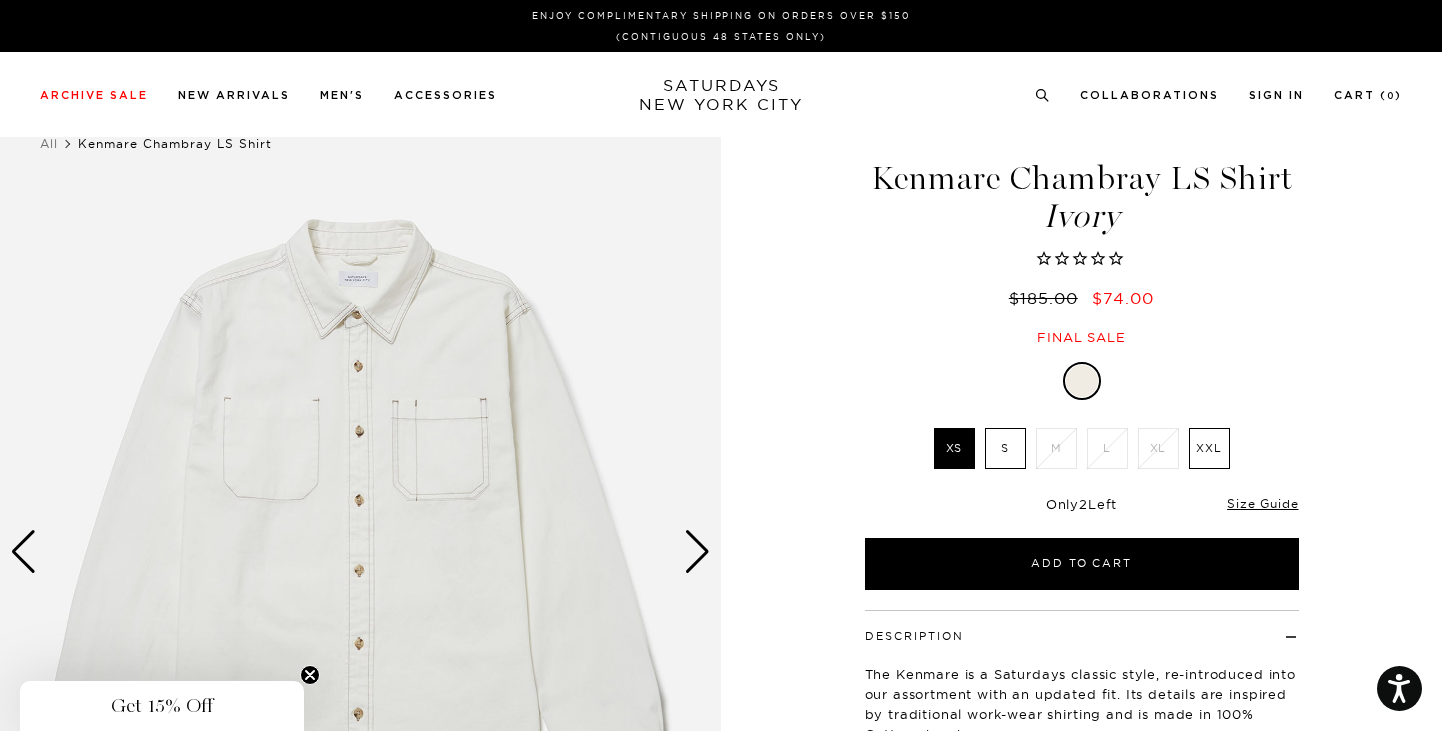click at bounding box center (697, 552) 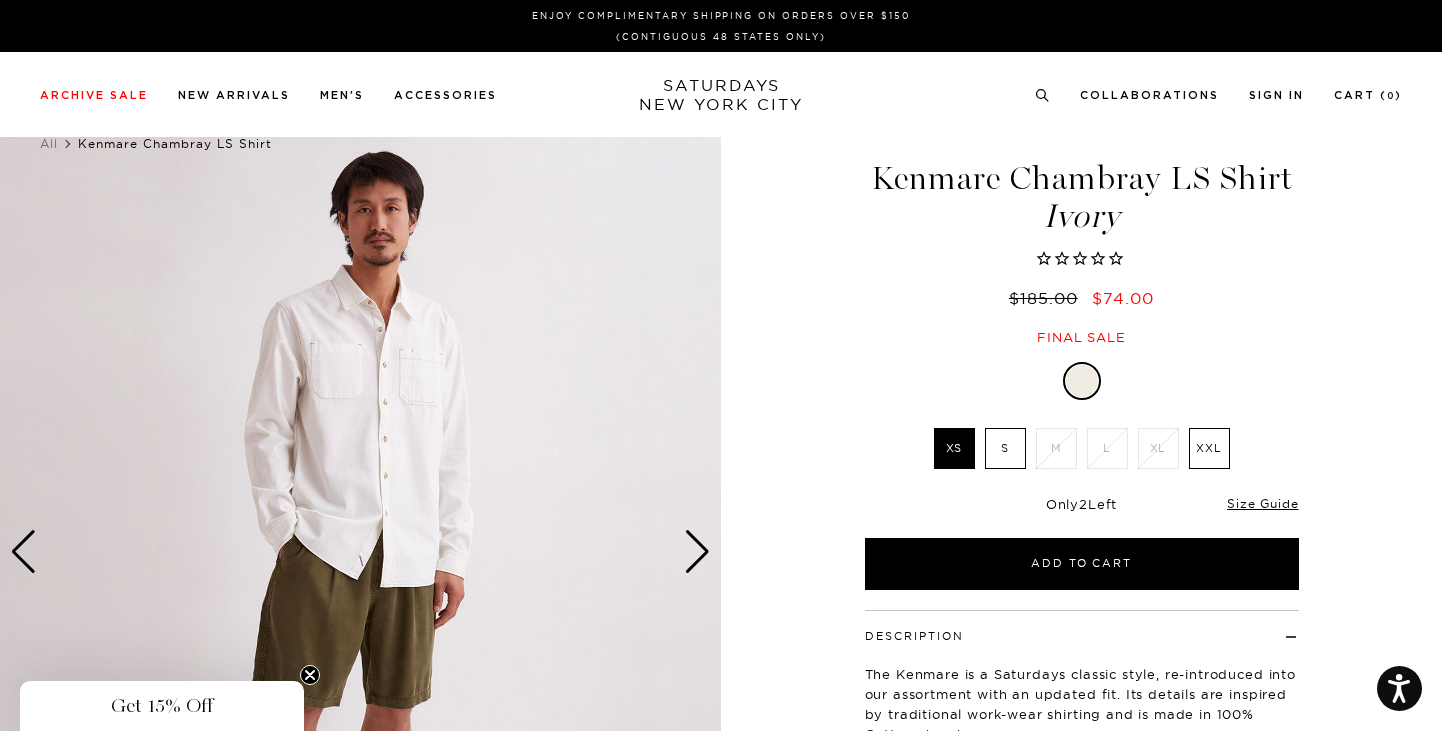 click at bounding box center [697, 552] 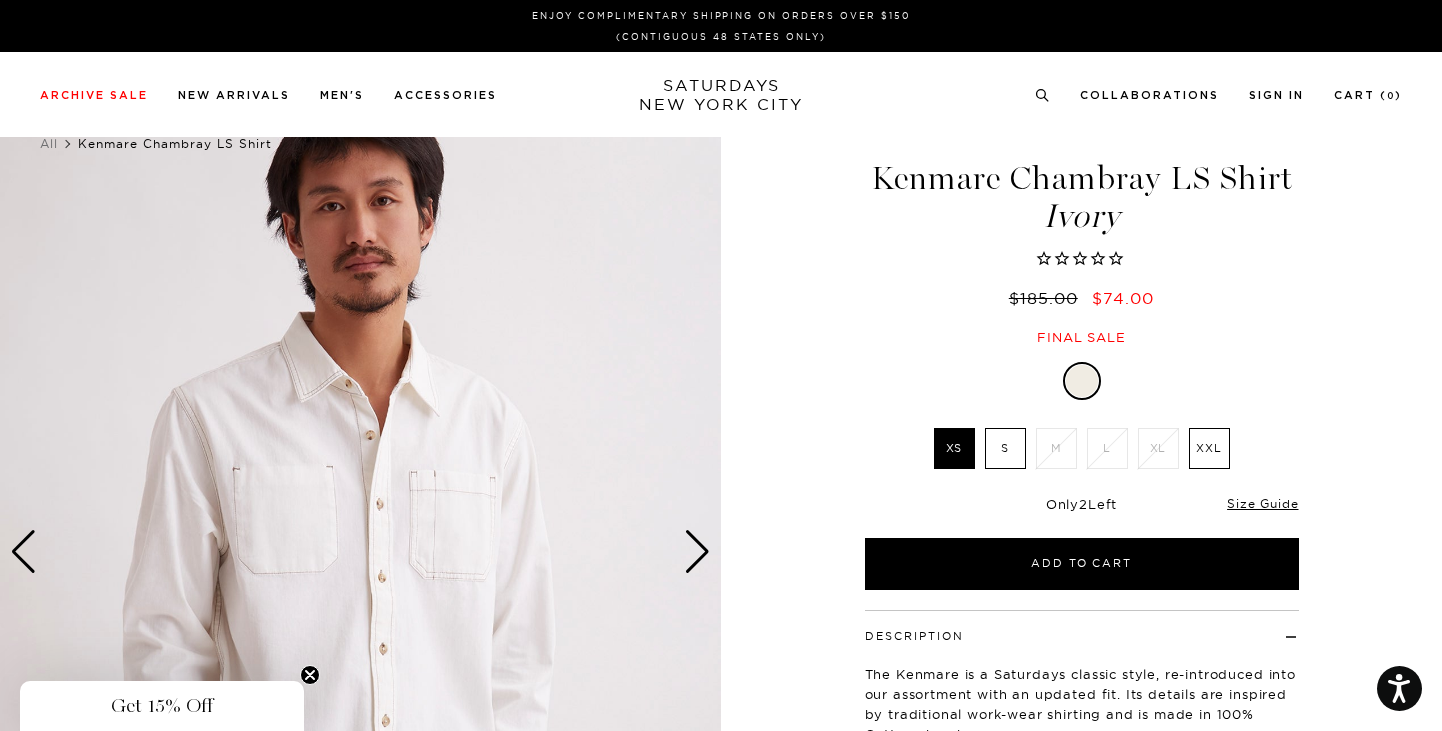 click at bounding box center [697, 552] 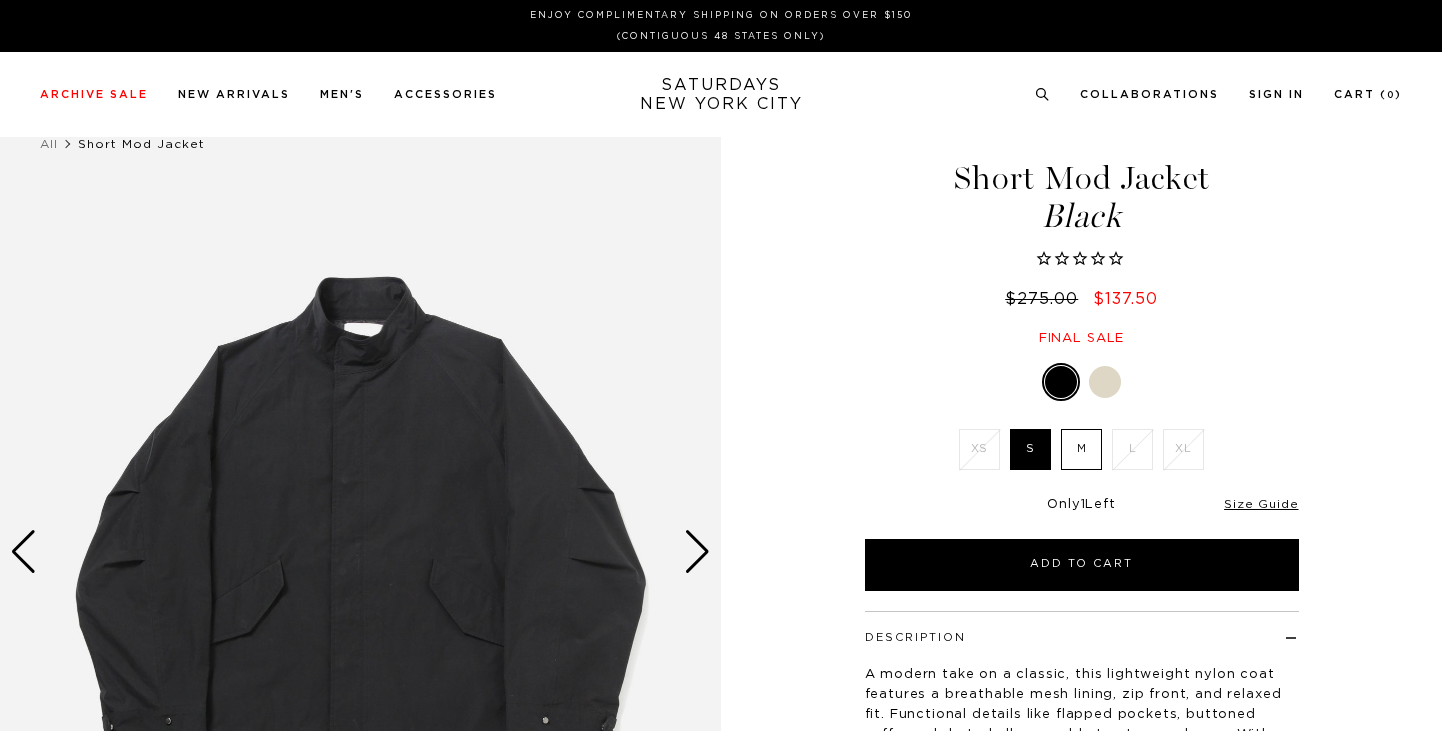 scroll, scrollTop: 0, scrollLeft: 0, axis: both 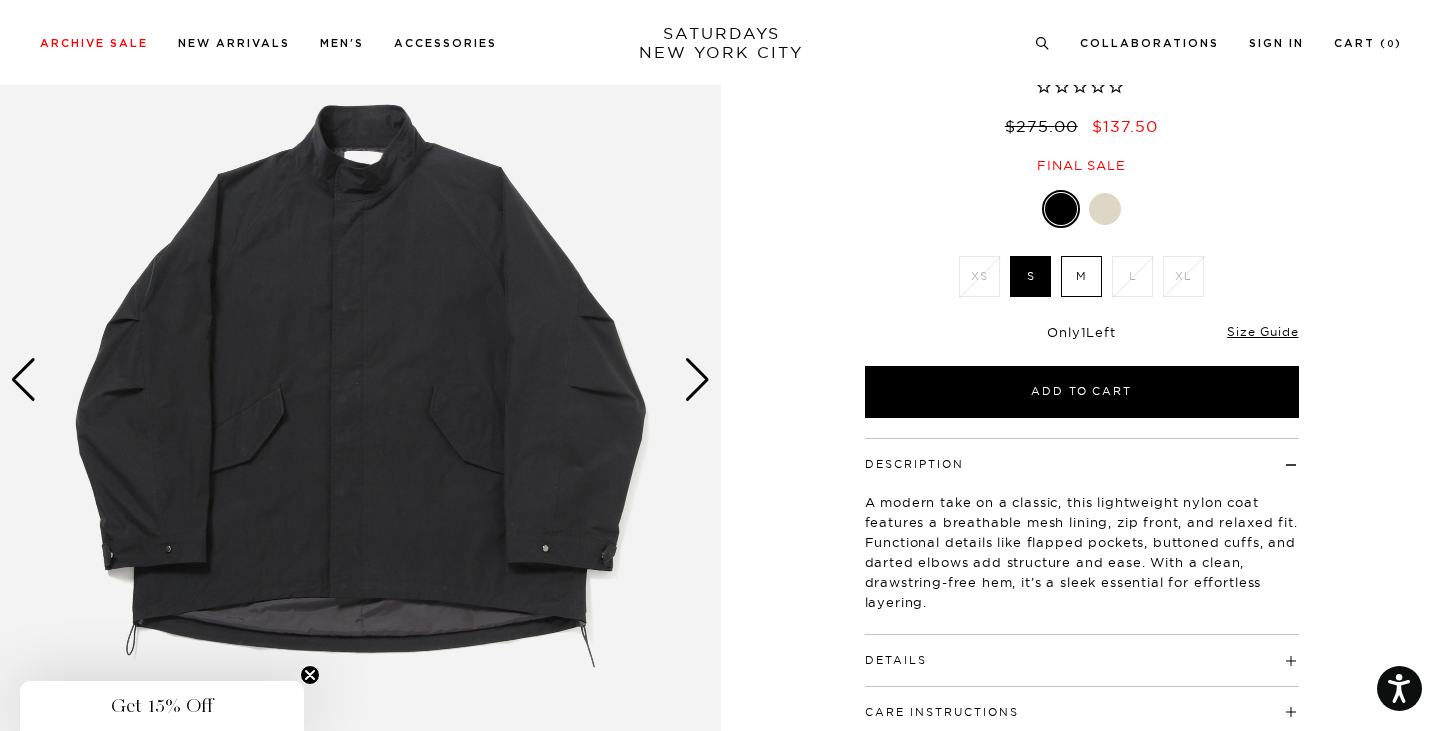 click at bounding box center [697, 380] 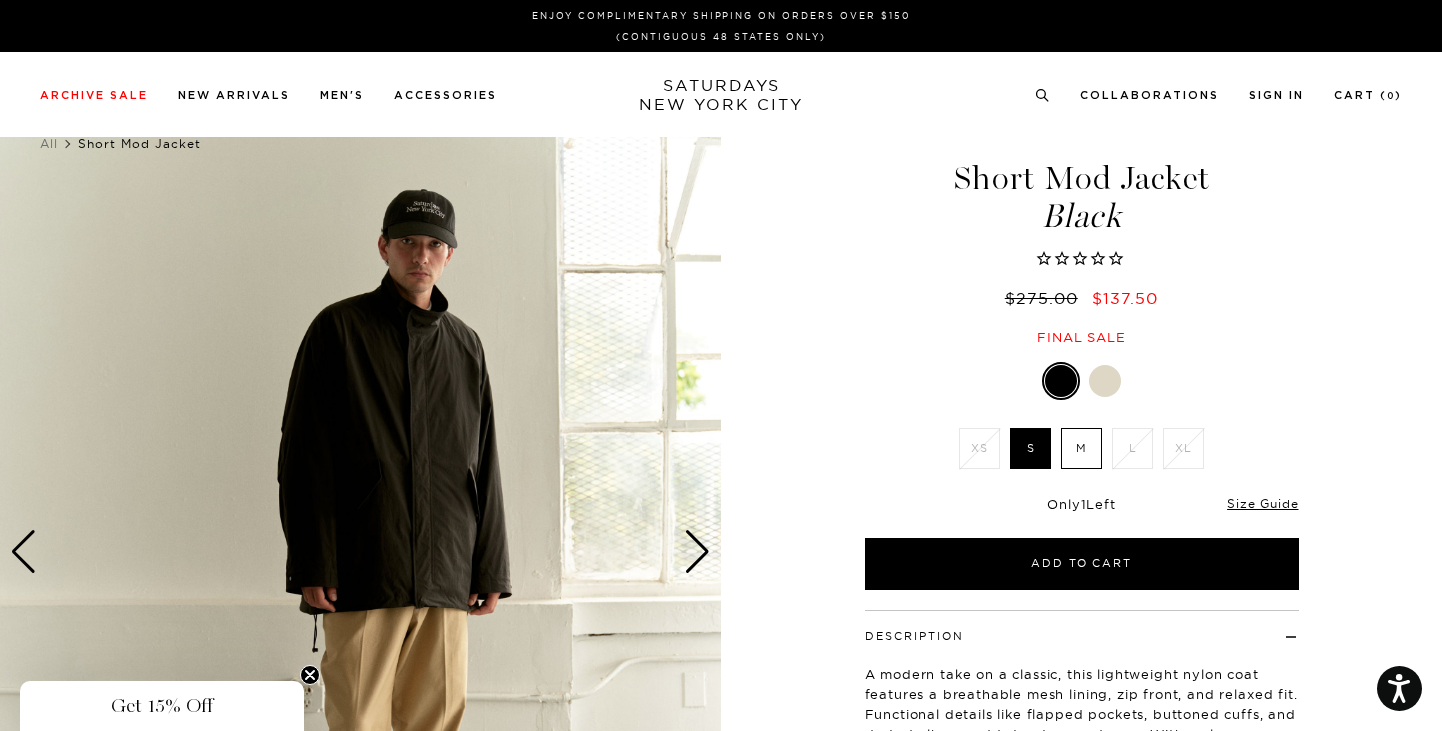 scroll, scrollTop: 0, scrollLeft: 0, axis: both 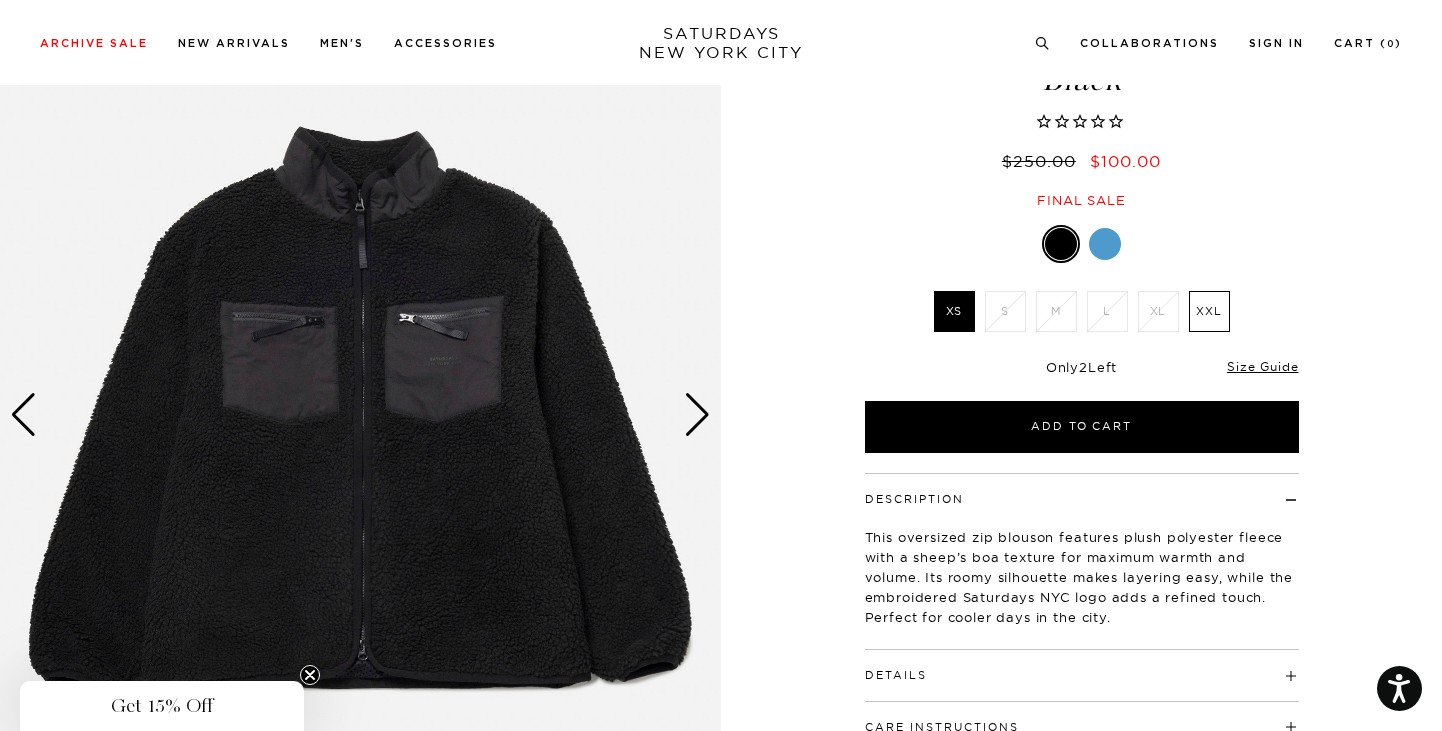 click at bounding box center (697, 415) 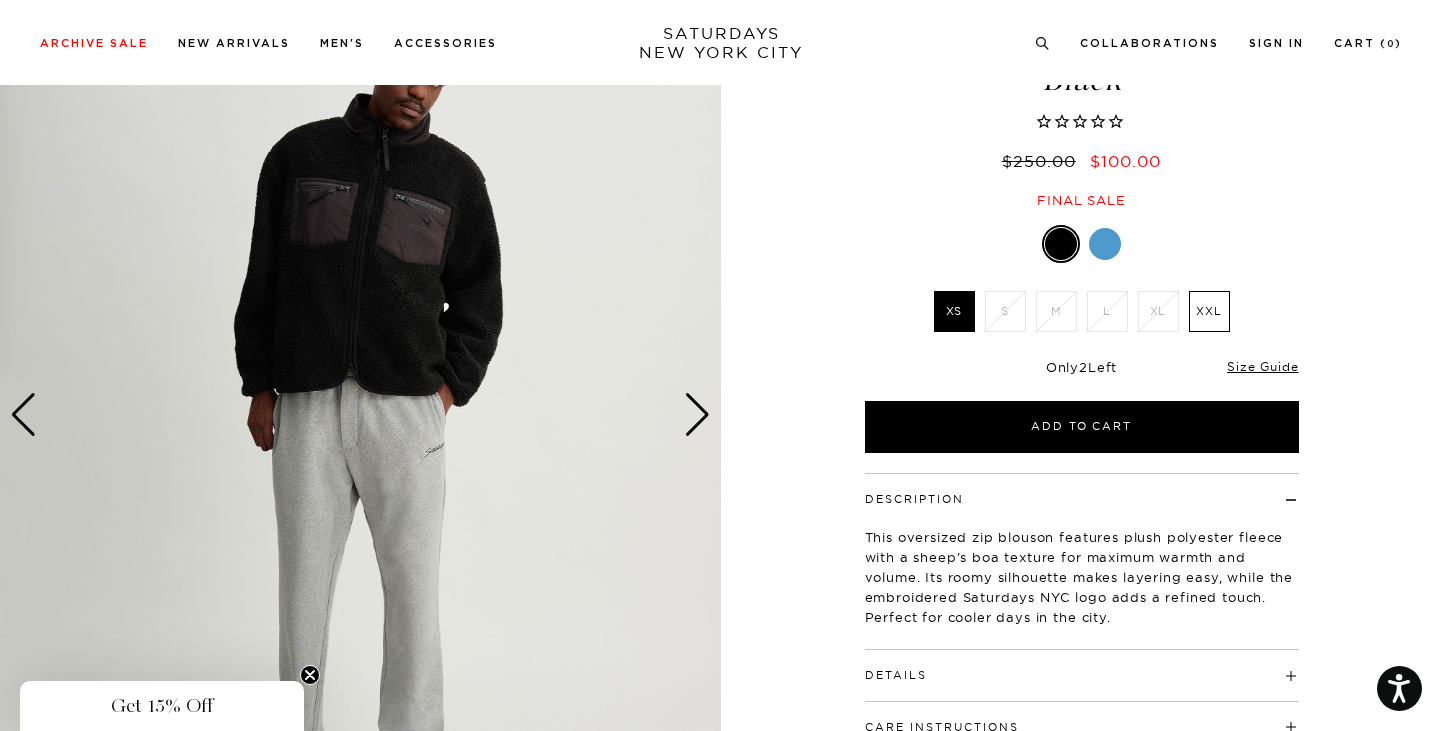 click at bounding box center (697, 415) 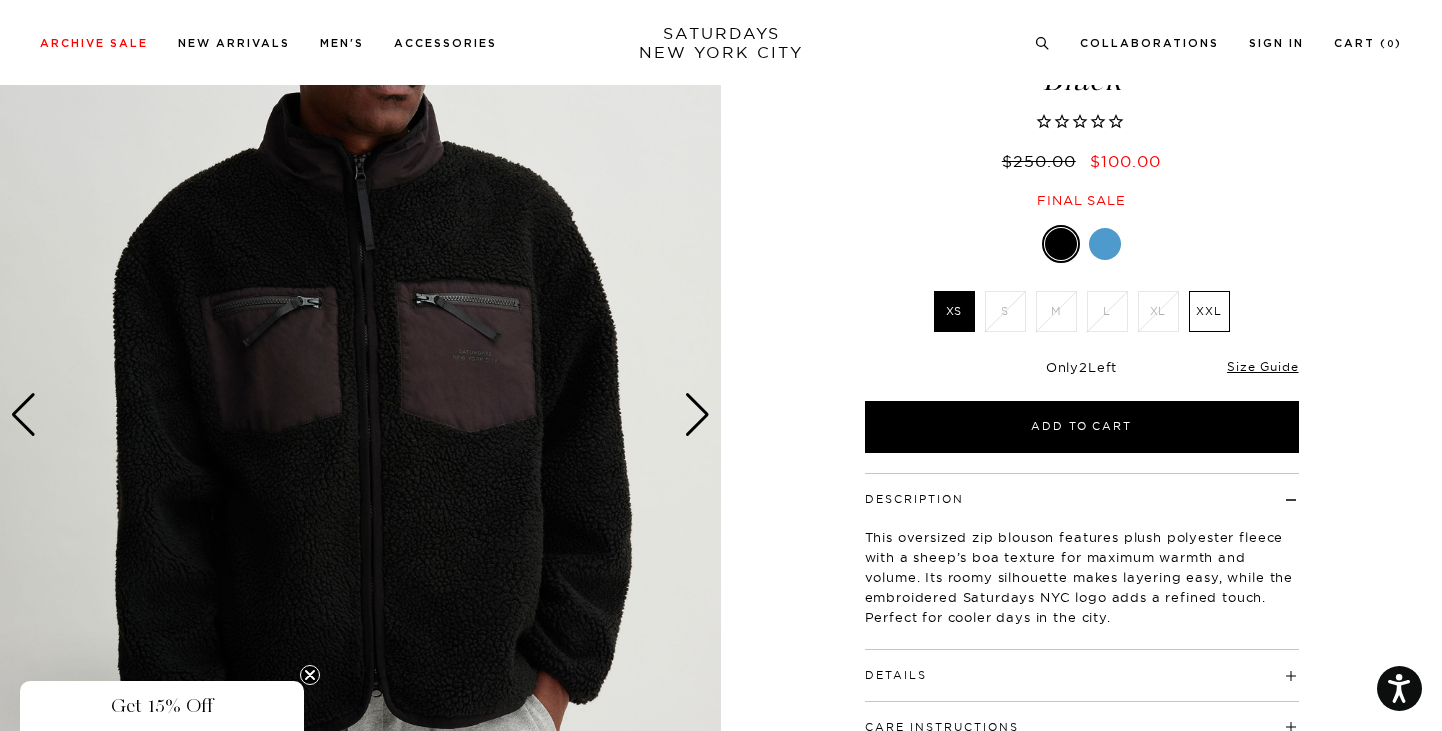 click at bounding box center [697, 415] 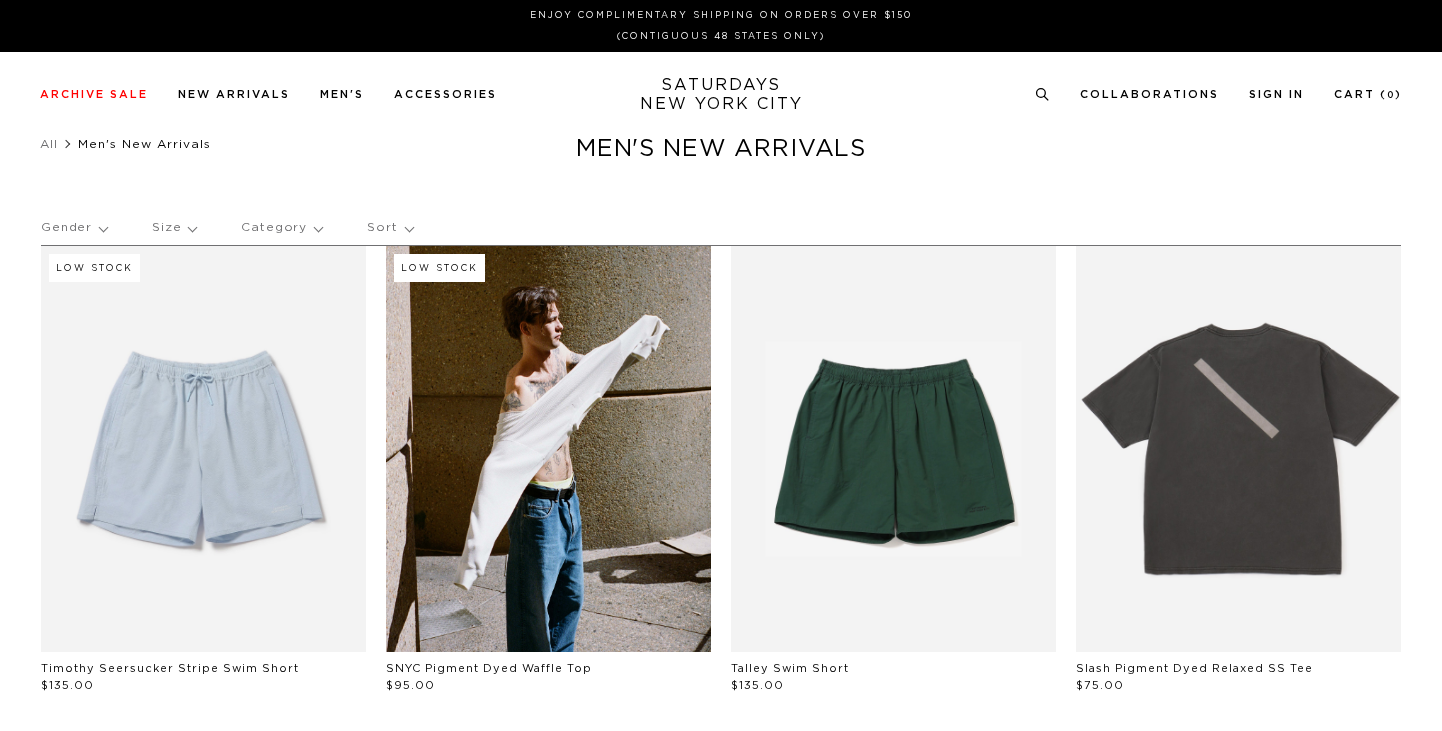 scroll, scrollTop: 0, scrollLeft: 0, axis: both 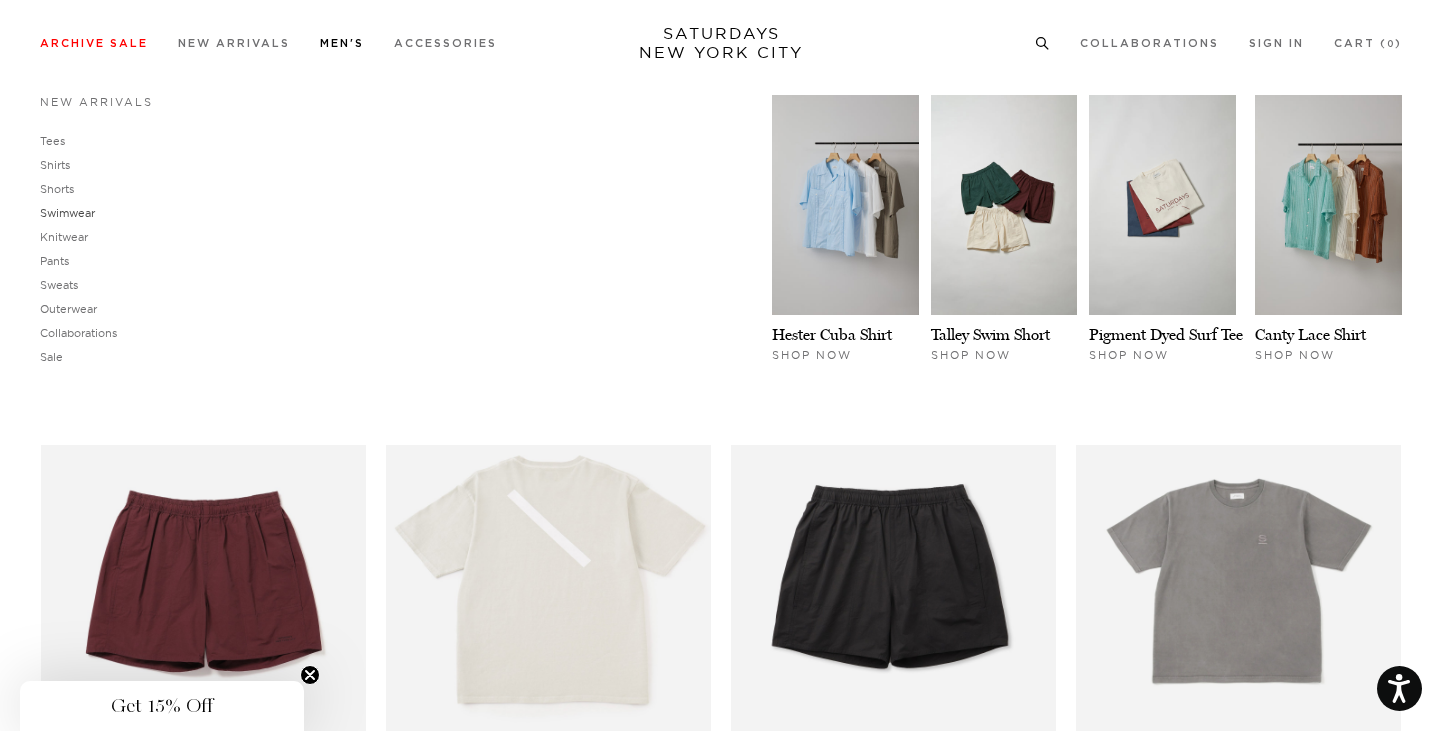 click on "Swimwear" at bounding box center (67, 213) 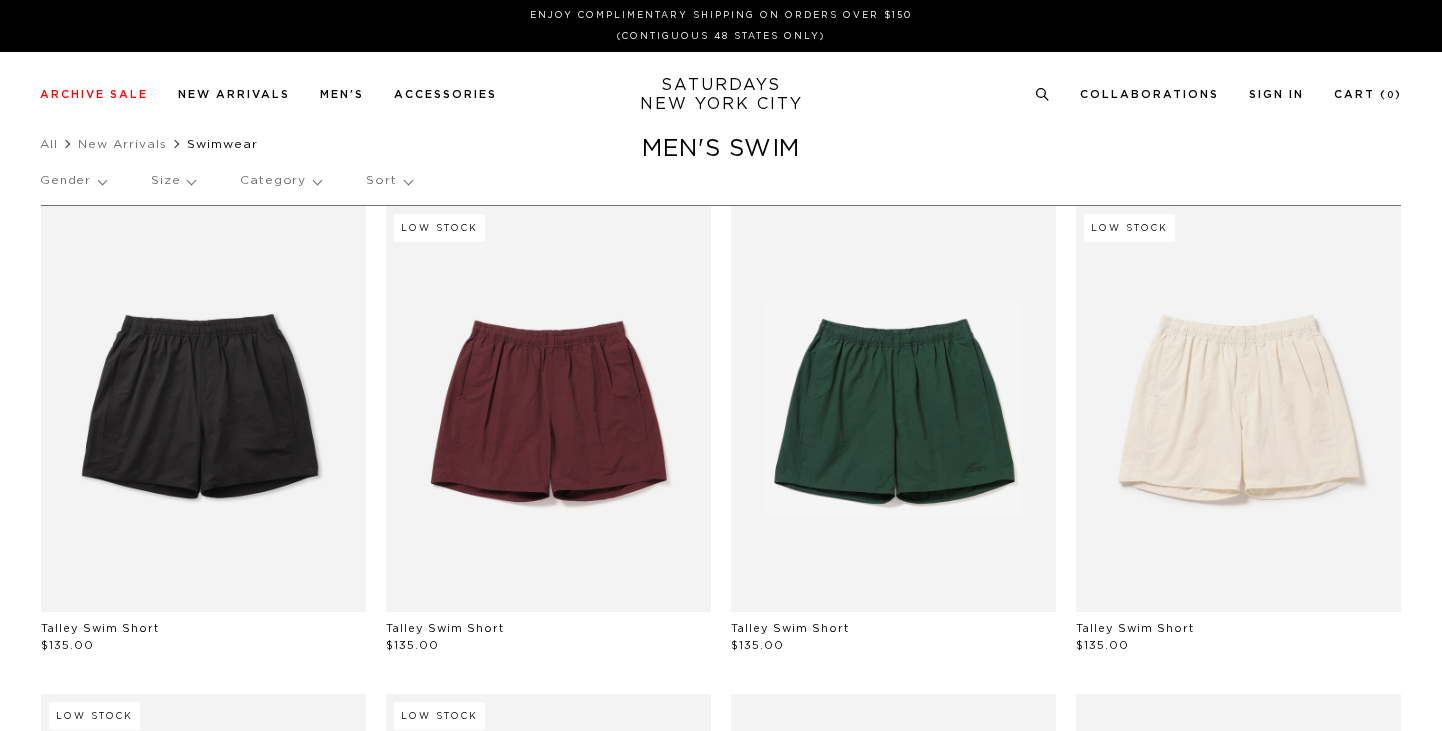 scroll, scrollTop: 0, scrollLeft: 0, axis: both 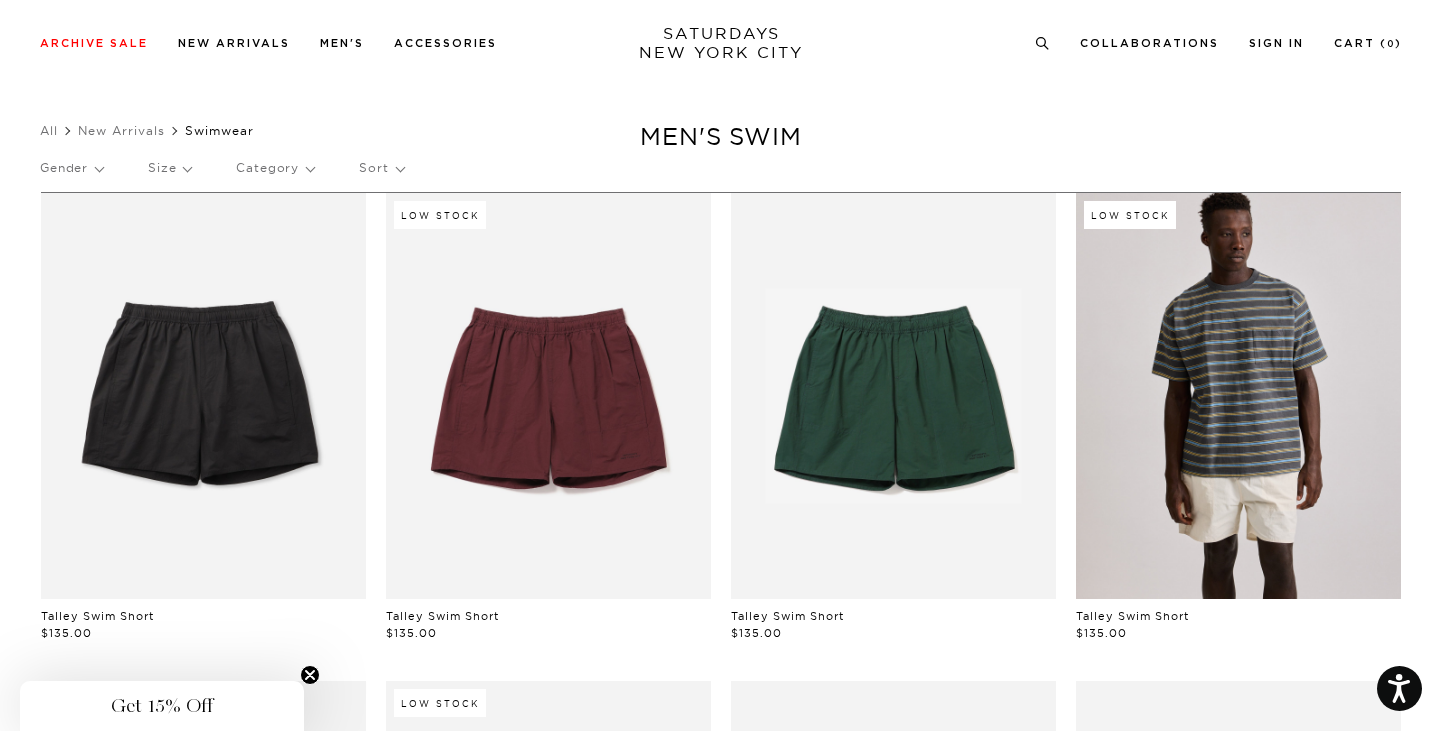 click at bounding box center (1238, 396) 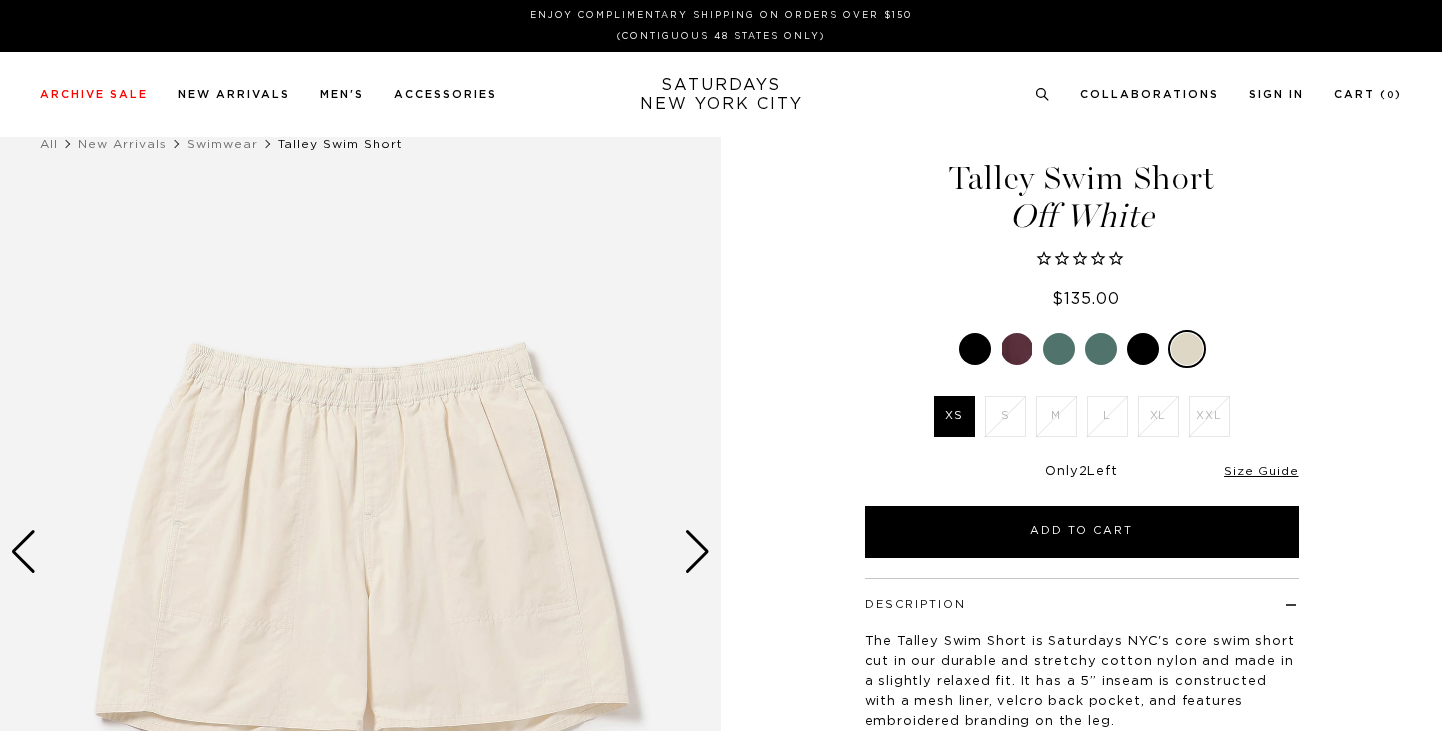 scroll, scrollTop: 0, scrollLeft: 0, axis: both 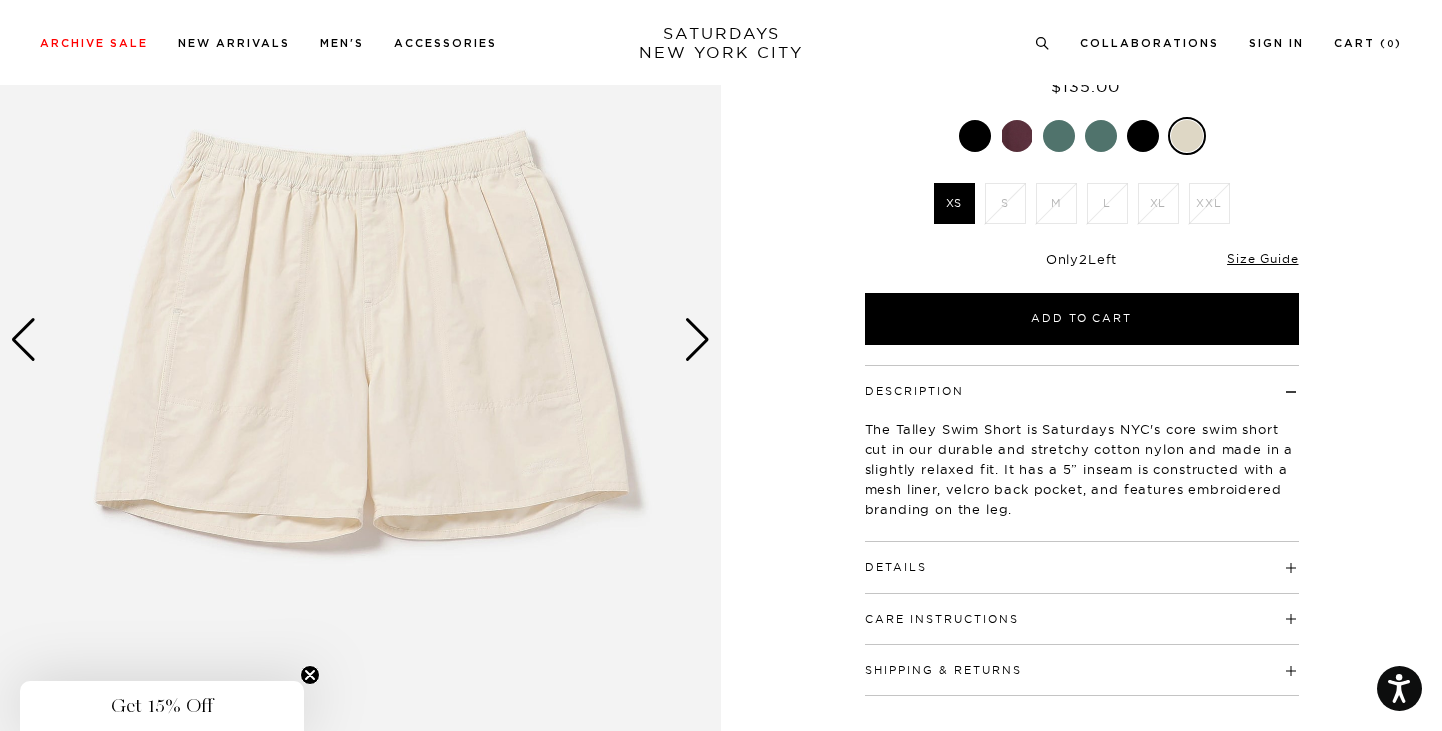 click at bounding box center (697, 340) 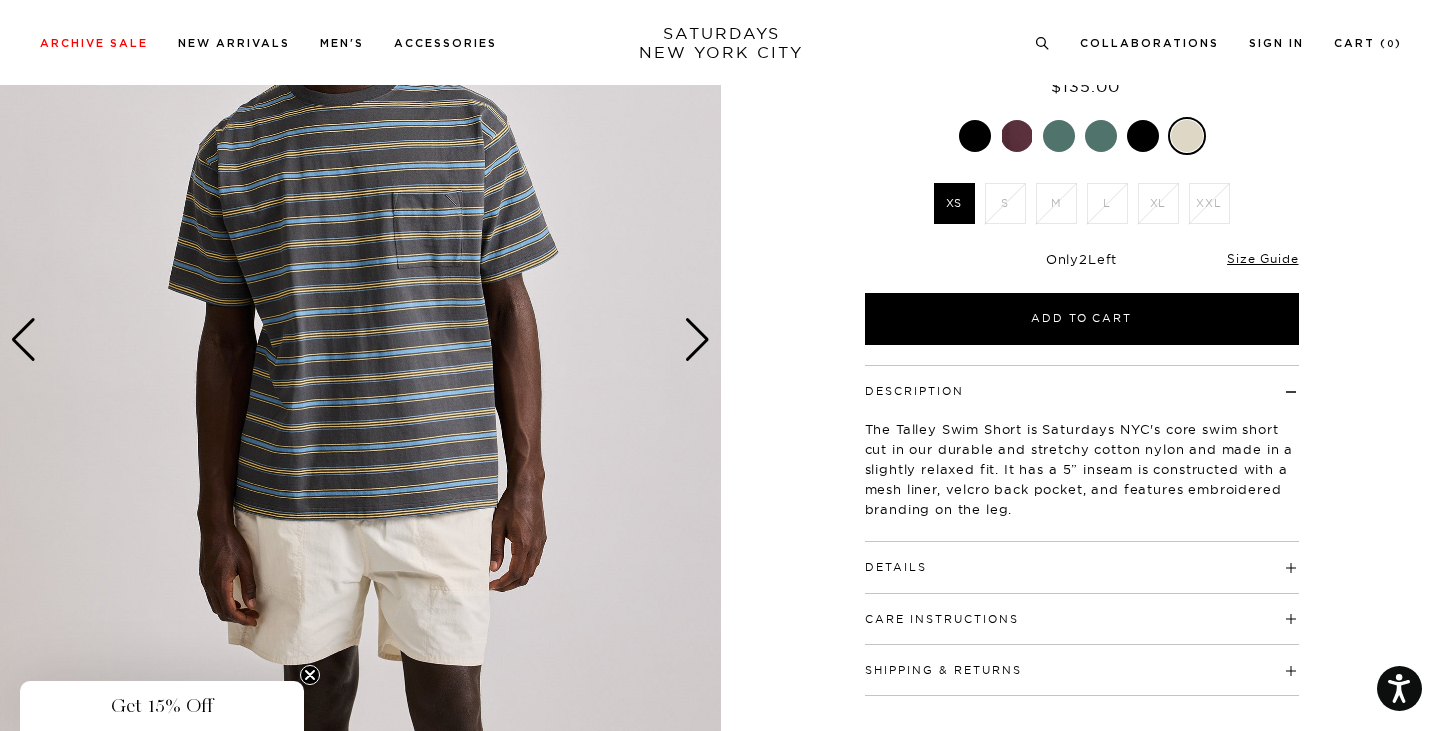 click at bounding box center [697, 340] 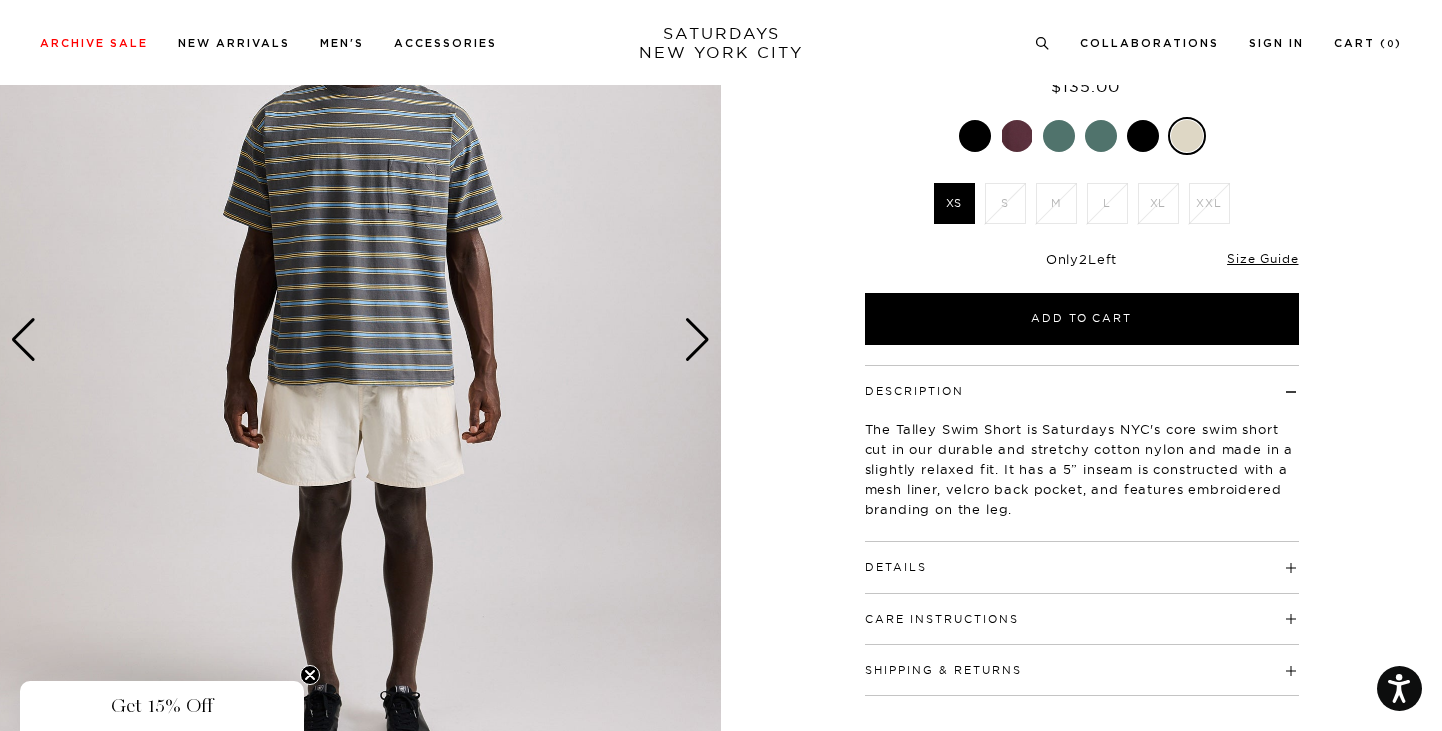 click at bounding box center [697, 340] 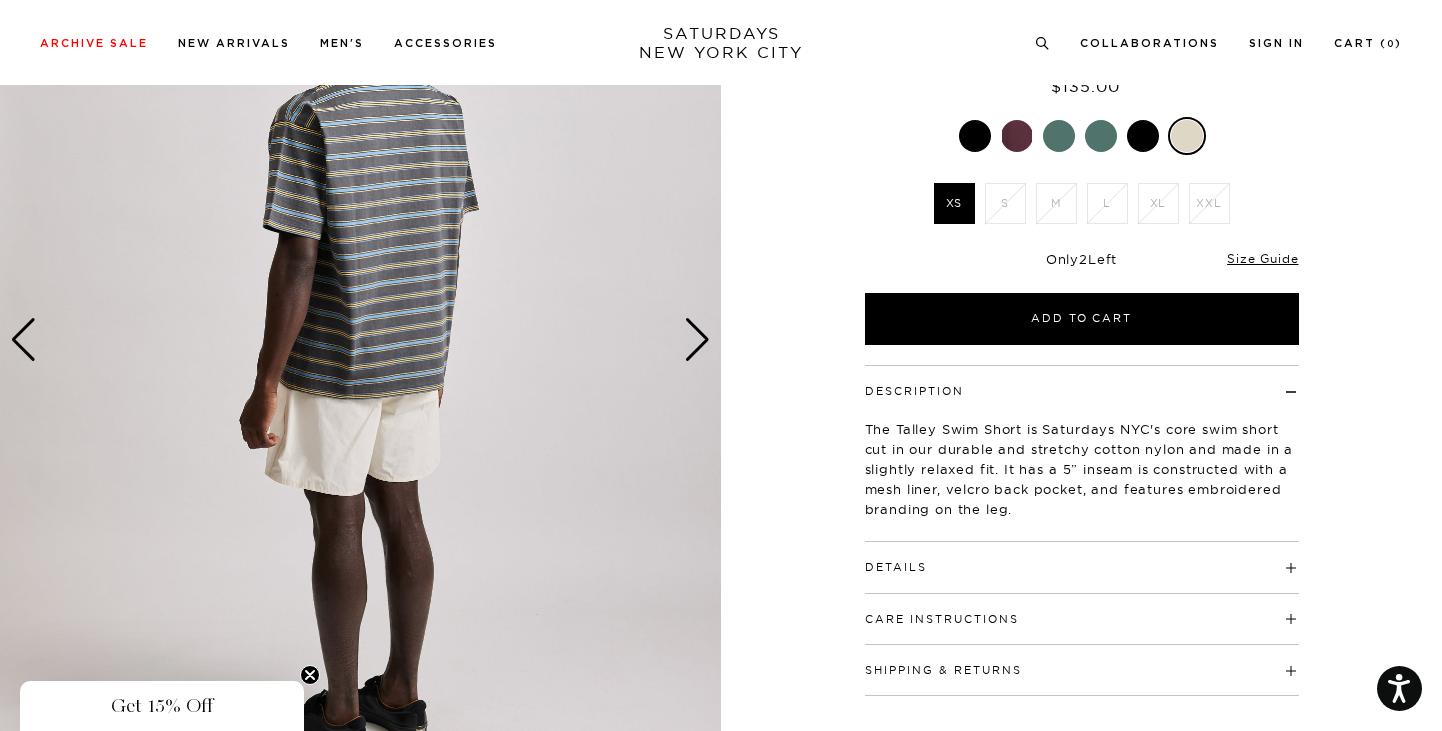 click at bounding box center [697, 340] 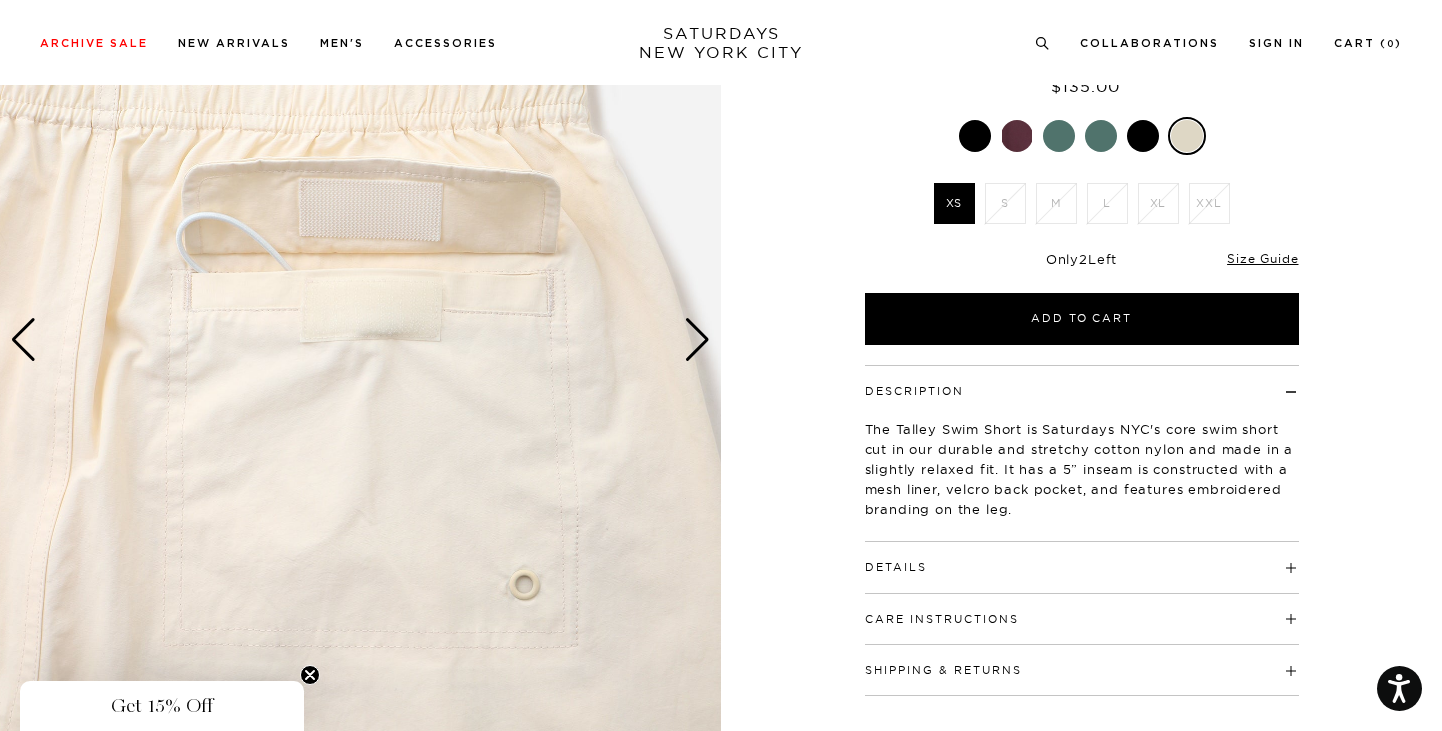 click at bounding box center (697, 340) 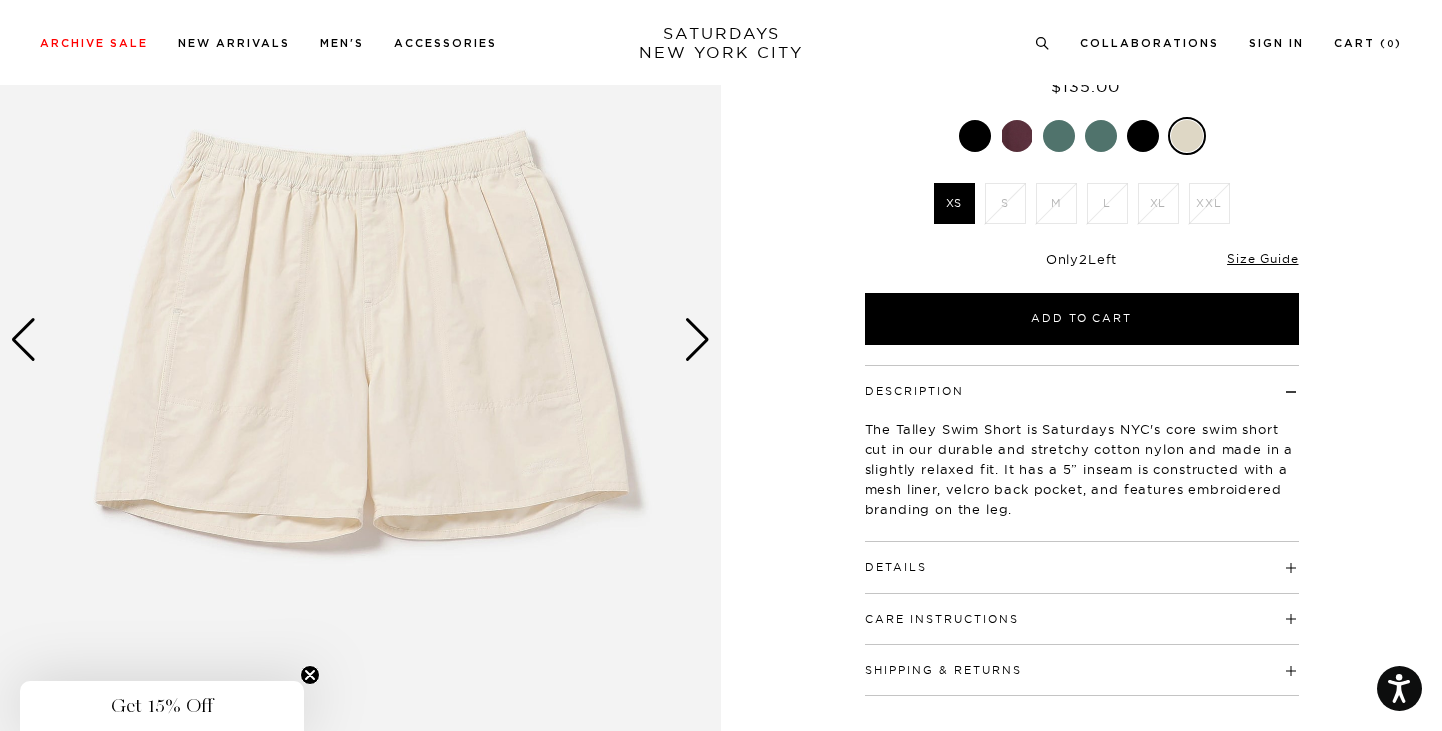 click at bounding box center (697, 340) 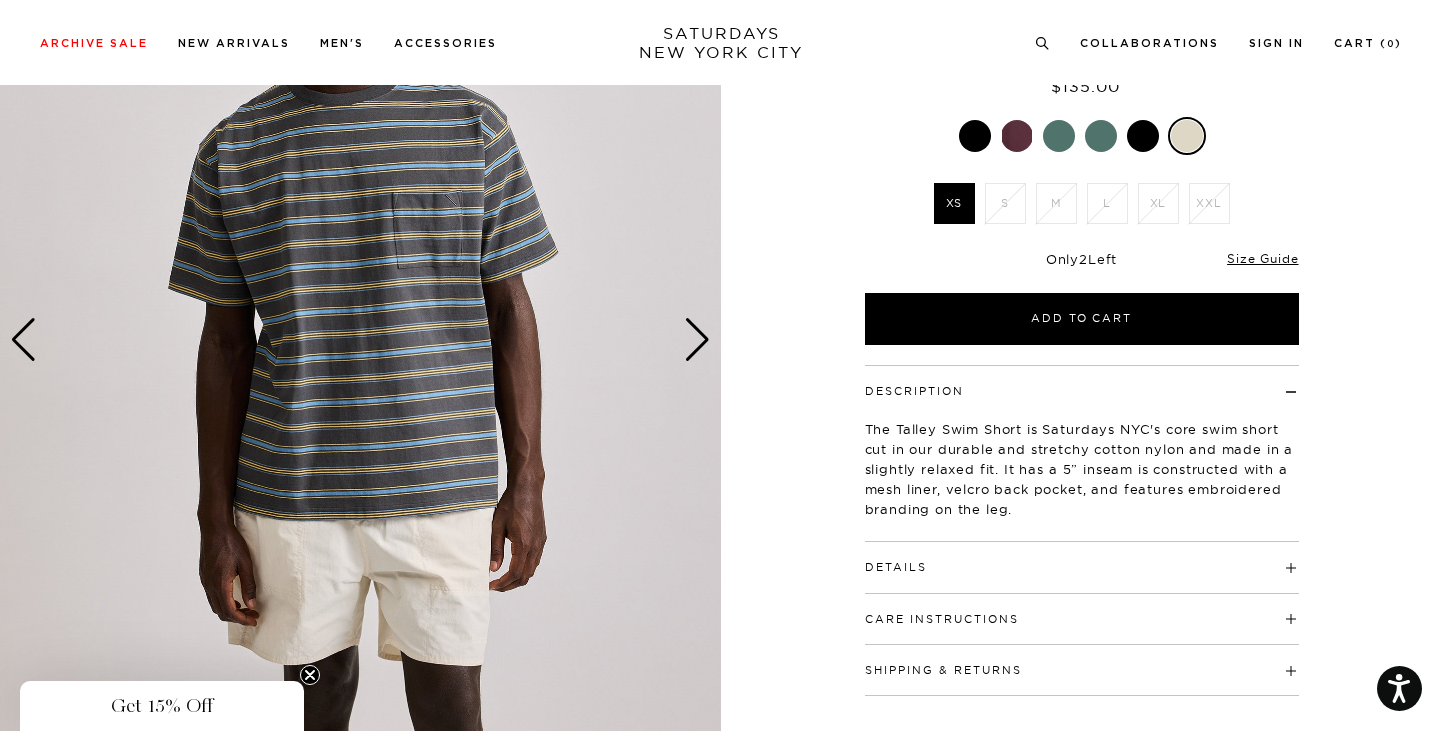 click at bounding box center [697, 340] 